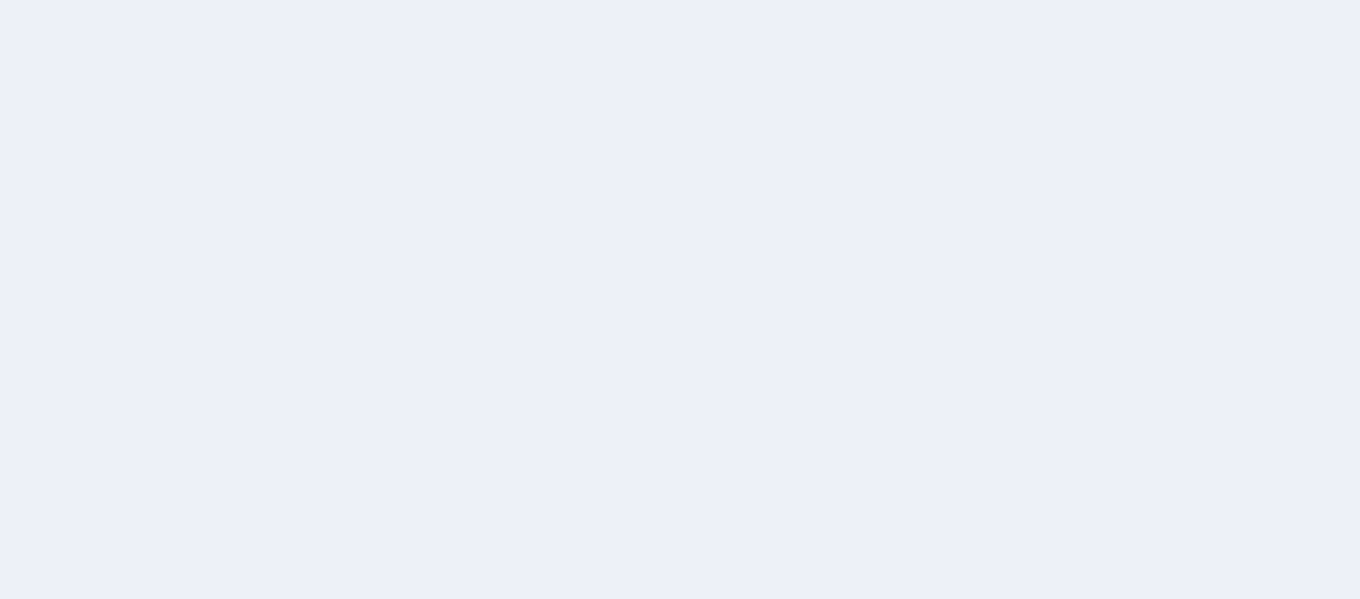 scroll, scrollTop: 0, scrollLeft: 0, axis: both 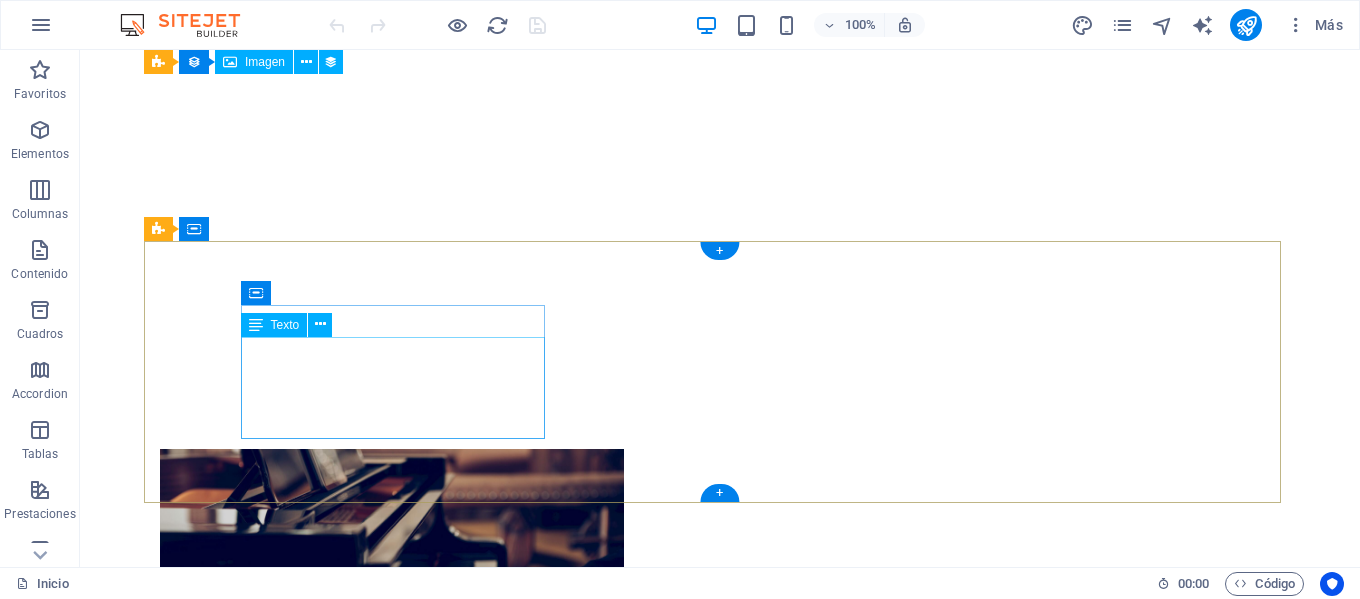 click on "Teléfono +549 [PHONE] WhatsApp +549 [PHONE]" at bounding box center (632, 4315) 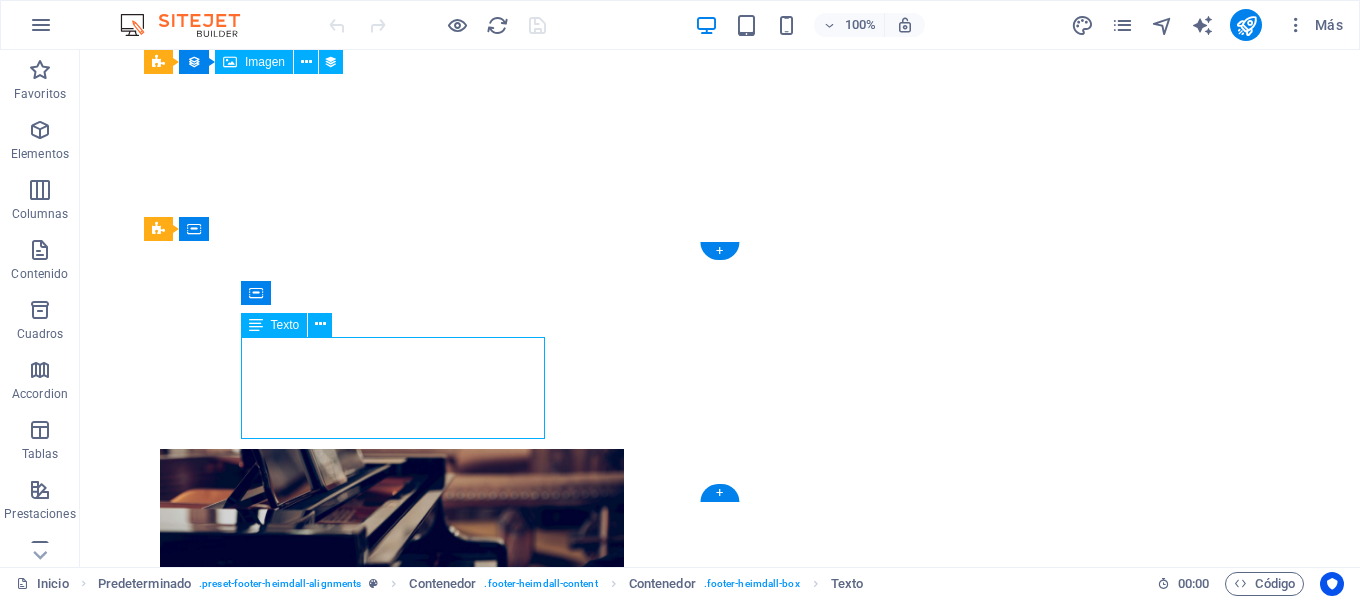 click on "Teléfono +549 [PHONE] WhatsApp +549 [PHONE]" at bounding box center [632, 4315] 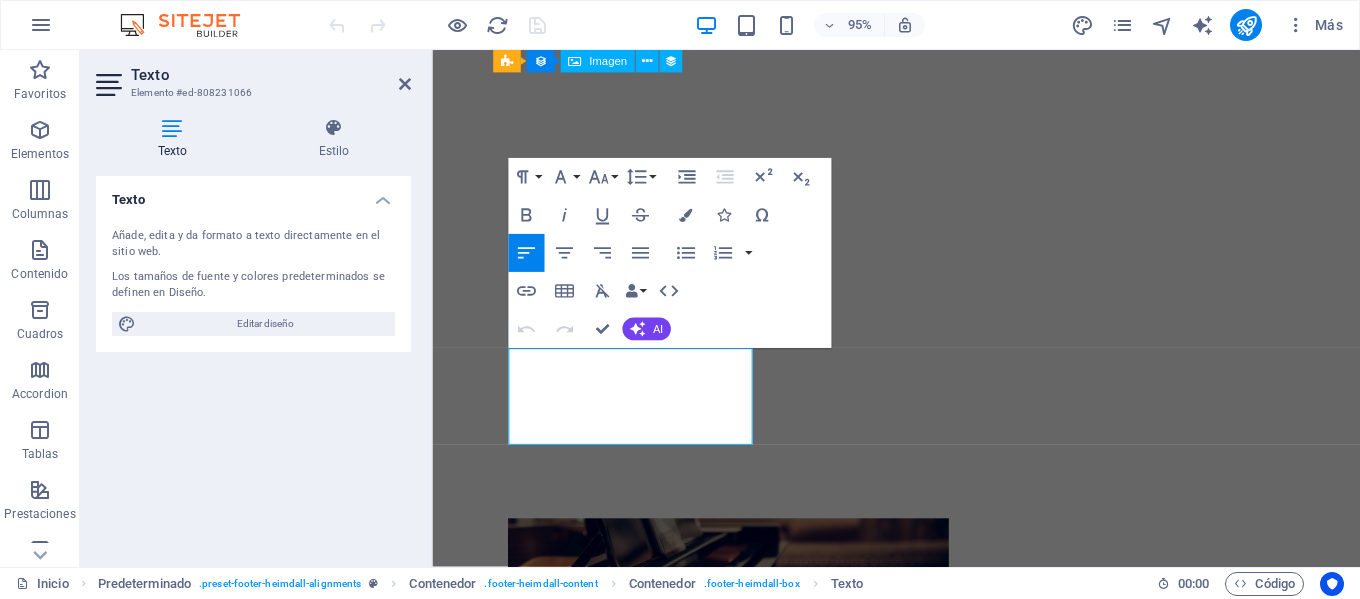 scroll, scrollTop: 1667, scrollLeft: 0, axis: vertical 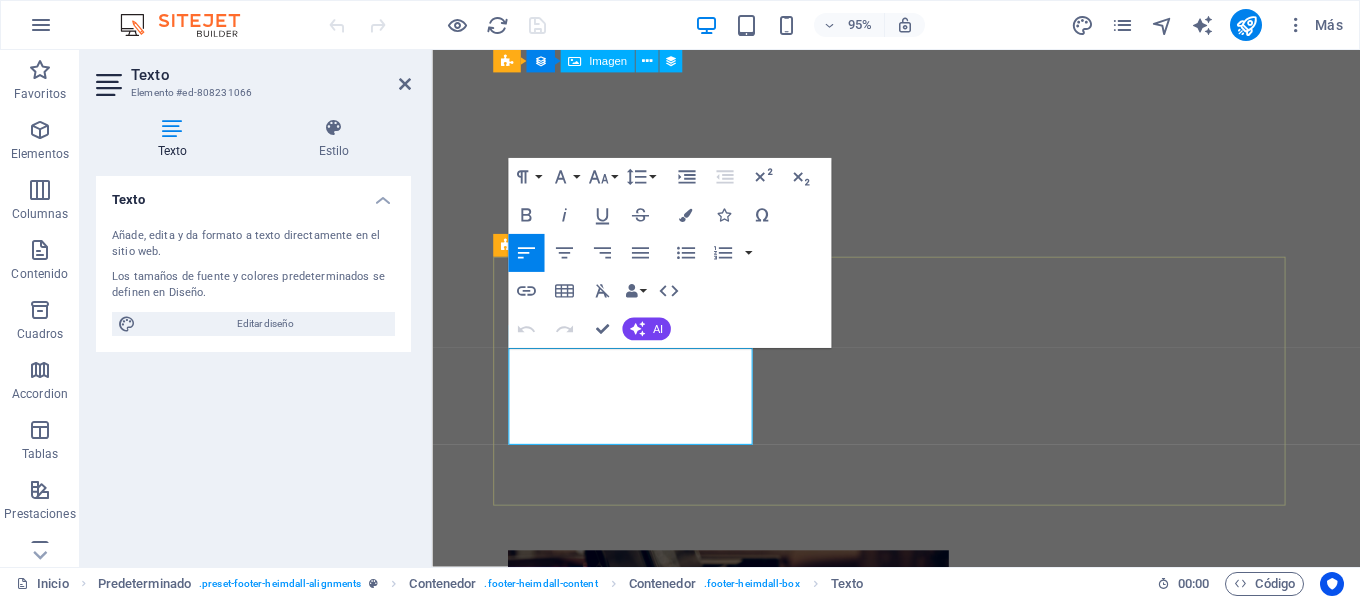 drag, startPoint x: 584, startPoint y: 378, endPoint x: 496, endPoint y: 375, distance: 88.051125 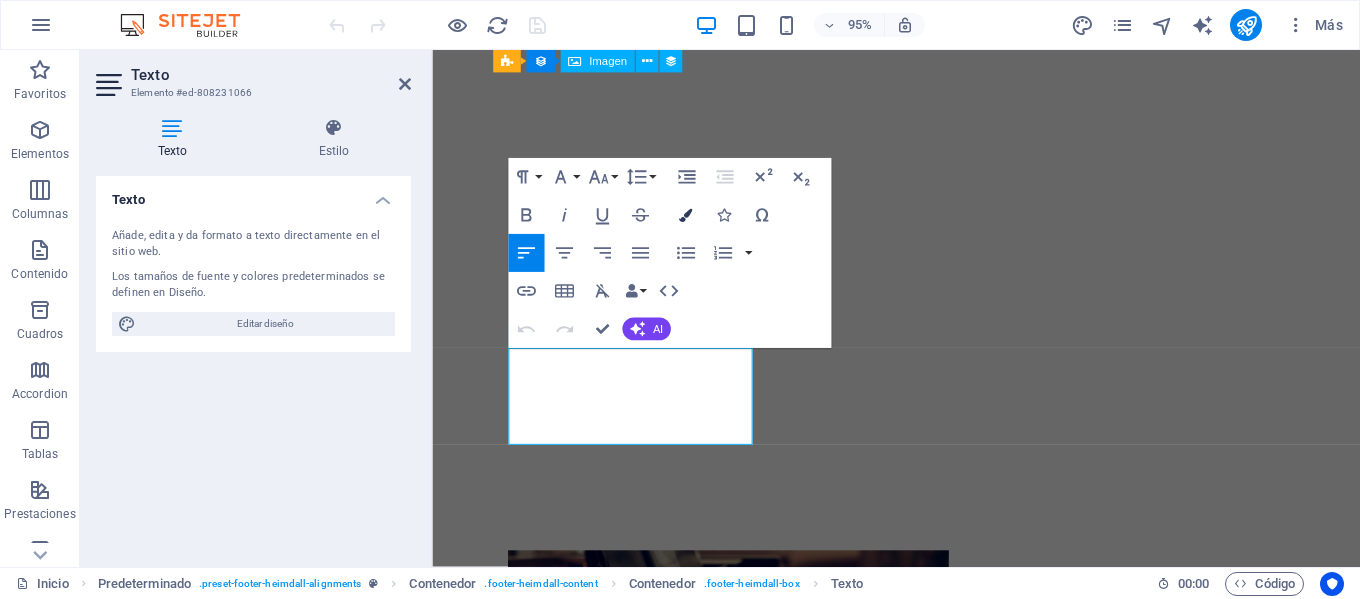 click at bounding box center (685, 214) 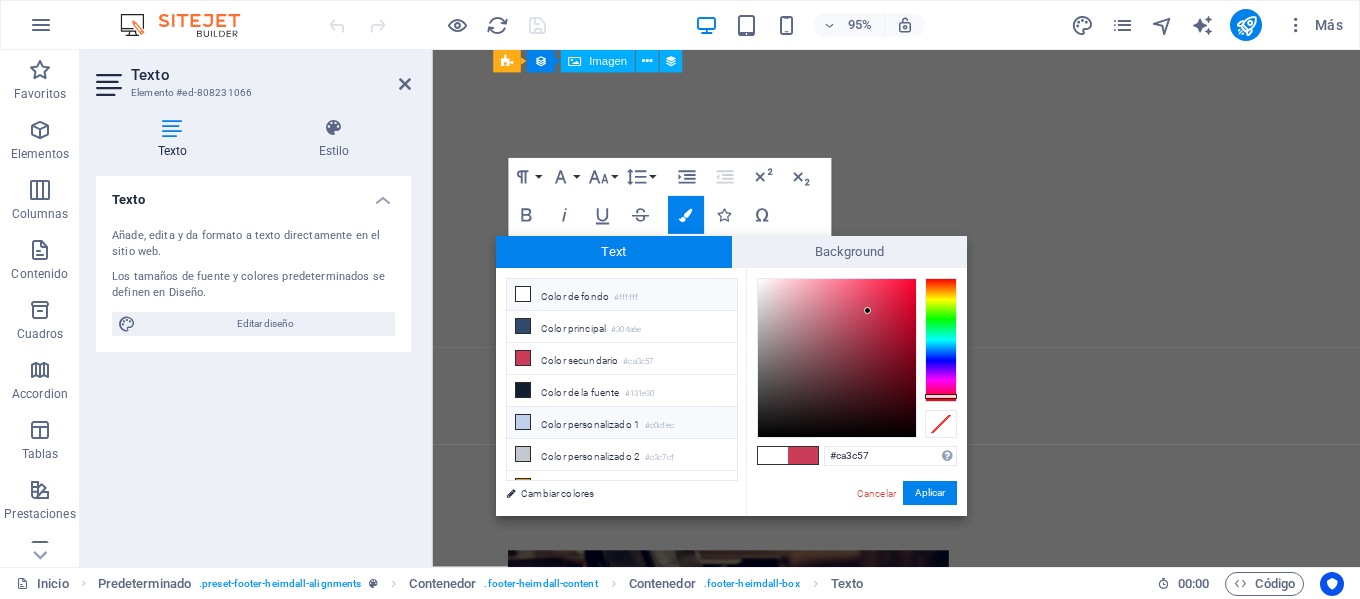 click at bounding box center [523, 422] 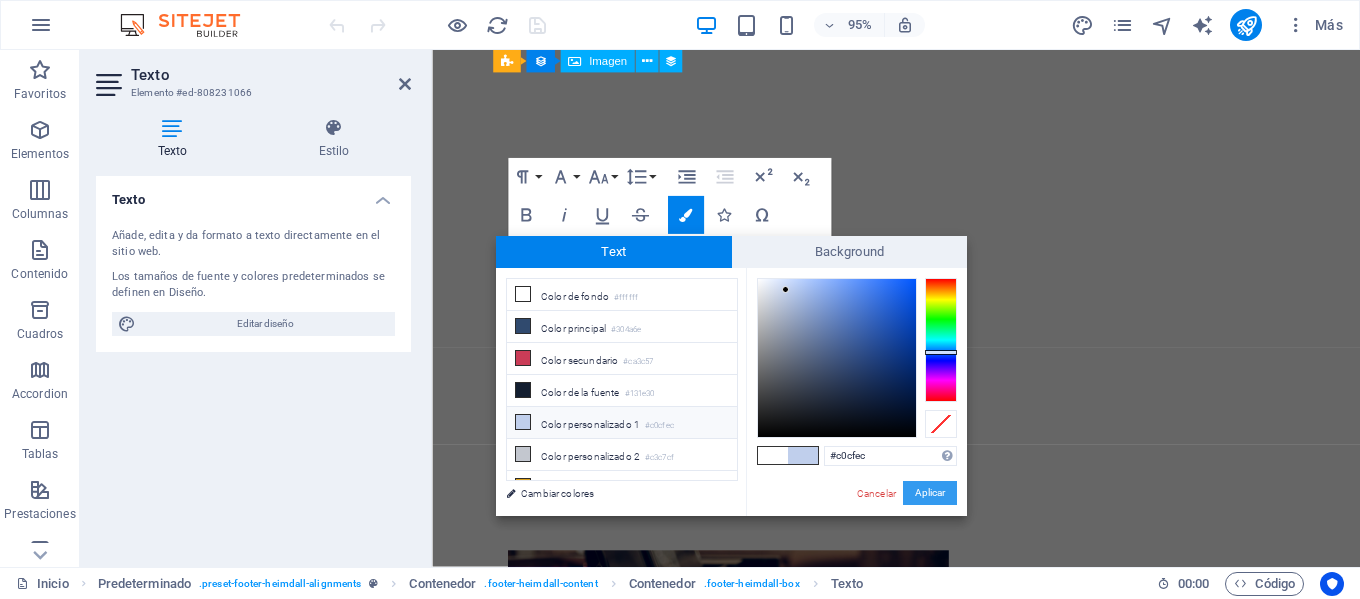 drag, startPoint x: 936, startPoint y: 494, endPoint x: 530, endPoint y: 462, distance: 407.25912 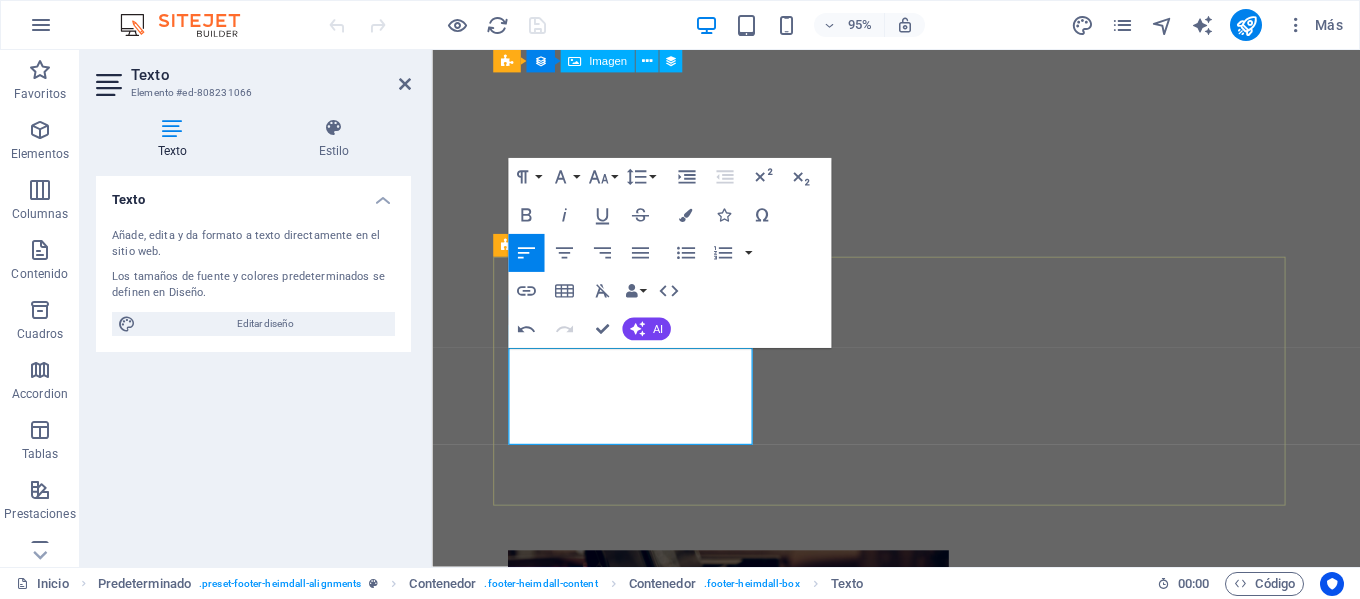 click on "WhatsApp" at bounding box center (555, 4455) 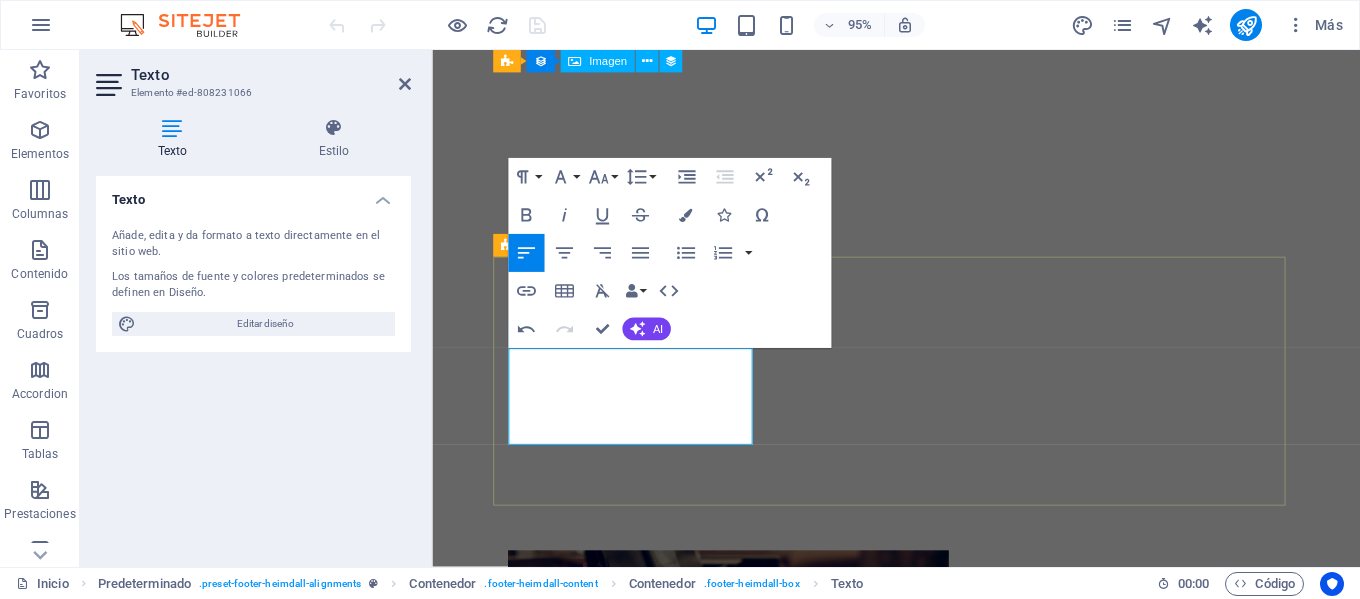 drag, startPoint x: 600, startPoint y: 426, endPoint x: 500, endPoint y: 423, distance: 100.04499 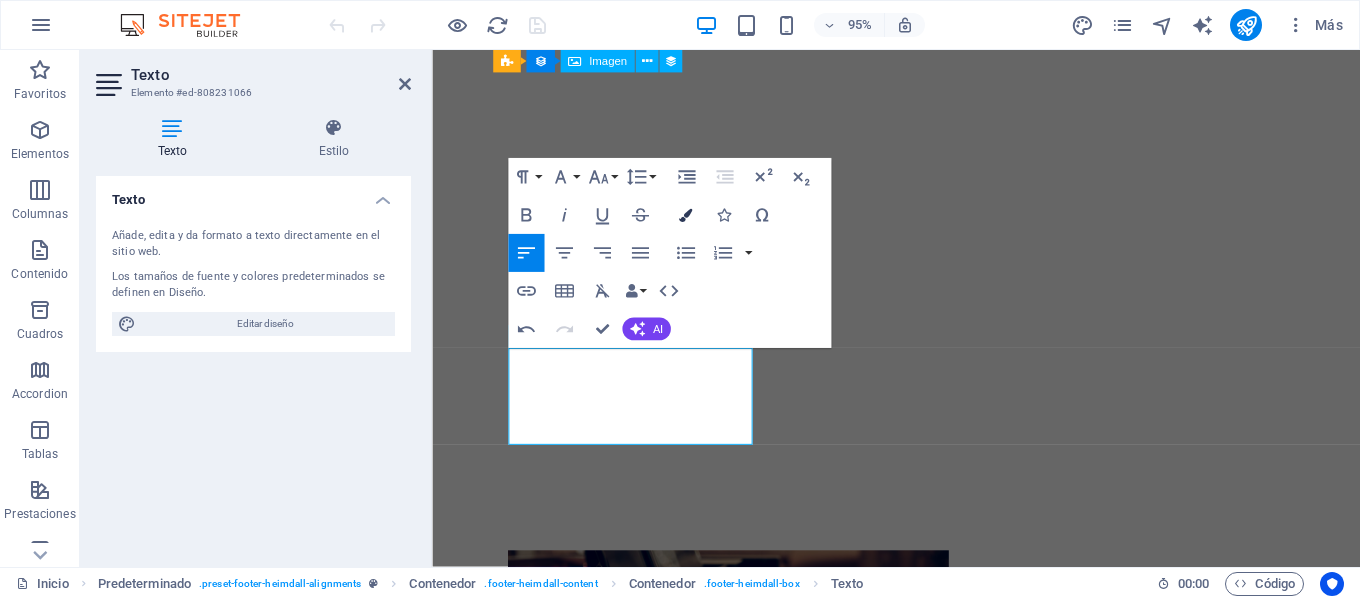 drag, startPoint x: 694, startPoint y: 211, endPoint x: 694, endPoint y: 224, distance: 13 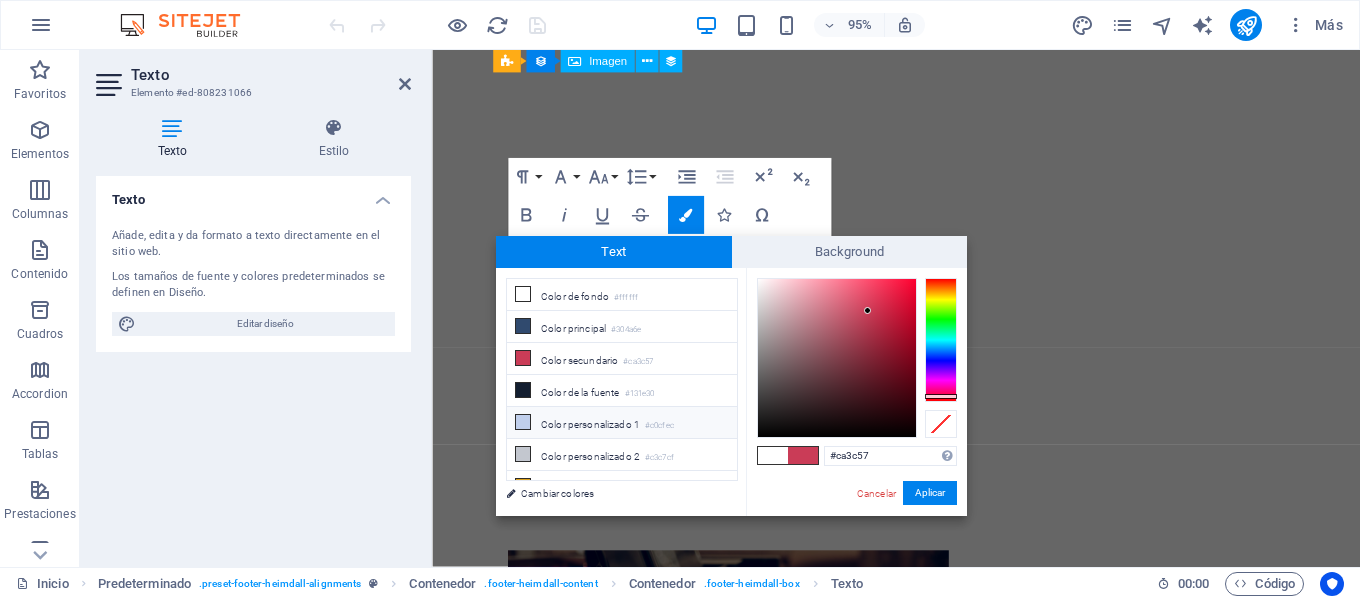 click on "Color personalizado 1
#c0cfec" at bounding box center [622, 423] 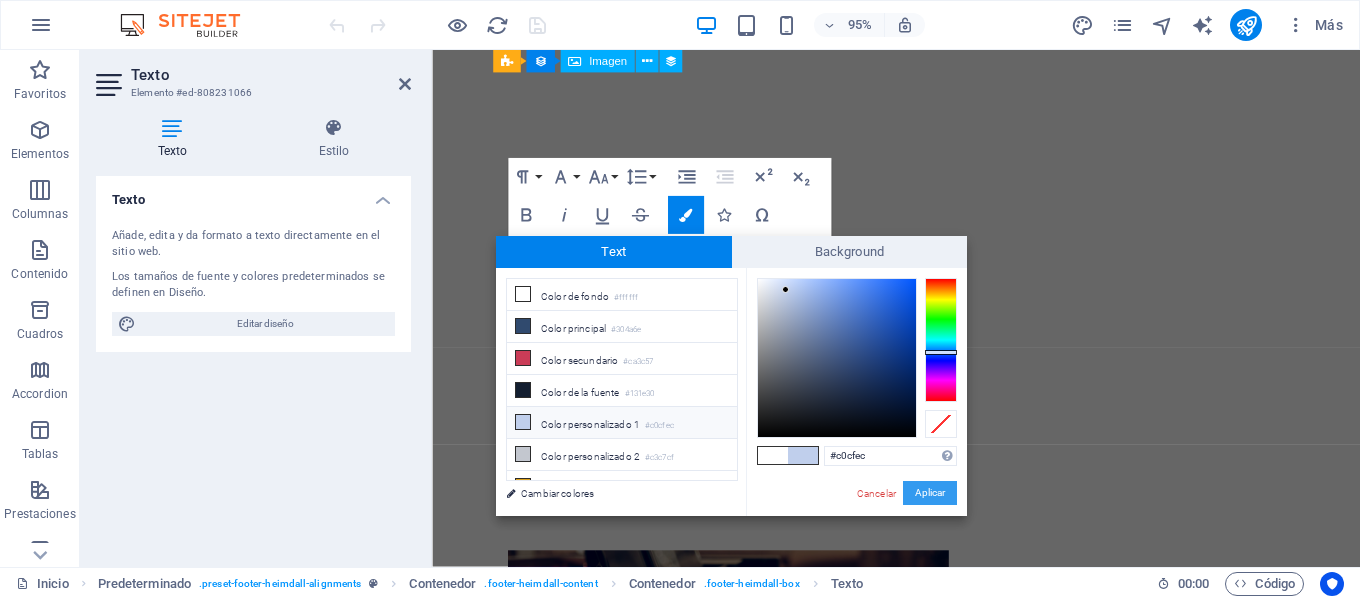 click on "Aplicar" at bounding box center [930, 493] 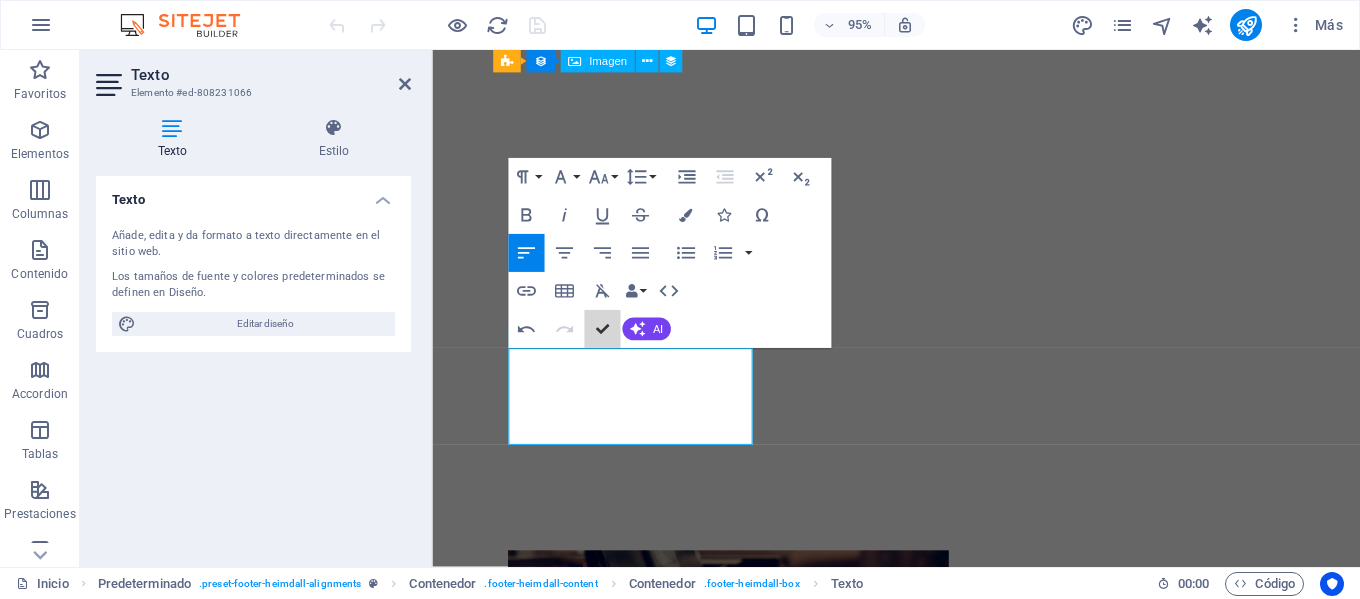 scroll, scrollTop: 1674, scrollLeft: 0, axis: vertical 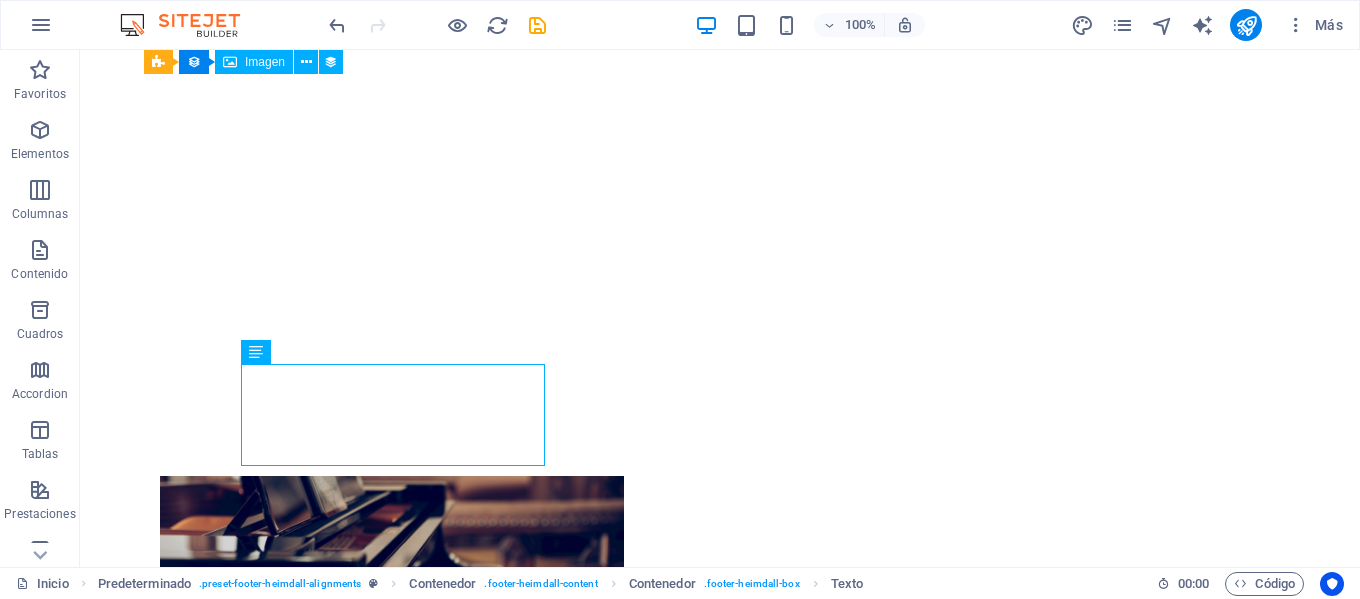 click on "Skip to main content
Inicio Institucional Para Padres Contacto Novedades Partners Ser con los jóvenes, casa que evang eliza Streaming Propuesta Educativa Partners Contacto Expo Taller De Música   28/07/2025   Suspensión De Clases El Lunes 30 De Junio Por Ola Polar   28/07/2025    Anterior Siguiente  Propuesta educativa Nivel inicial Desde sala de 3 a 5 años. ver más primaria Desde Primero hasta Séptimo grado ver más secundaria Desde Primero hasta Quinto año ver más teléfonos Teléfono +549 [PHONE] WhatsApp +549 [PHONE] Social Facebook Instagram contacto [EMAIL] Legal Notice Privacy" at bounding box center (720, 1552) 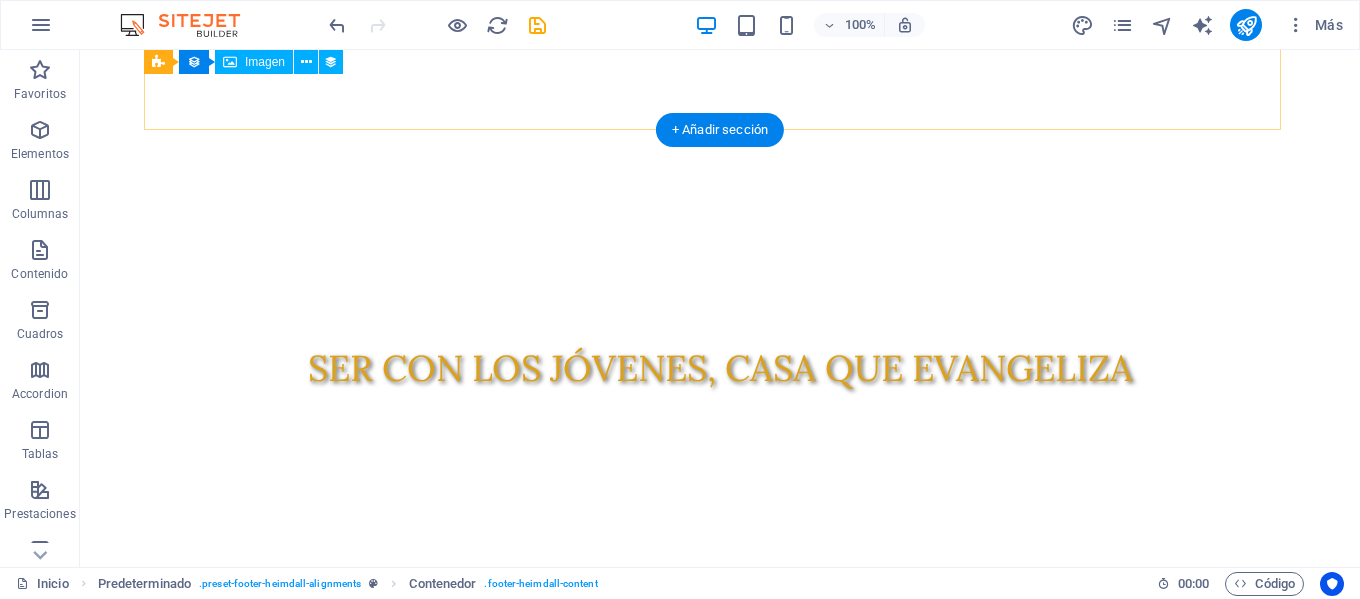scroll, scrollTop: 574, scrollLeft: 0, axis: vertical 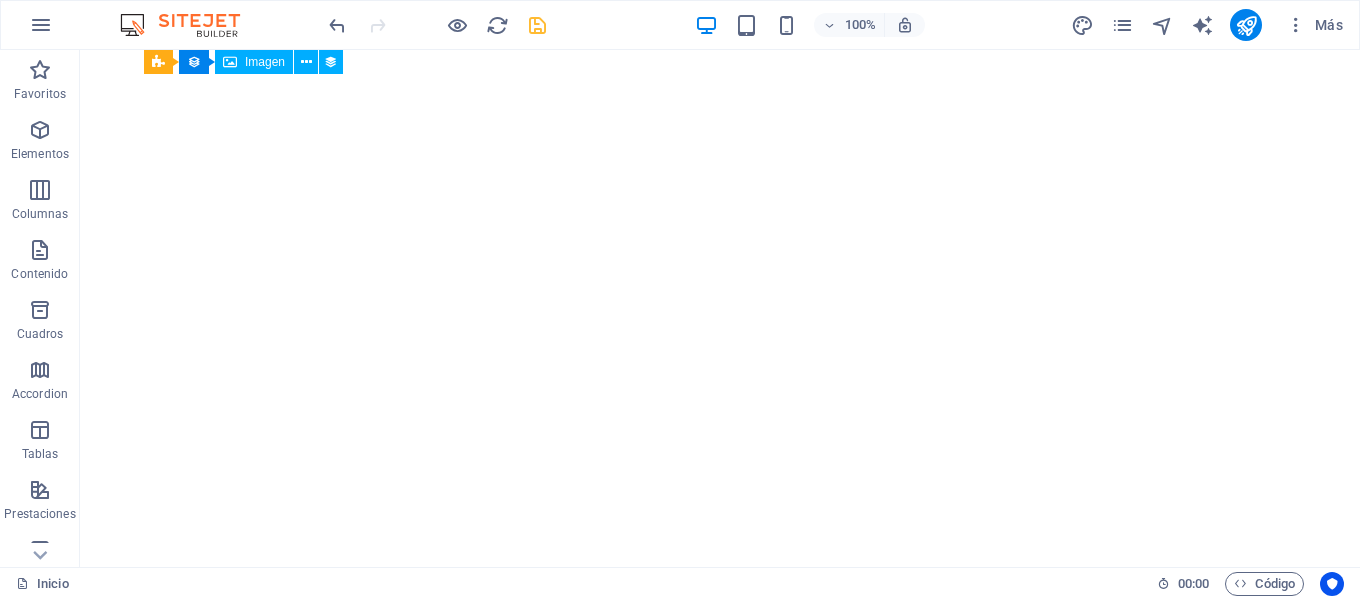click at bounding box center [537, 25] 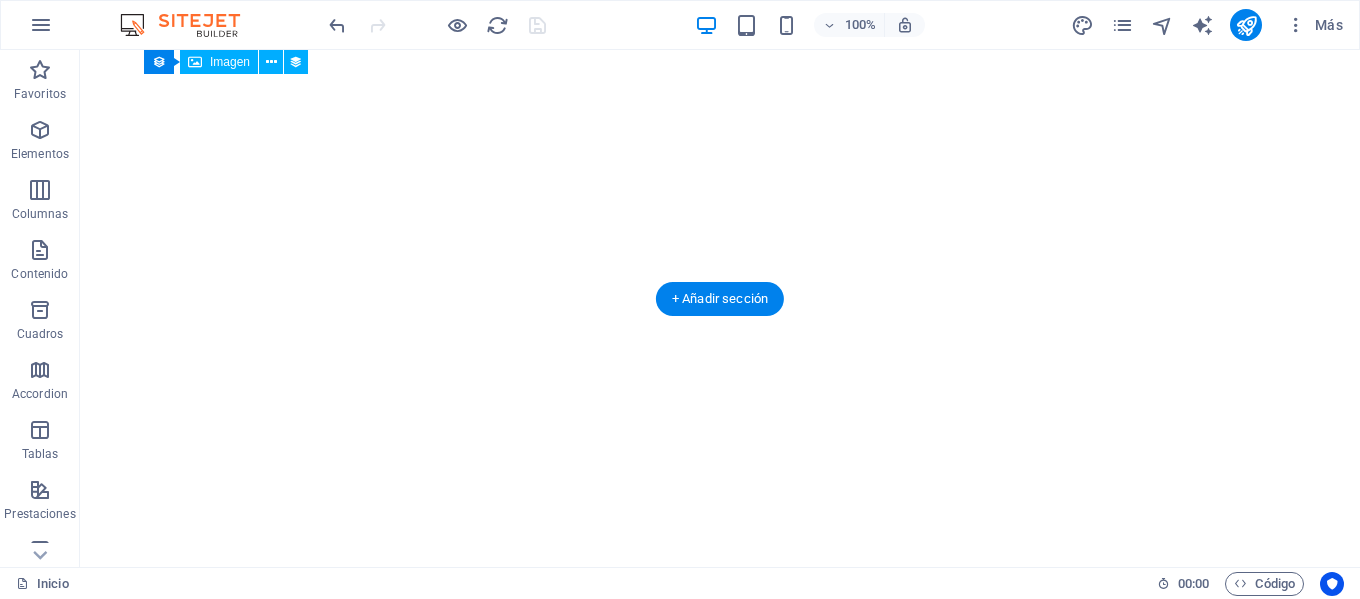scroll, scrollTop: 174, scrollLeft: 0, axis: vertical 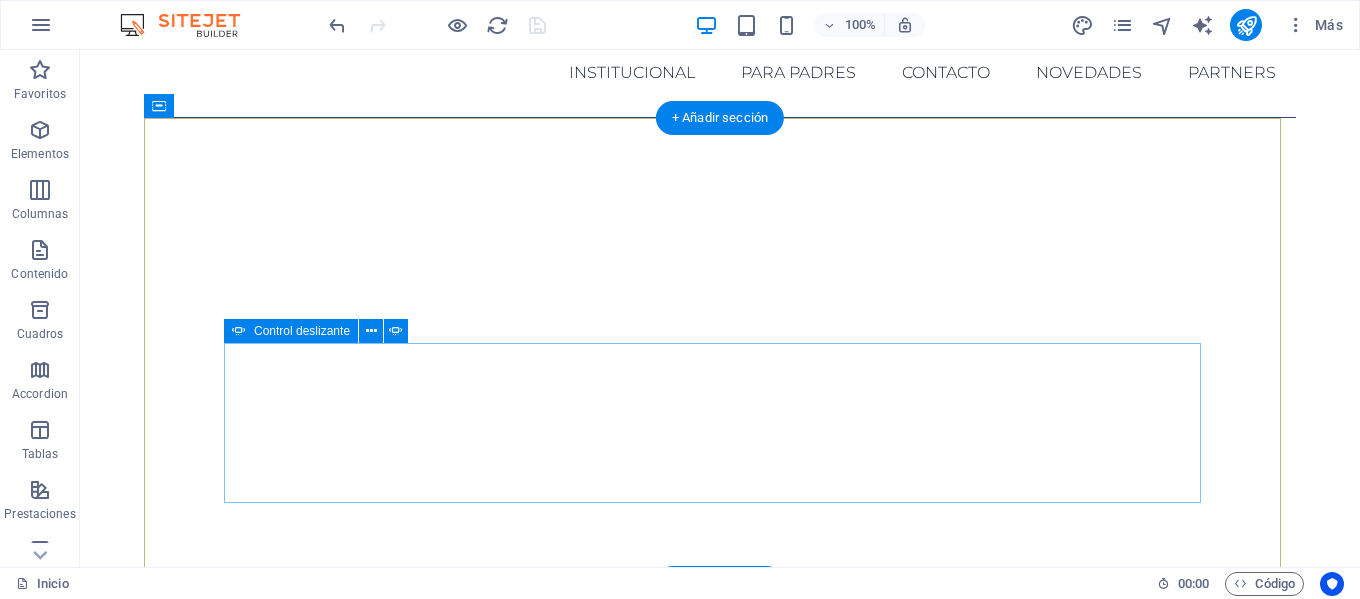 click on "Streaming Propuesta Educativa Partners Contacto" at bounding box center [720, 1512] 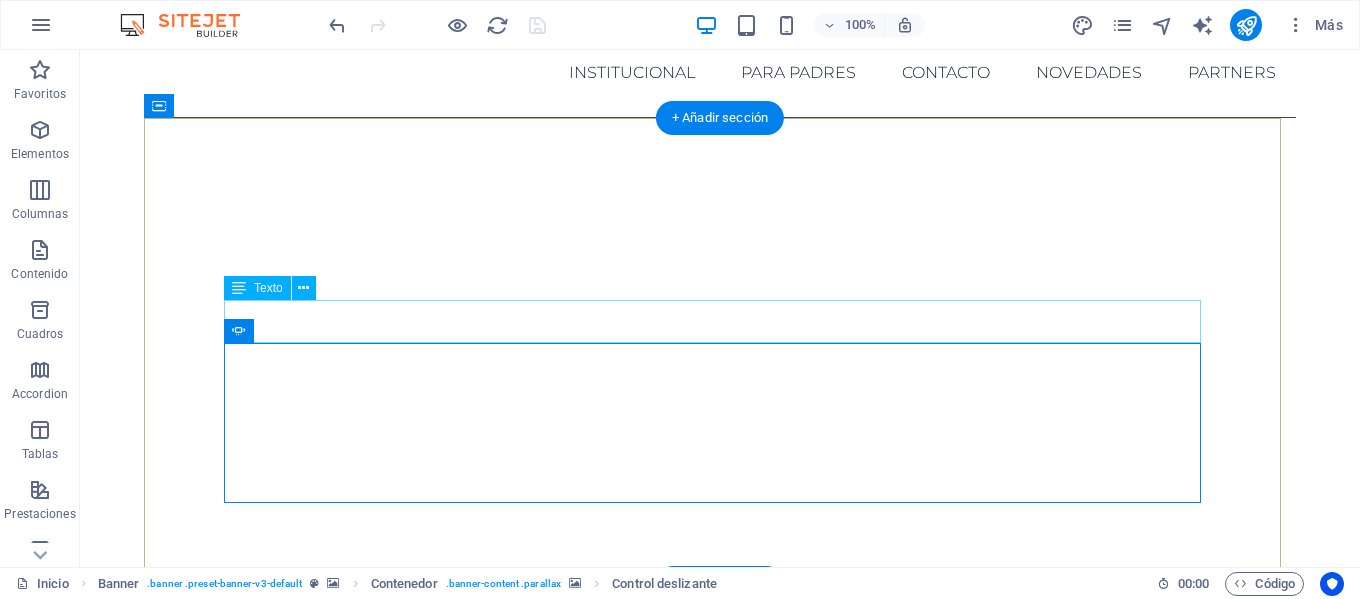 click on "Ser con los jóvenes, casa que evang eliza" at bounding box center (720, 1170) 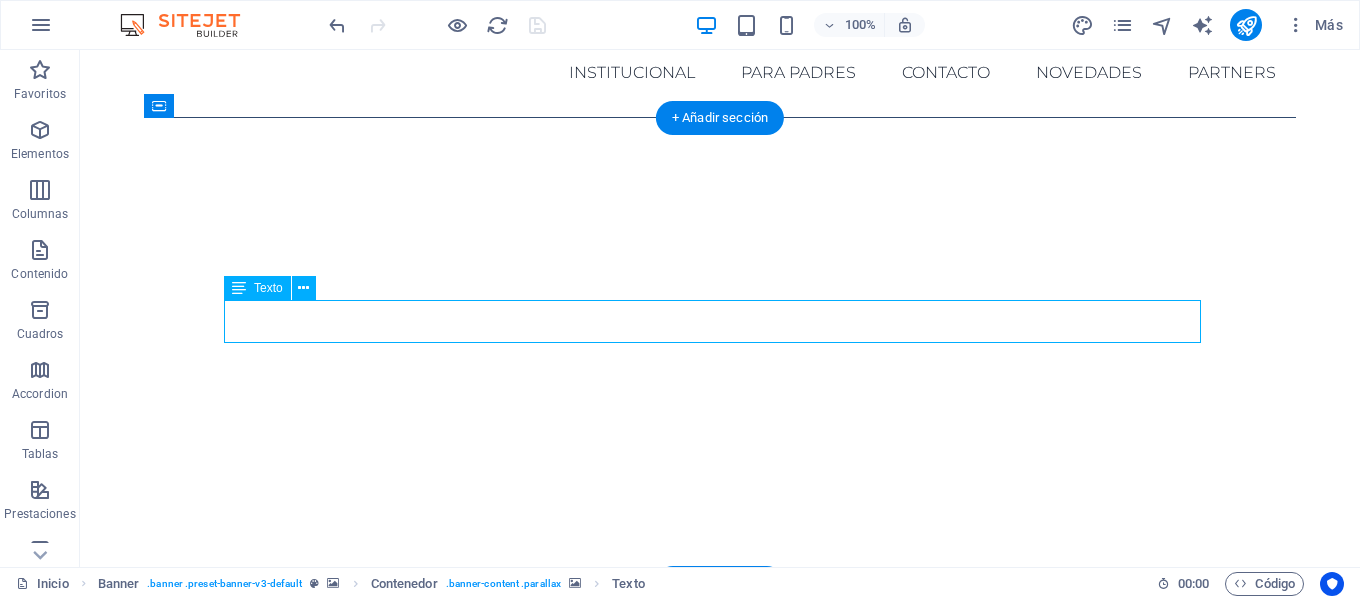 click on "Ser con los jóvenes, casa que evang eliza" at bounding box center (720, 1170) 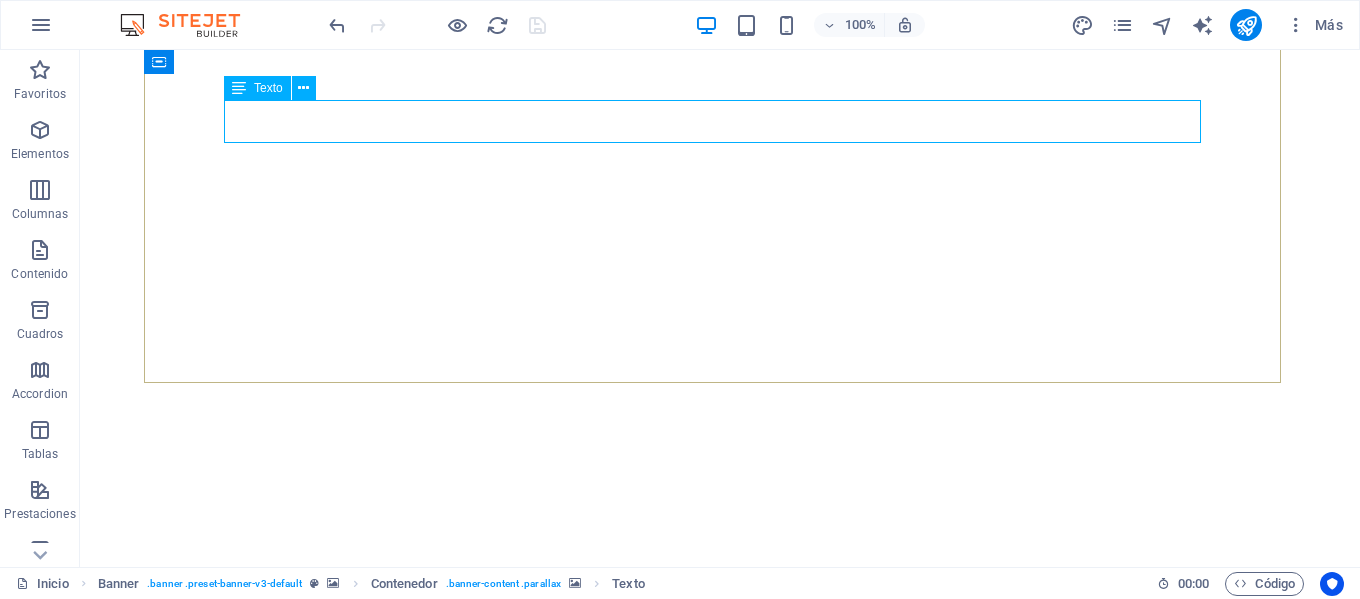 scroll, scrollTop: 353, scrollLeft: 0, axis: vertical 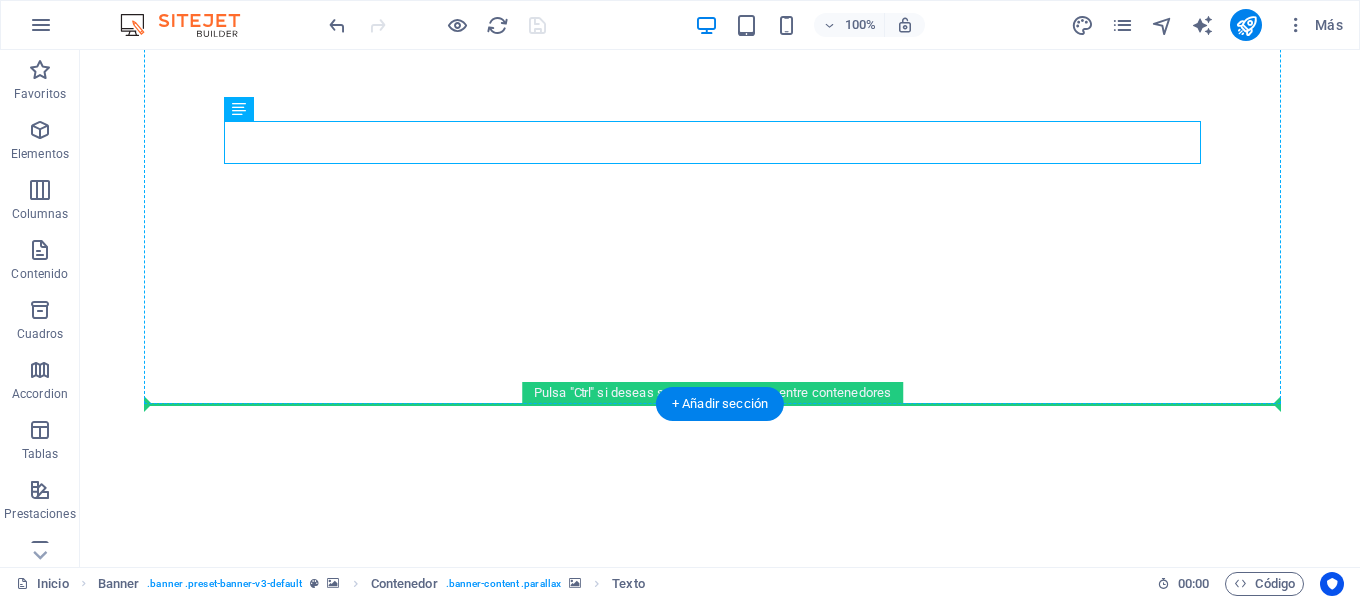 drag, startPoint x: 345, startPoint y: 144, endPoint x: 289, endPoint y: 325, distance: 189.46504 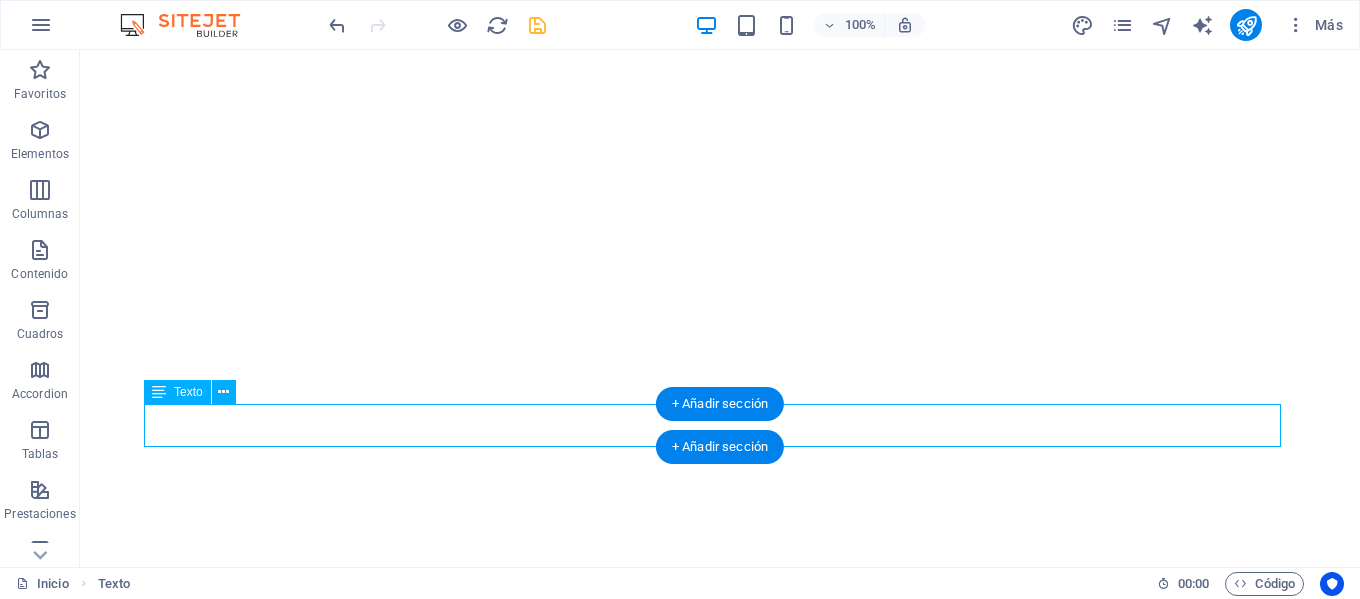 click on "Ser con los jóvenes, casa que evang eliza" at bounding box center (720, 1711) 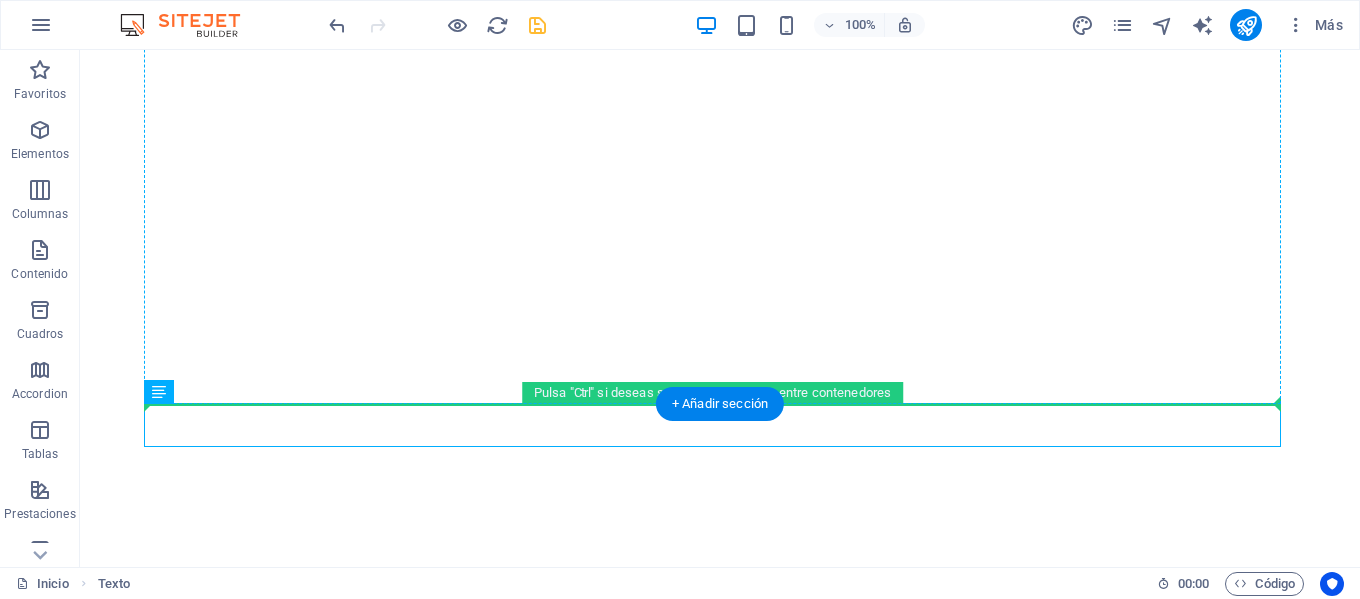 drag, startPoint x: 406, startPoint y: 418, endPoint x: 409, endPoint y: 386, distance: 32.140316 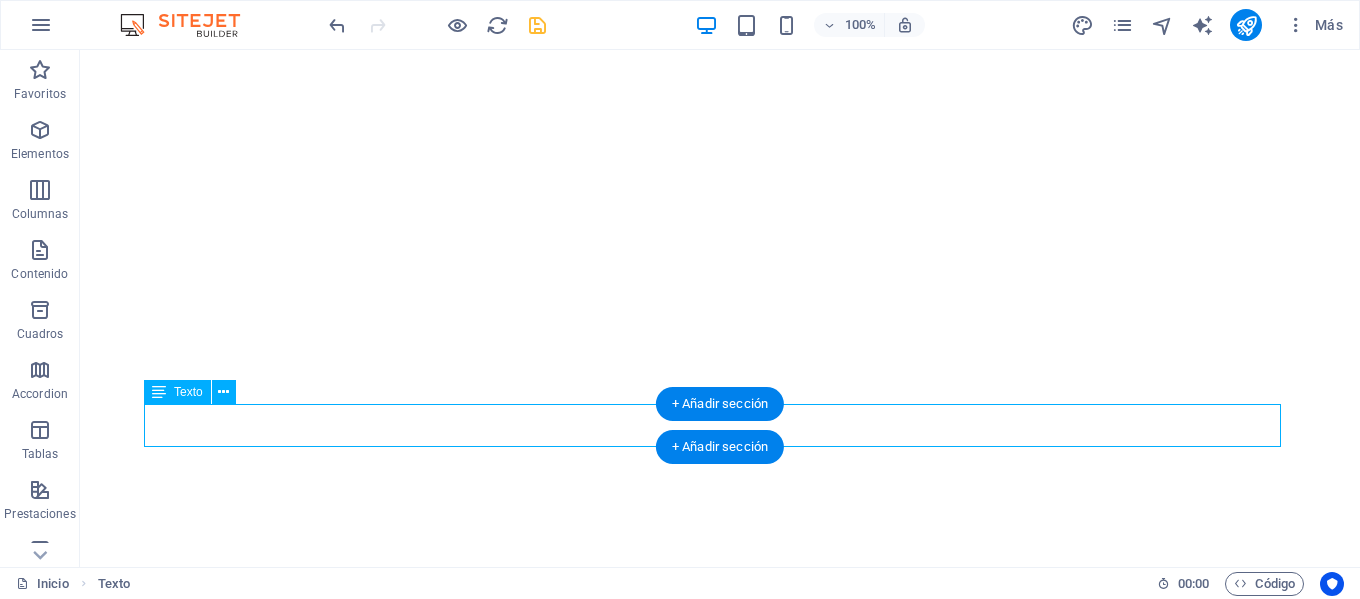 click on "Ser con los jóvenes, casa que evang eliza" at bounding box center (720, 1711) 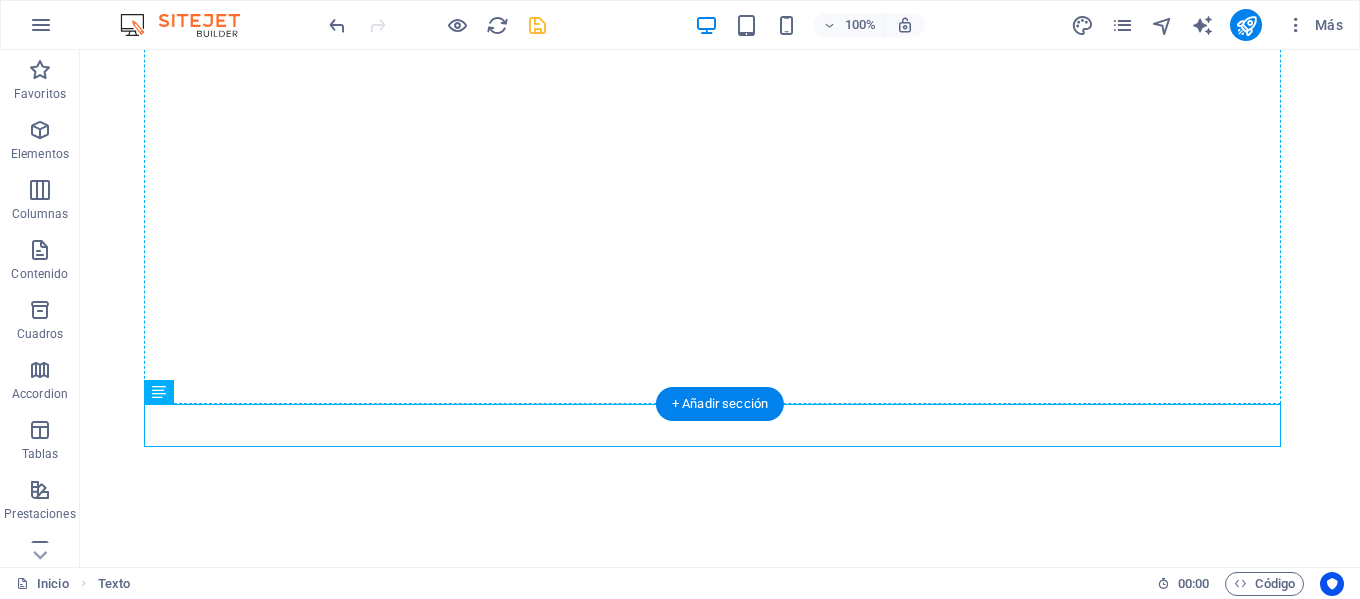 drag, startPoint x: 415, startPoint y: 435, endPoint x: 412, endPoint y: 130, distance: 305.01474 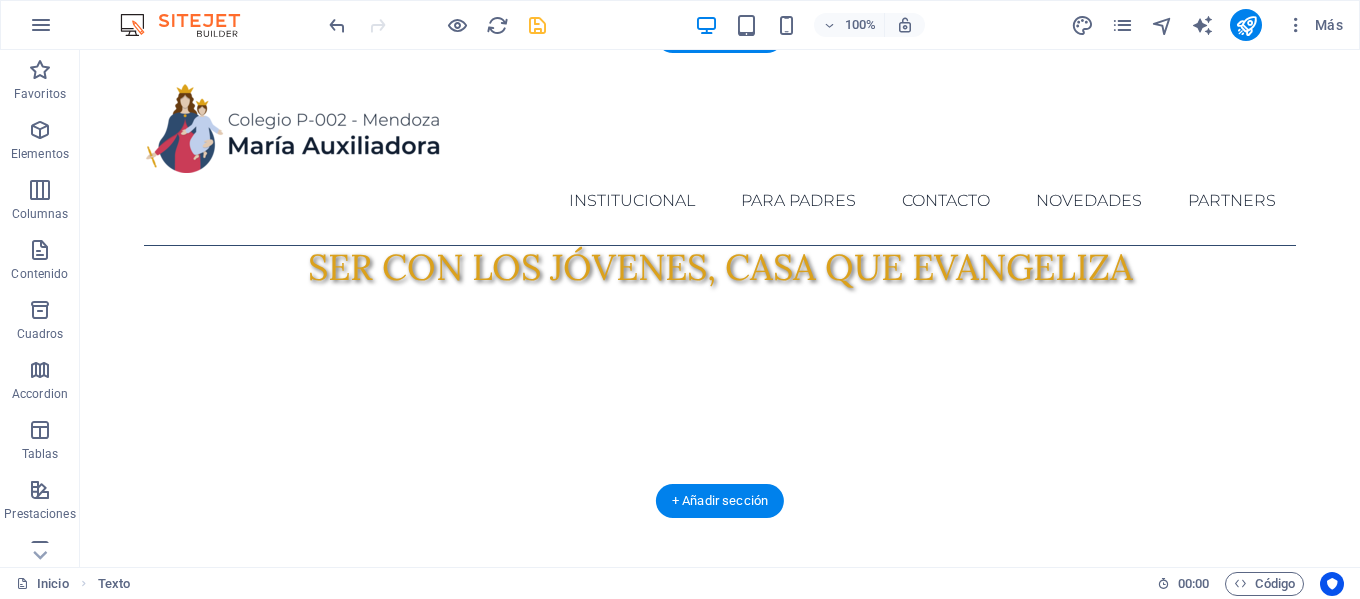 scroll, scrollTop: 5, scrollLeft: 0, axis: vertical 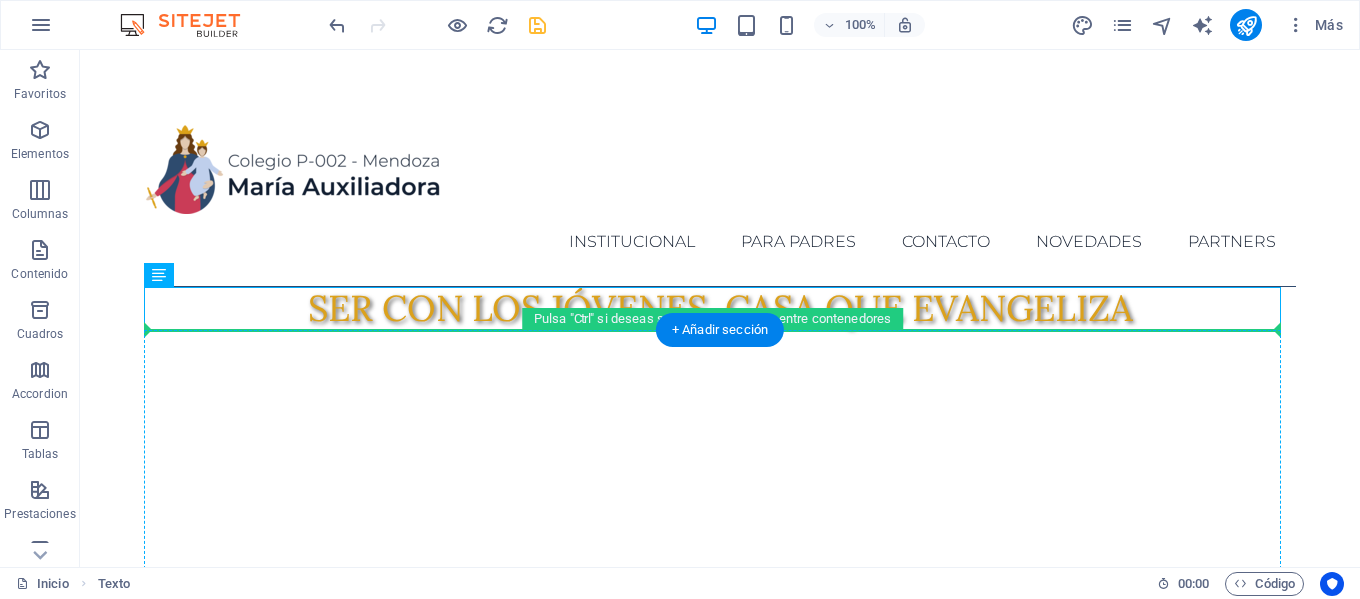 drag, startPoint x: 259, startPoint y: 327, endPoint x: 177, endPoint y: 351, distance: 85.44004 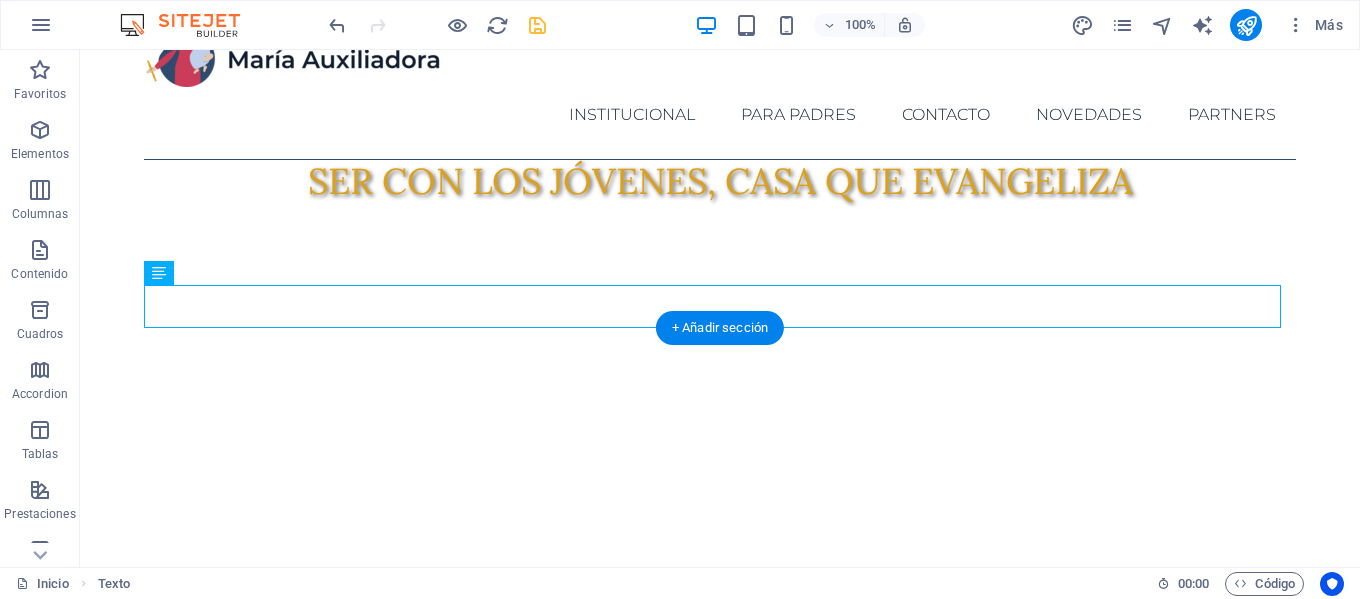 scroll, scrollTop: 205, scrollLeft: 0, axis: vertical 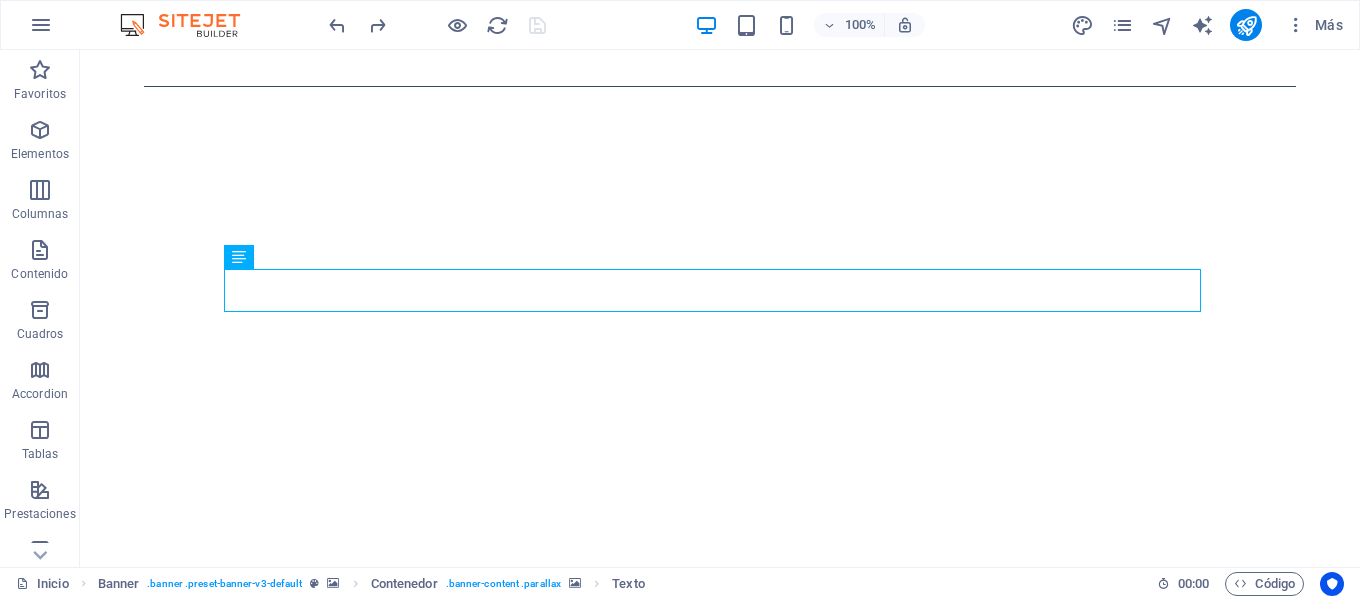 click on "Skip to main content
Inicio Institucional Para Padres Contacto Novedades Partners Ser con los jóvenes, casa que evang eliza Streaming Propuesta Educativa Partners Contacto Expo Taller De Música   28/07/2025   Suspensión De Clases El Lunes 30 De Junio Por Ola Polar   28/07/2025    Anterior Siguiente  Propuesta educativa Nivel inicial Desde sala de 3 a 5 años. ver más primaria Desde Primero hasta Séptimo grado ver más secundaria Desde Primero hasta Quinto año ver más teléfonos Teléfono +549 [PHONE] WhatsApp +549 [PHONE] Social Facebook Instagram contacto [EMAIL] Legal Notice Privacy" at bounding box center (720, 3021) 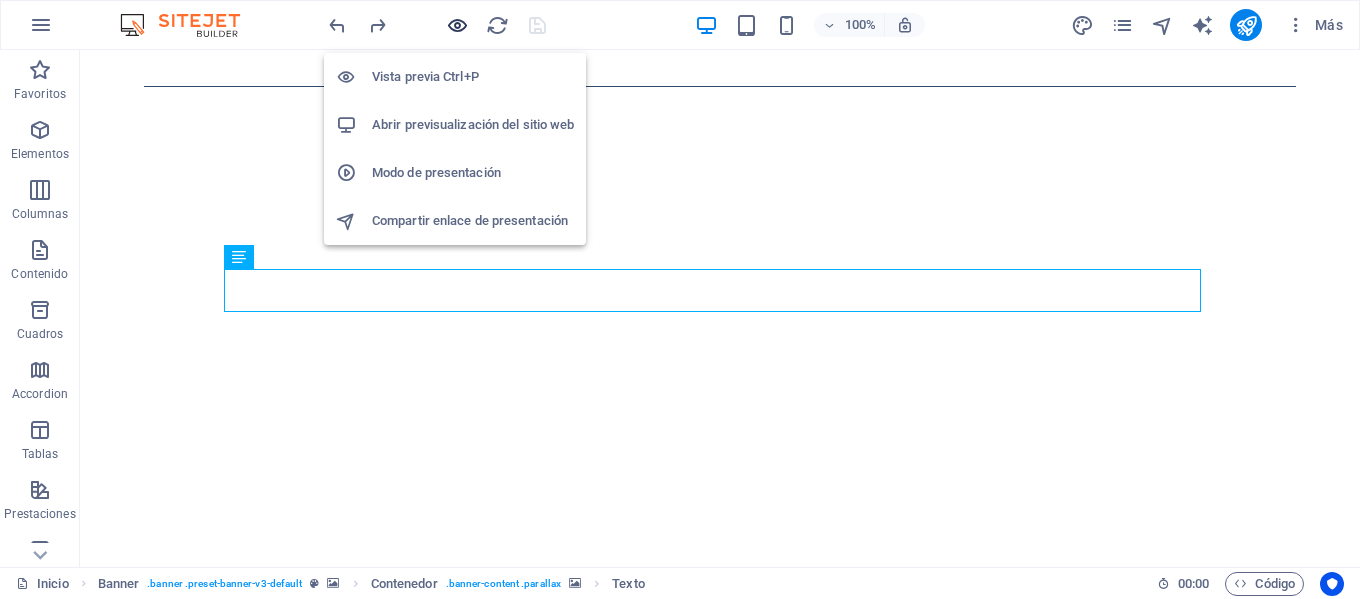 click at bounding box center [457, 25] 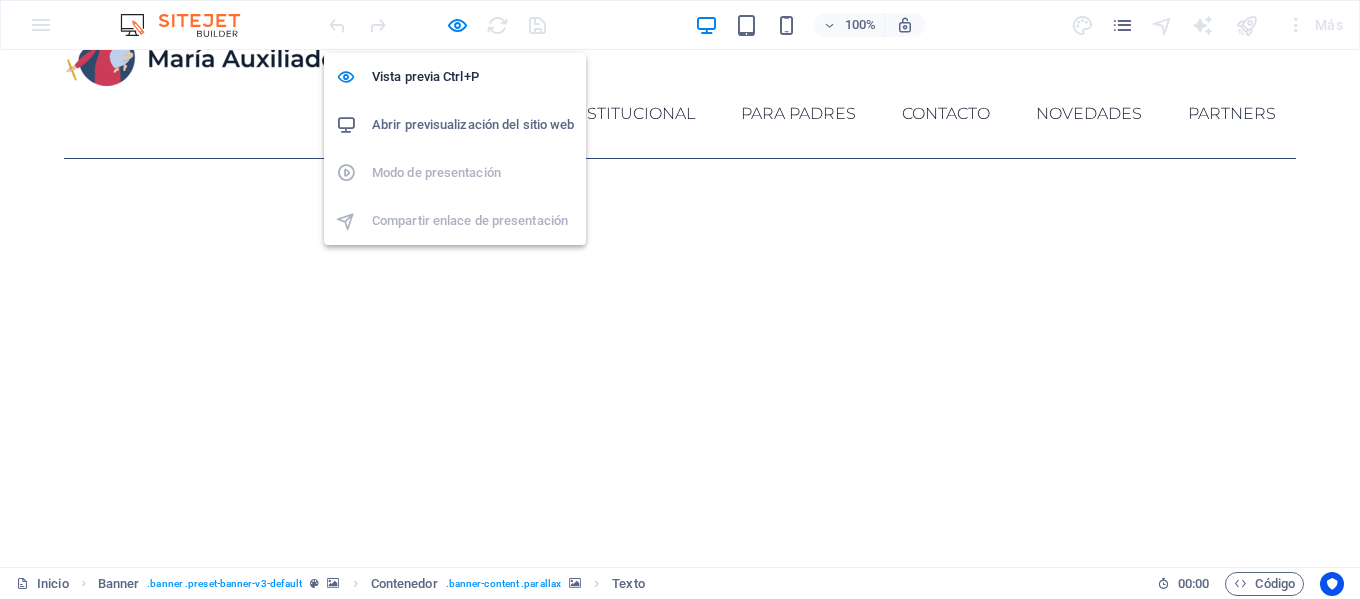 click on "Abrir previsualización del sitio web" at bounding box center (473, 125) 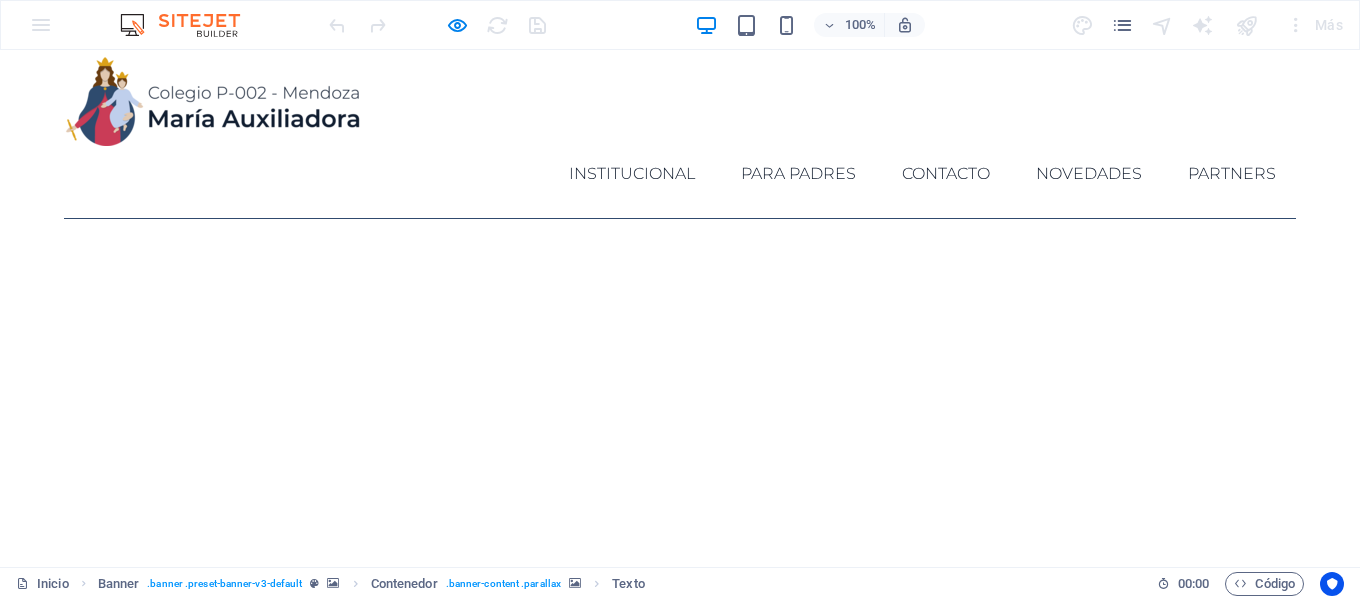 scroll, scrollTop: 100, scrollLeft: 0, axis: vertical 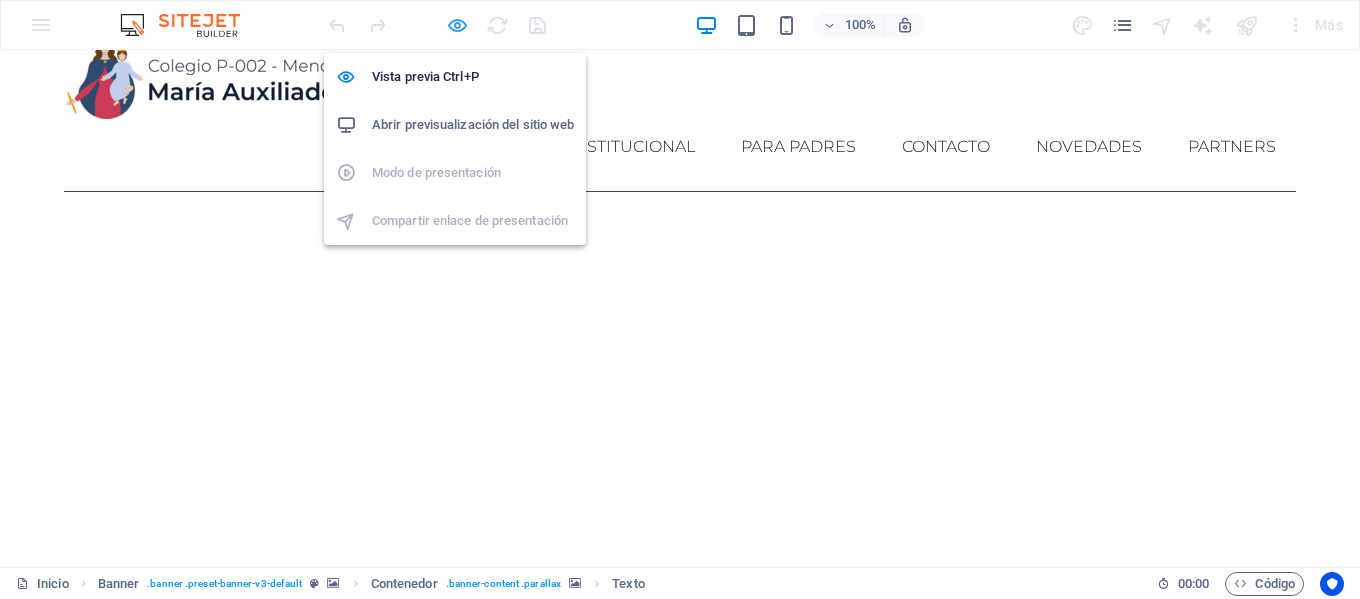click at bounding box center [457, 25] 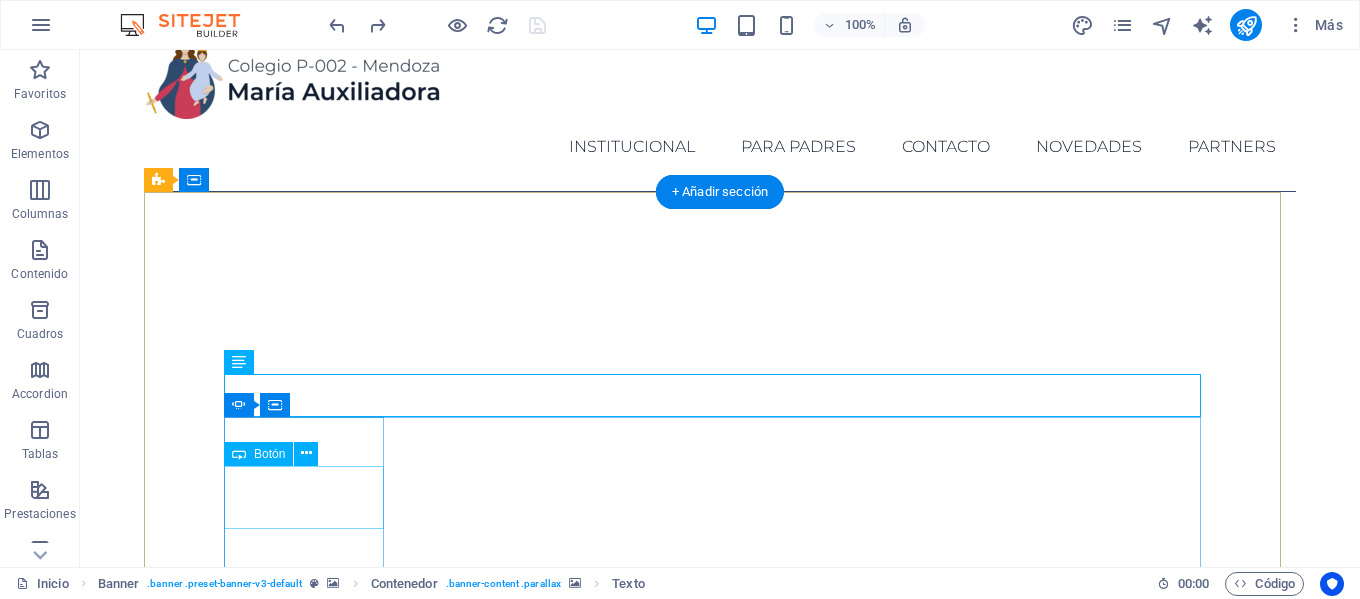 click on "Contacto" at bounding box center (-176, 1778) 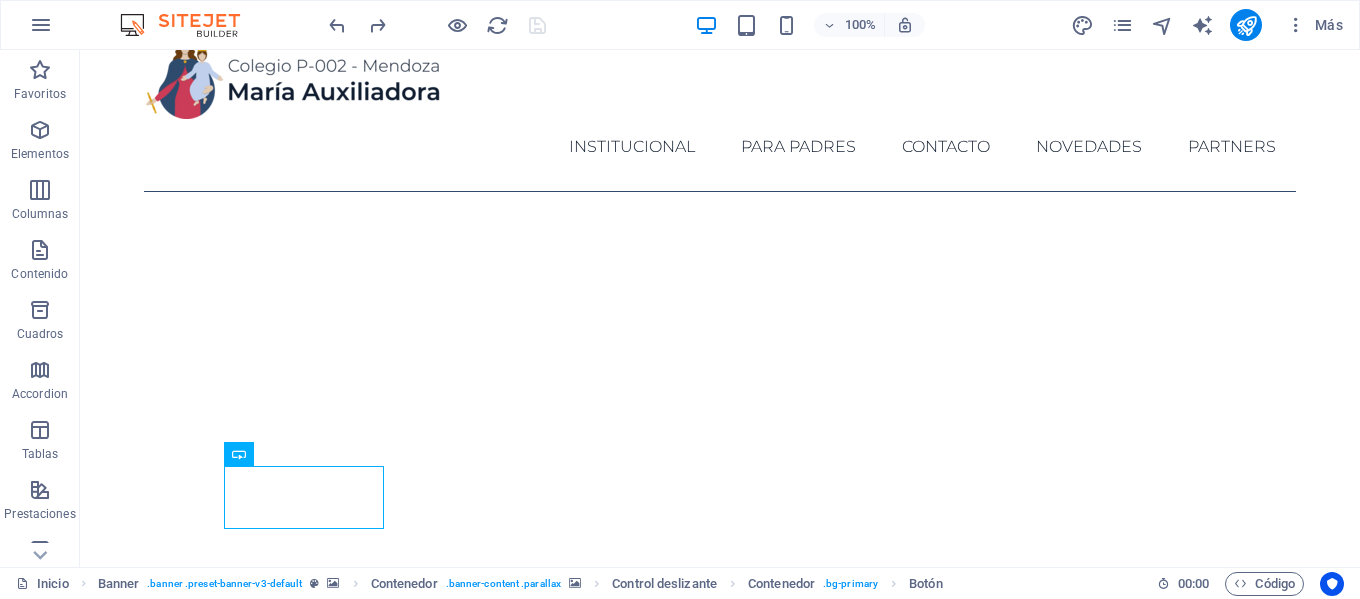 click on "Skip to main content
Inicio Institucional Para Padres Contacto Novedades Partners Ser con los jóvenes, casa que evang eliza Streaming Propuesta Educativa Partners Contacto Expo Taller De Música   28/07/2025   Suspensión De Clases El Lunes 30 De Junio Por Ola Polar   28/07/2025    Anterior Siguiente  Propuesta educativa Nivel inicial Desde sala de 3 a 5 años. ver más primaria Desde Primero hasta Séptimo grado ver más secundaria Desde Primero hasta Quinto año ver más teléfonos Teléfono +549 [PHONE] WhatsApp +549 [PHONE] Social Facebook Instagram contacto [EMAIL] Legal Notice Privacy" at bounding box center [720, 3126] 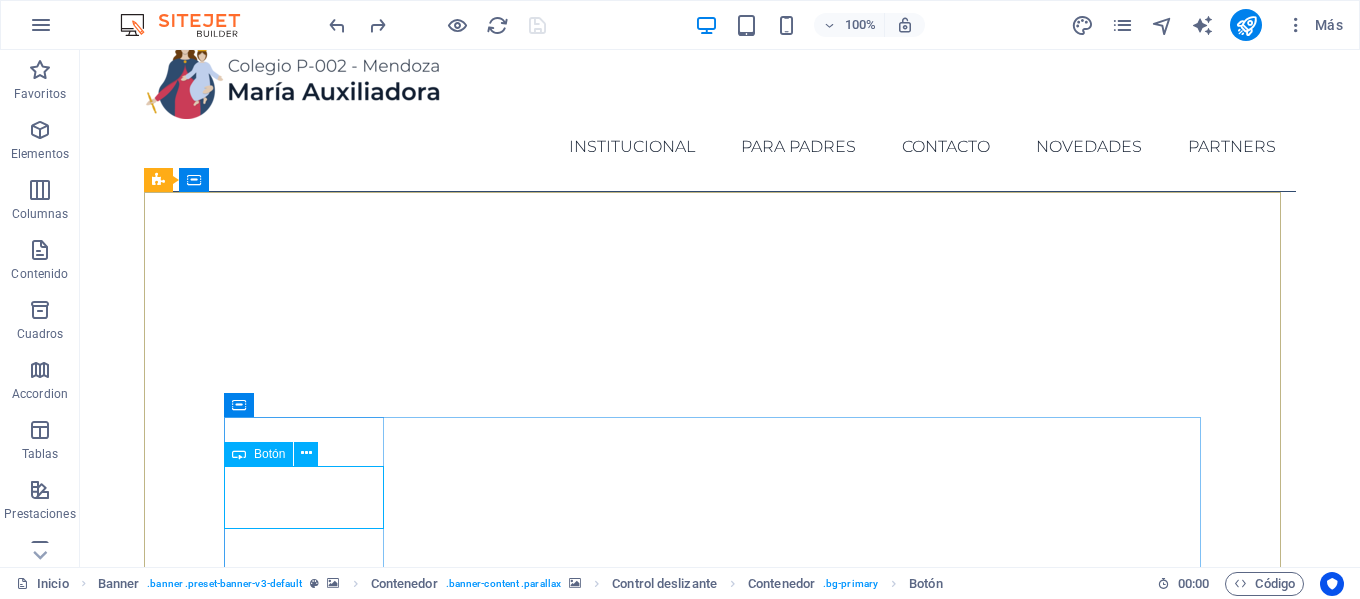 click on "Botón" at bounding box center [269, 454] 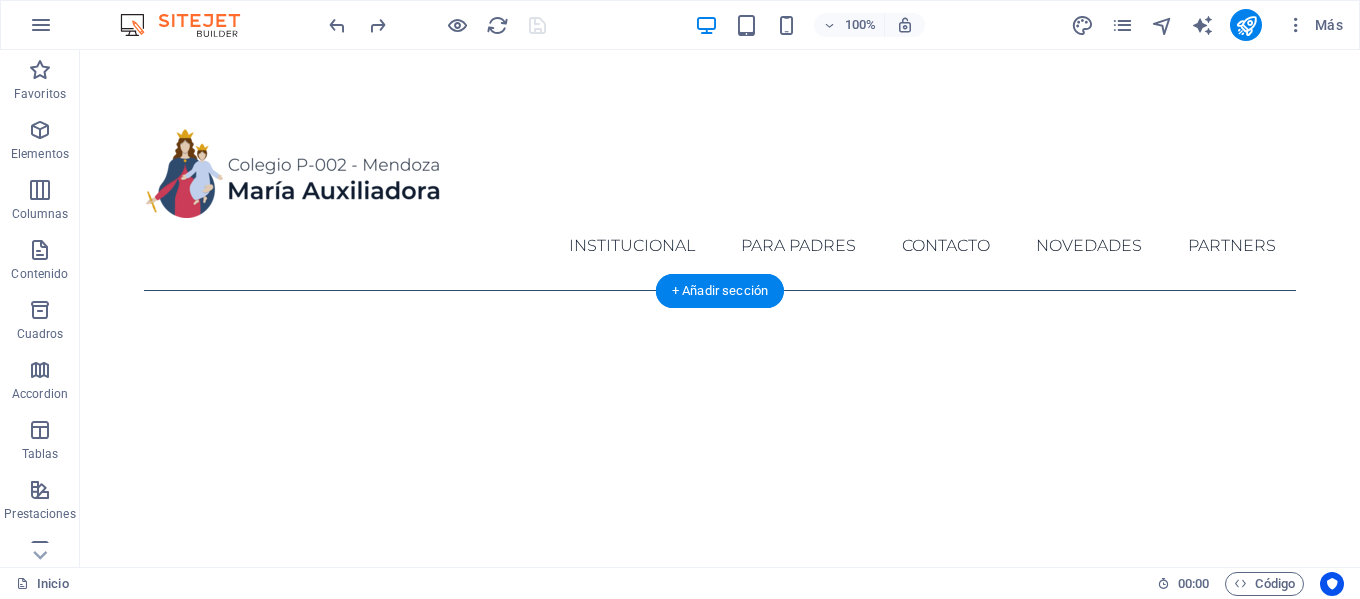 scroll, scrollTop: 0, scrollLeft: 0, axis: both 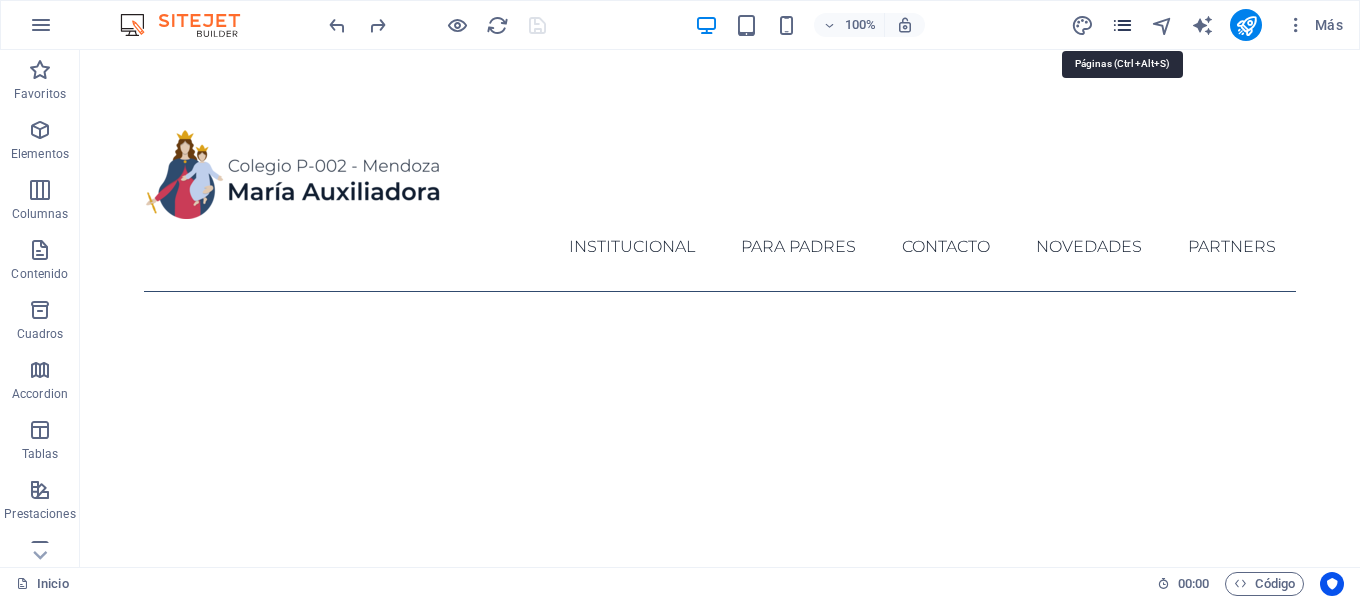 click at bounding box center [1122, 25] 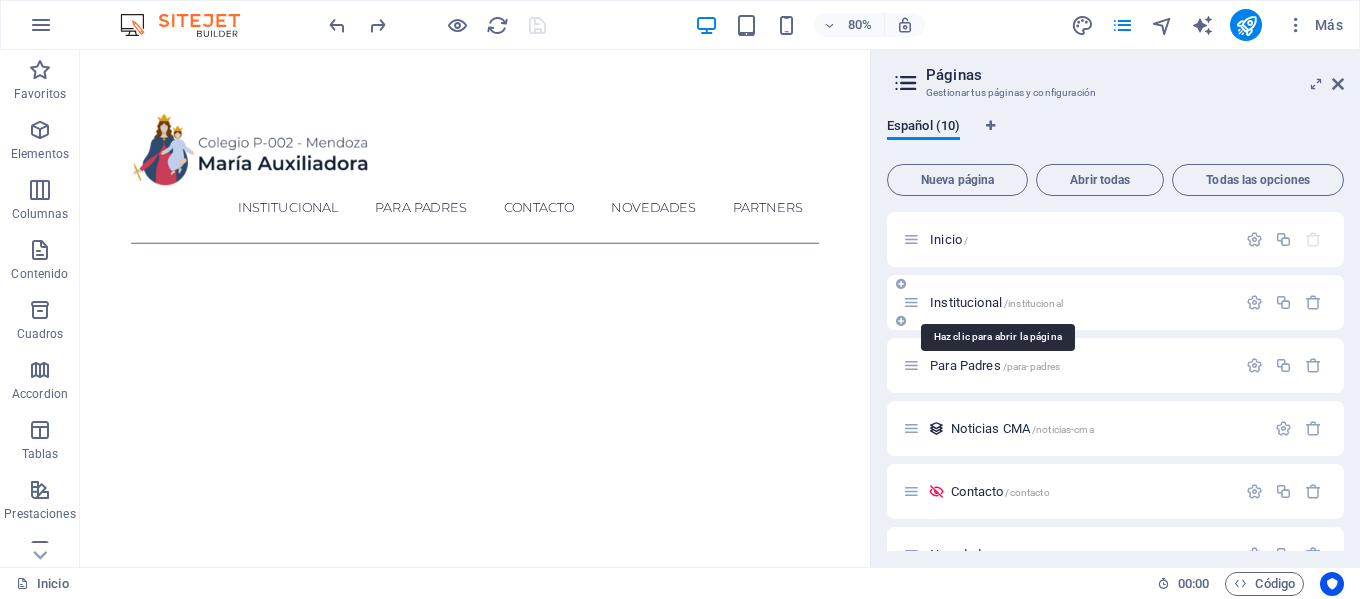 click on "Institucional /institucional" at bounding box center (996, 302) 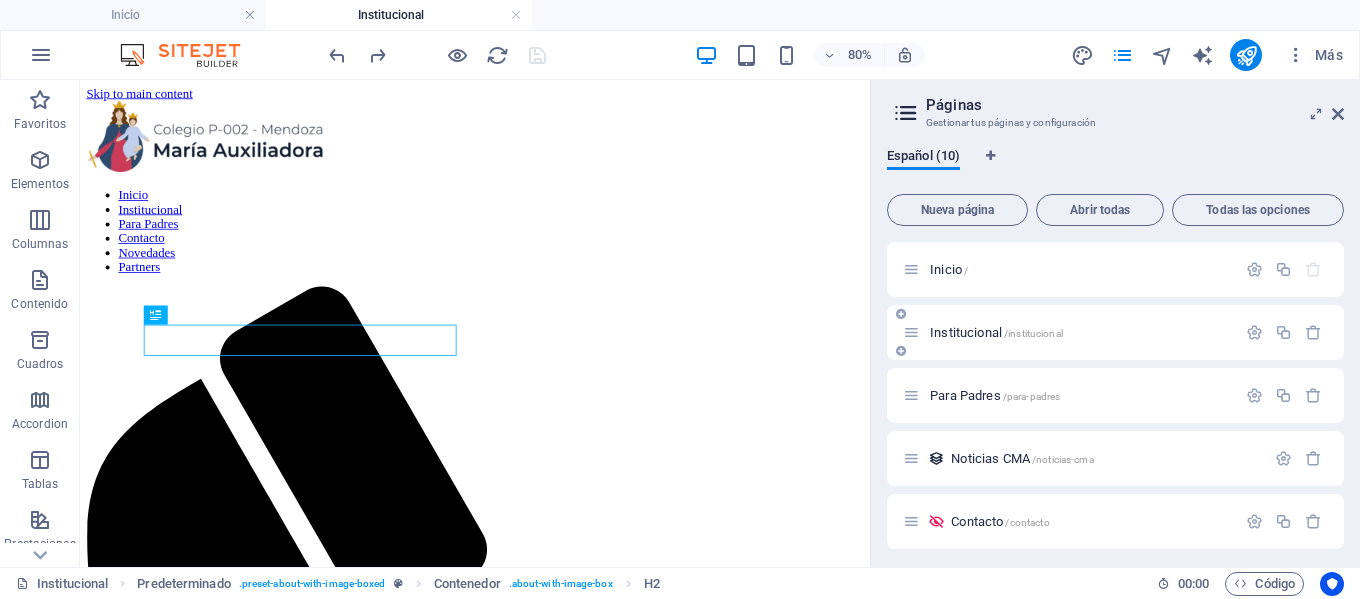 scroll, scrollTop: 0, scrollLeft: 0, axis: both 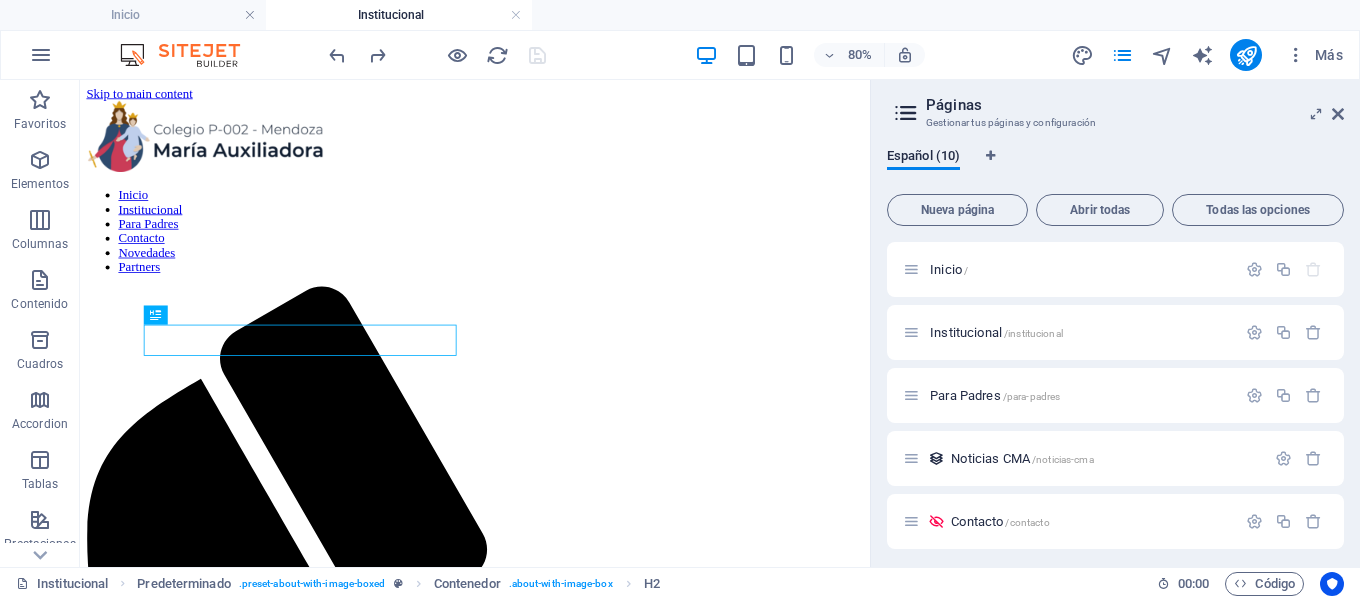 drag, startPoint x: 870, startPoint y: 274, endPoint x: 884, endPoint y: 271, distance: 14.3178215 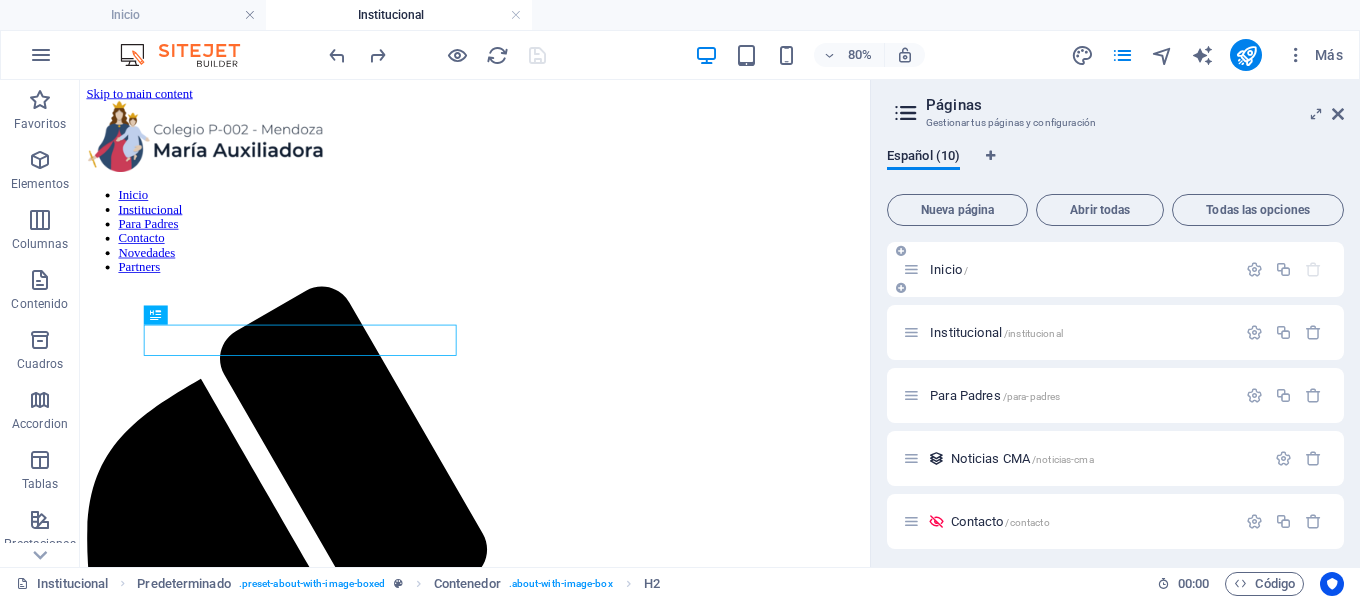 click on "Inicio /" at bounding box center [949, 269] 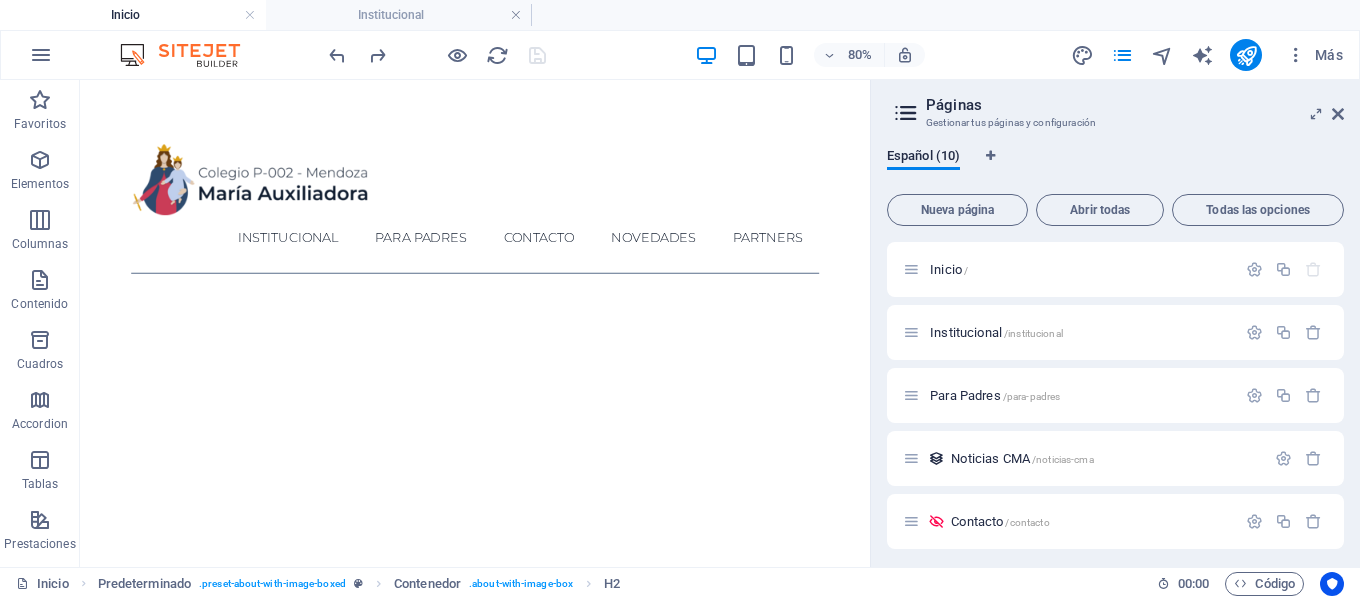 click on "Páginas Gestionar tus páginas y configuración Español (10) Nueva página Abrir todas Todas las opciones Inicio / Institucional /institucional Para Padres /para-padres Noticias CMA /noticias-cma Contacto /contacto Novedades /novedades Partners /partners Legal Notice /legal-notice Privacy /privacy Noticias CMA: Diseño de página única /noticias-cma-elemento" at bounding box center (1115, 323) 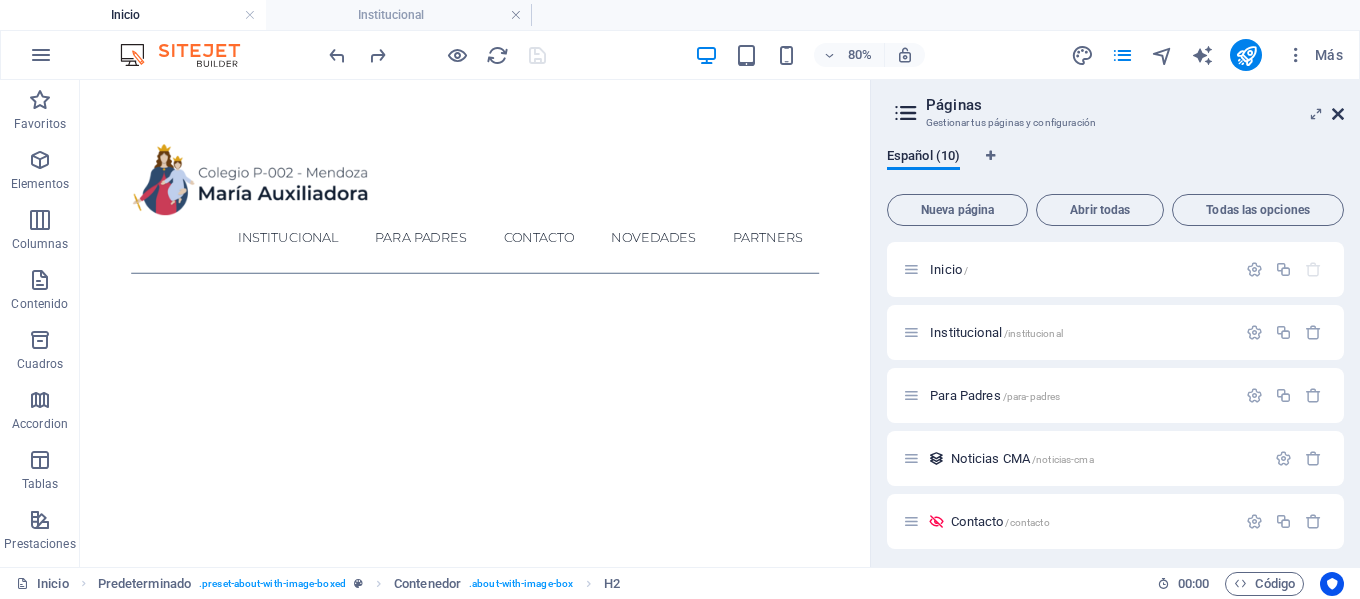 click at bounding box center [1338, 114] 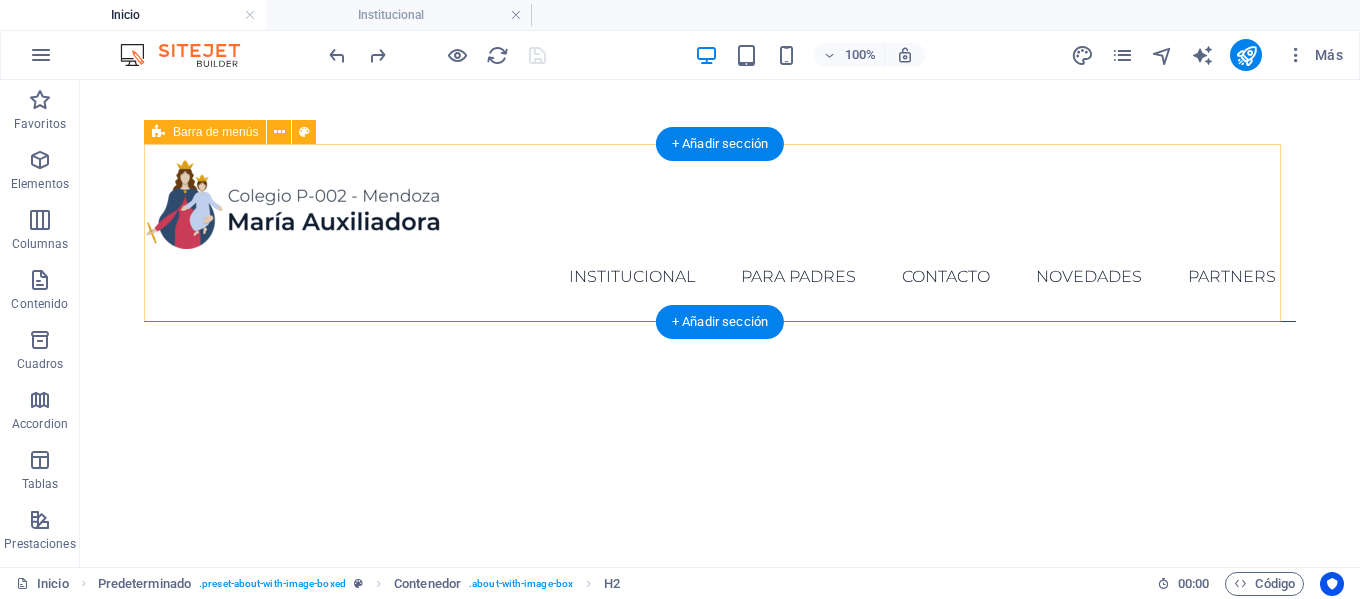scroll, scrollTop: 100, scrollLeft: 0, axis: vertical 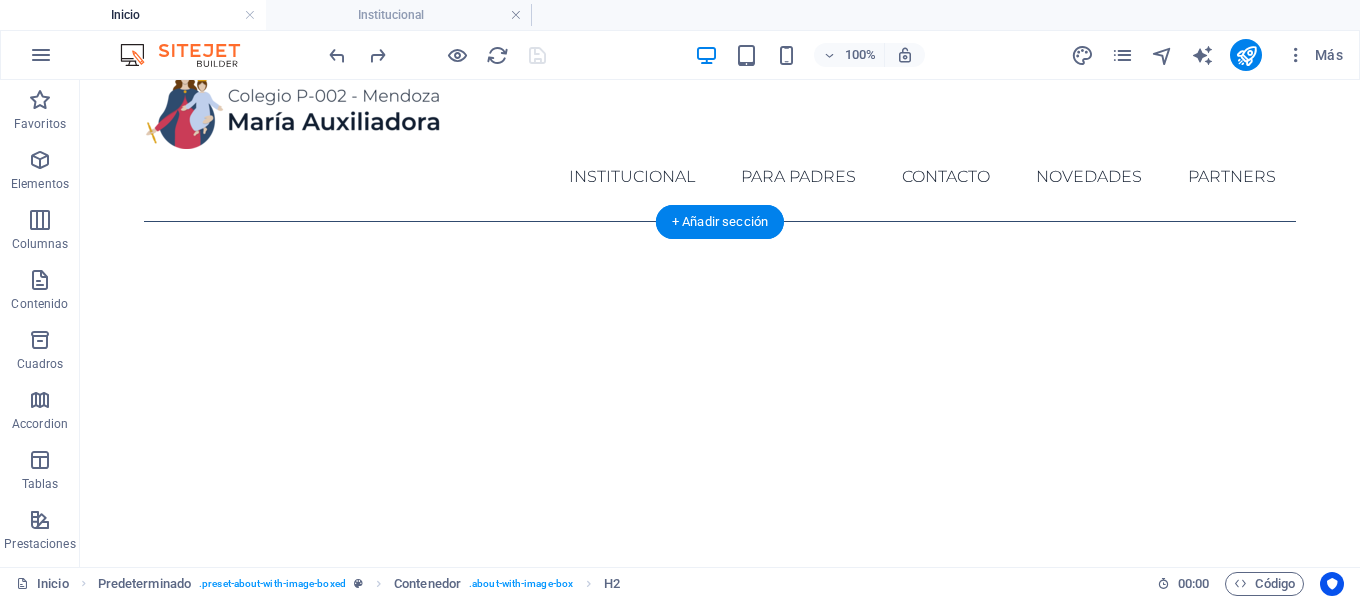 click at bounding box center (720, 832) 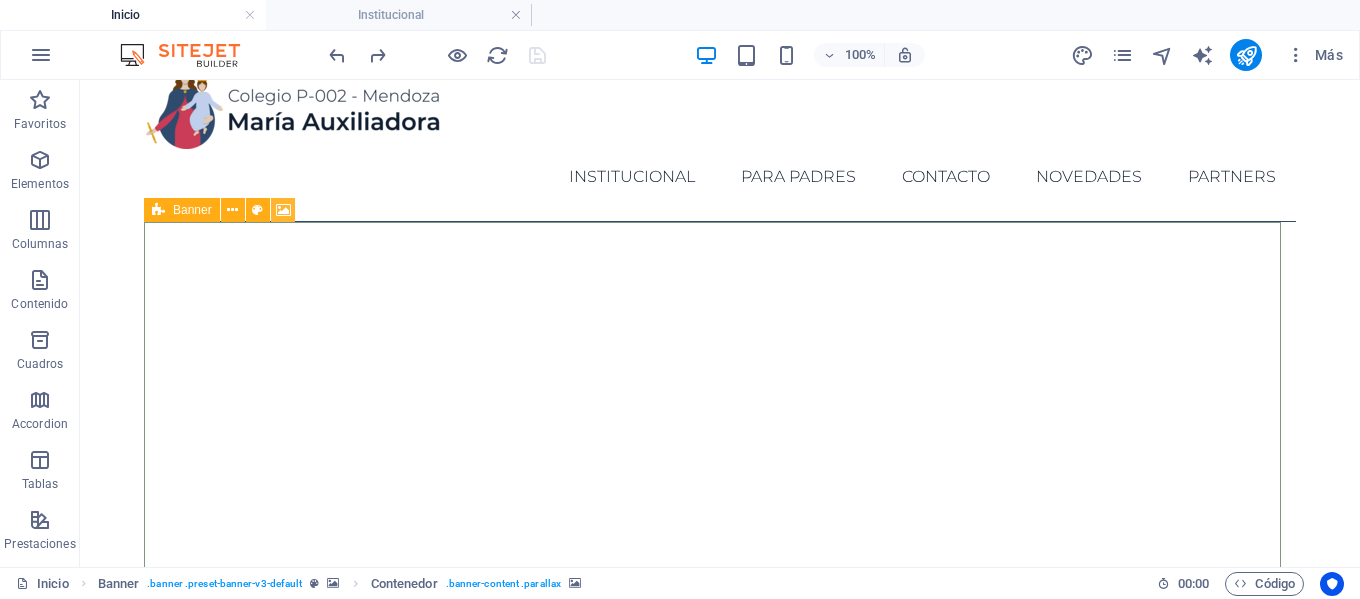 click at bounding box center [283, 210] 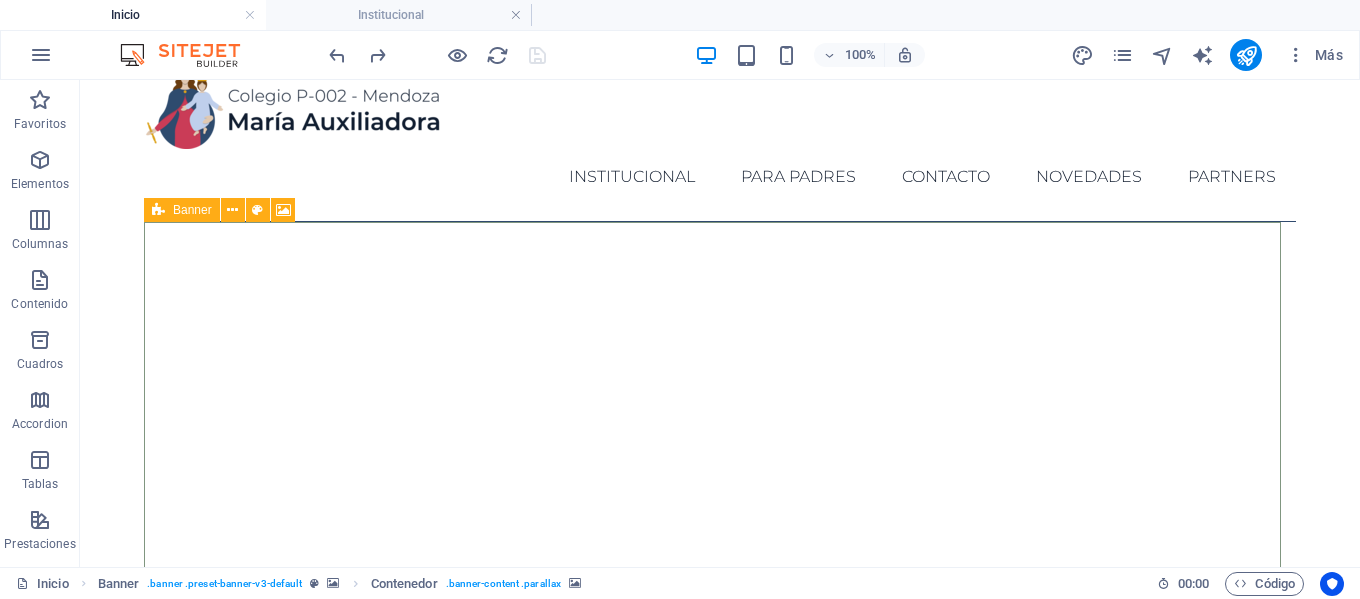 select on "ms" 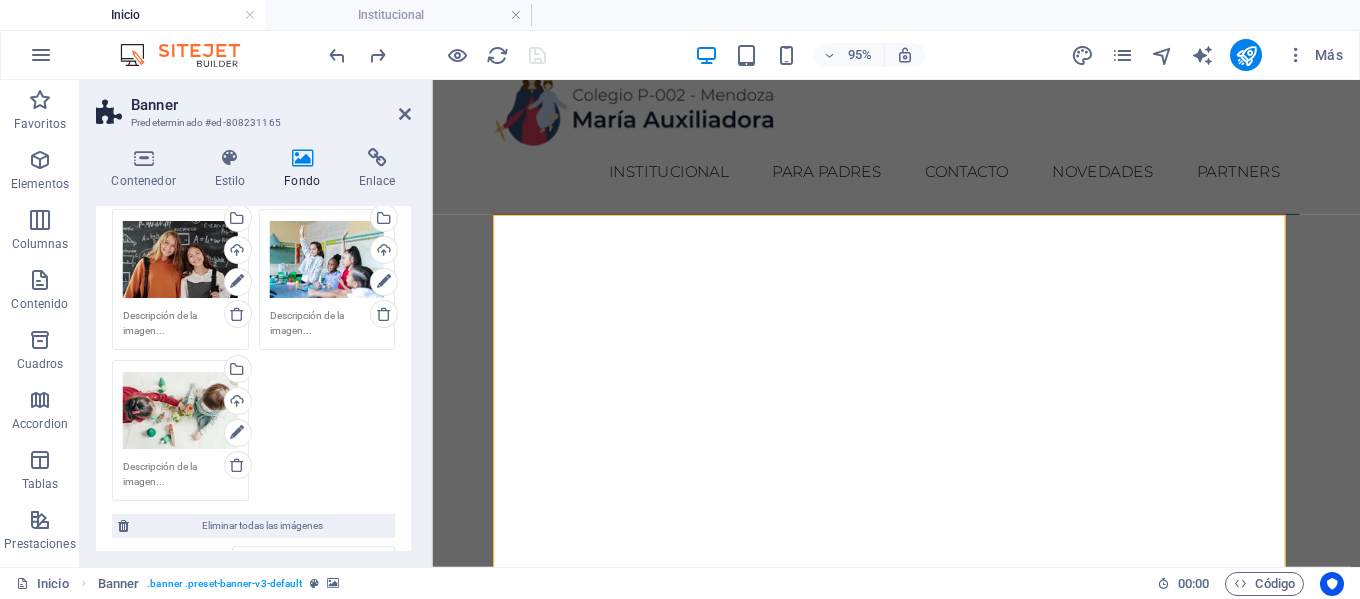 scroll, scrollTop: 200, scrollLeft: 0, axis: vertical 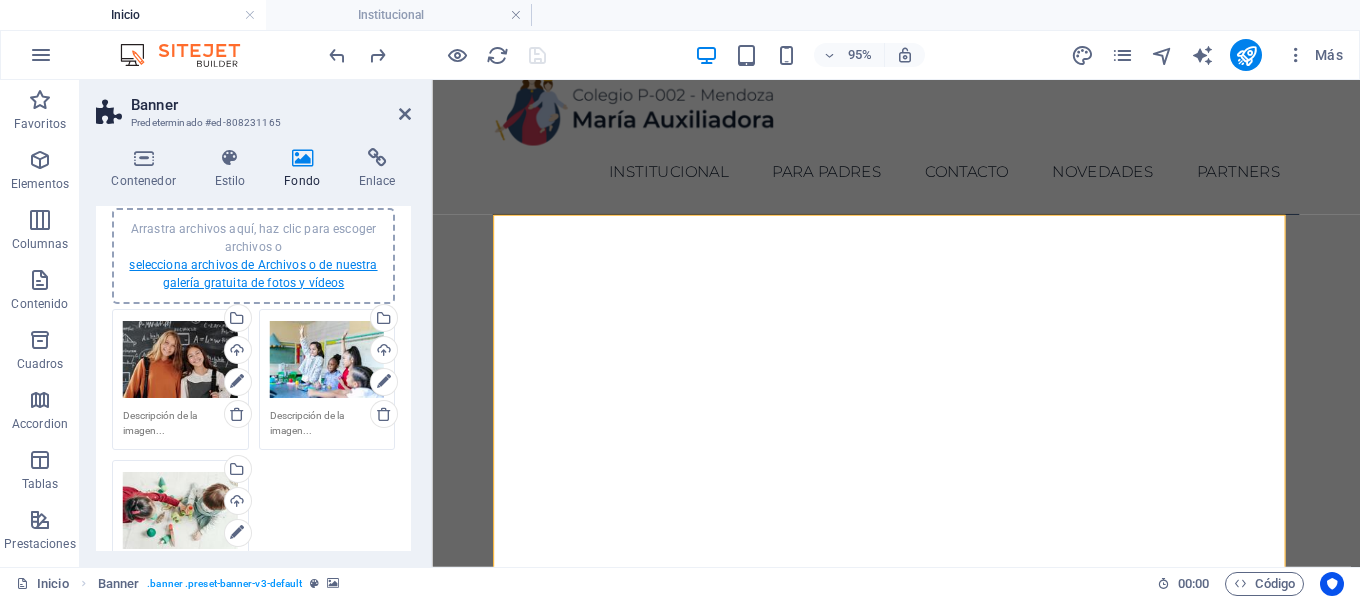 click on "selecciona archivos de Archivos o de nuestra galería gratuita de fotos y vídeos" at bounding box center (253, 274) 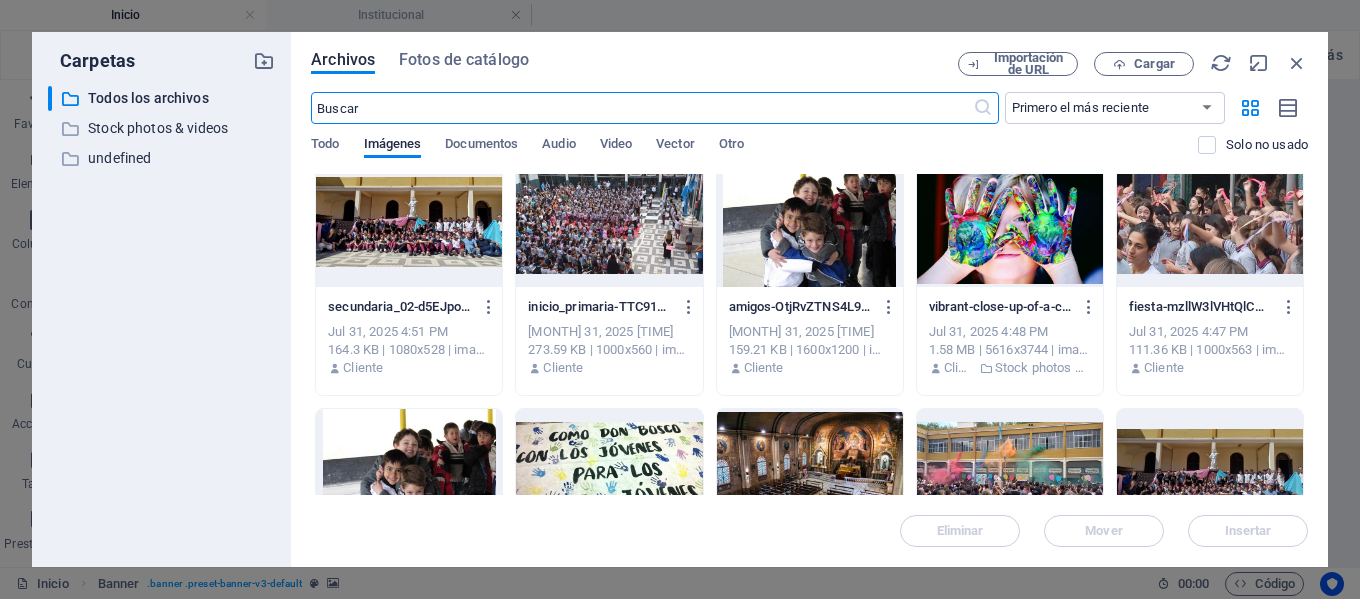 scroll, scrollTop: 400, scrollLeft: 0, axis: vertical 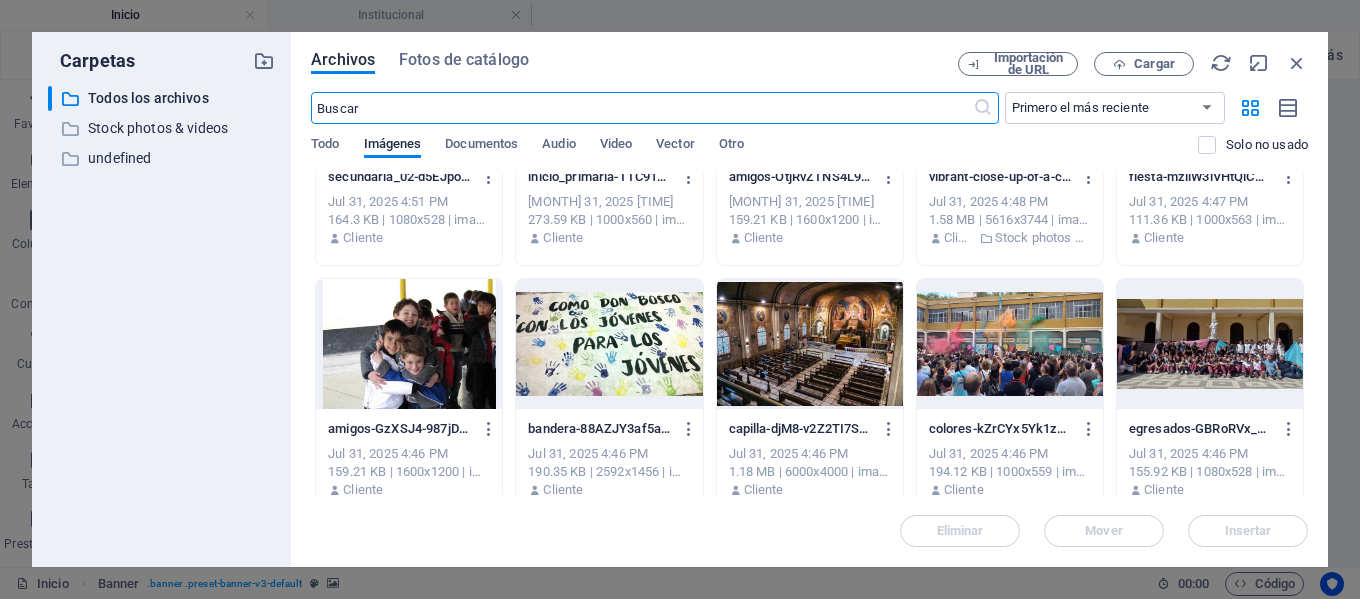 click at bounding box center (1010, 344) 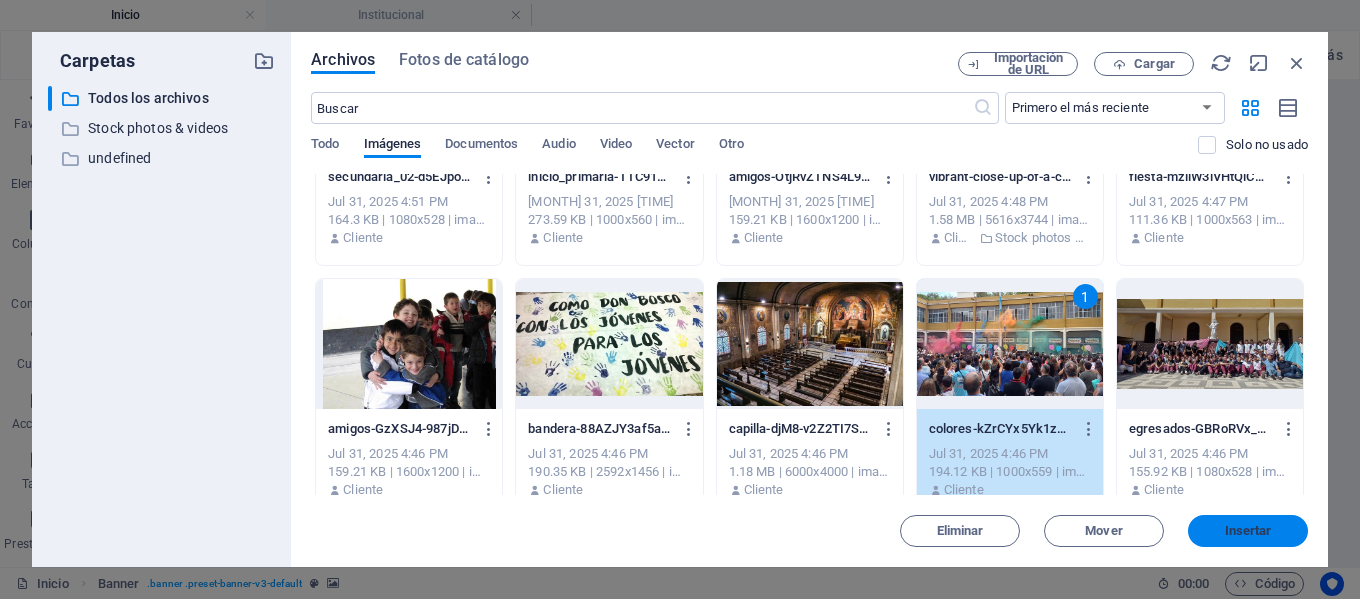 click on "Insertar" at bounding box center [1248, 531] 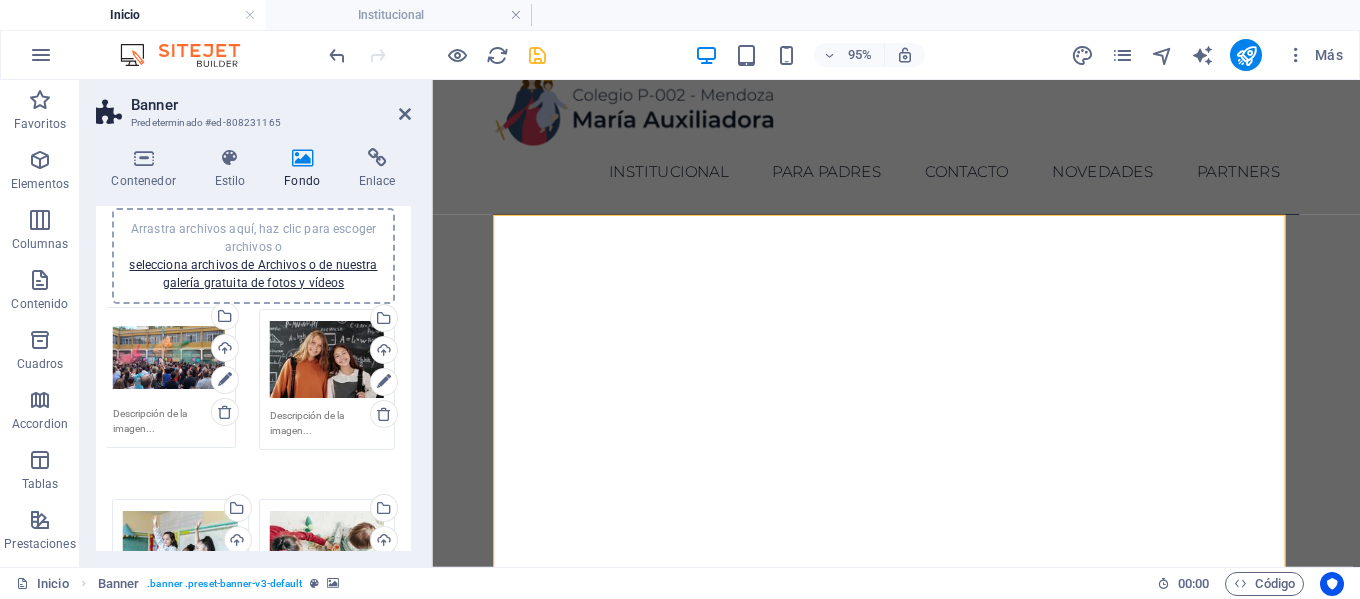 drag, startPoint x: 300, startPoint y: 507, endPoint x: 145, endPoint y: 354, distance: 217.79349 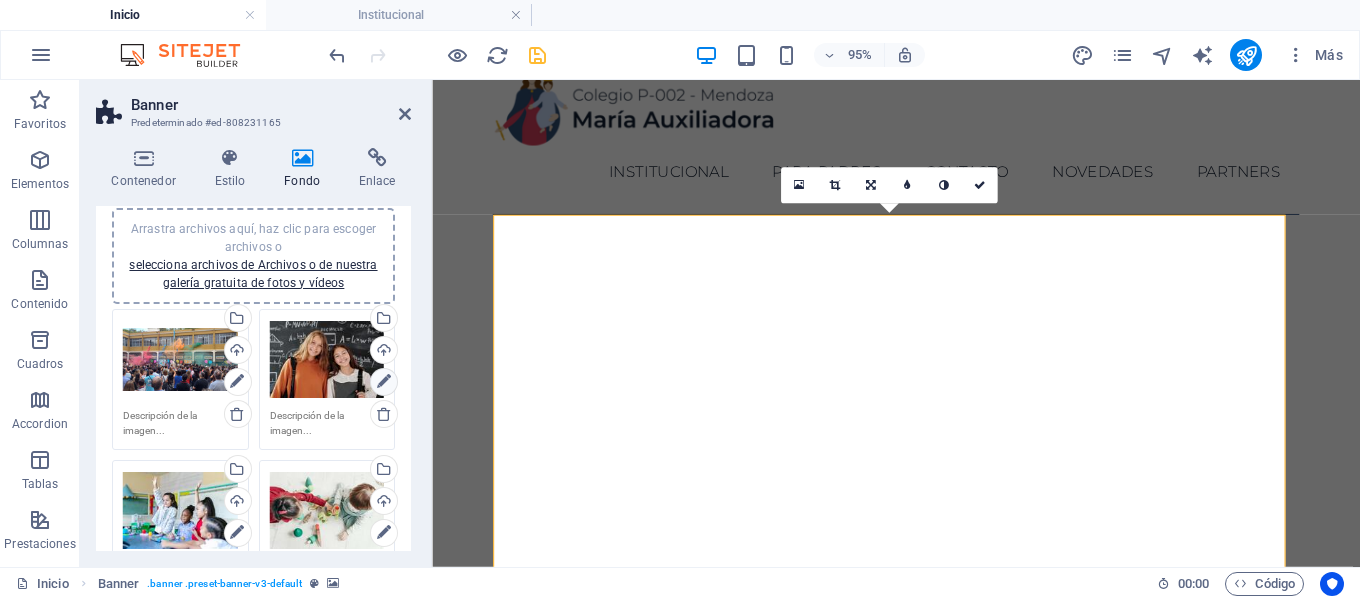 click at bounding box center (384, 382) 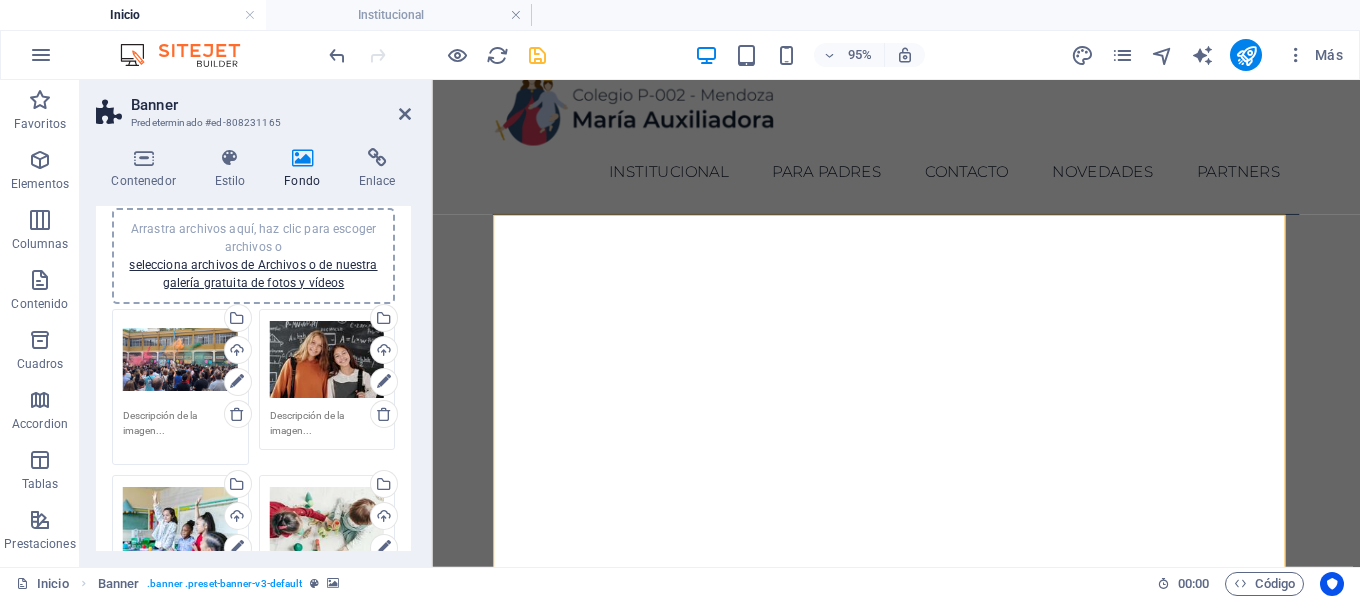 click at bounding box center [180, 430] 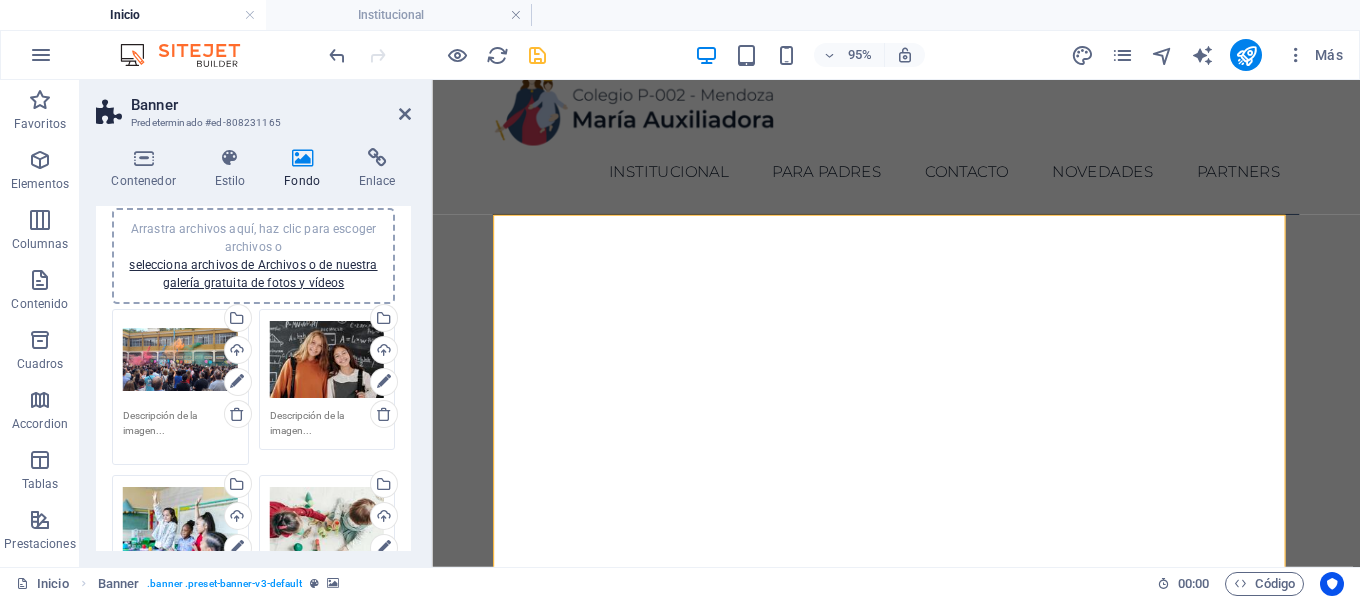 click on "Arrastra archivos aquí, haz clic para escoger archivos o  selecciona archivos de Archivos o de nuestra galería gratuita de fotos y vídeos" at bounding box center [327, 360] 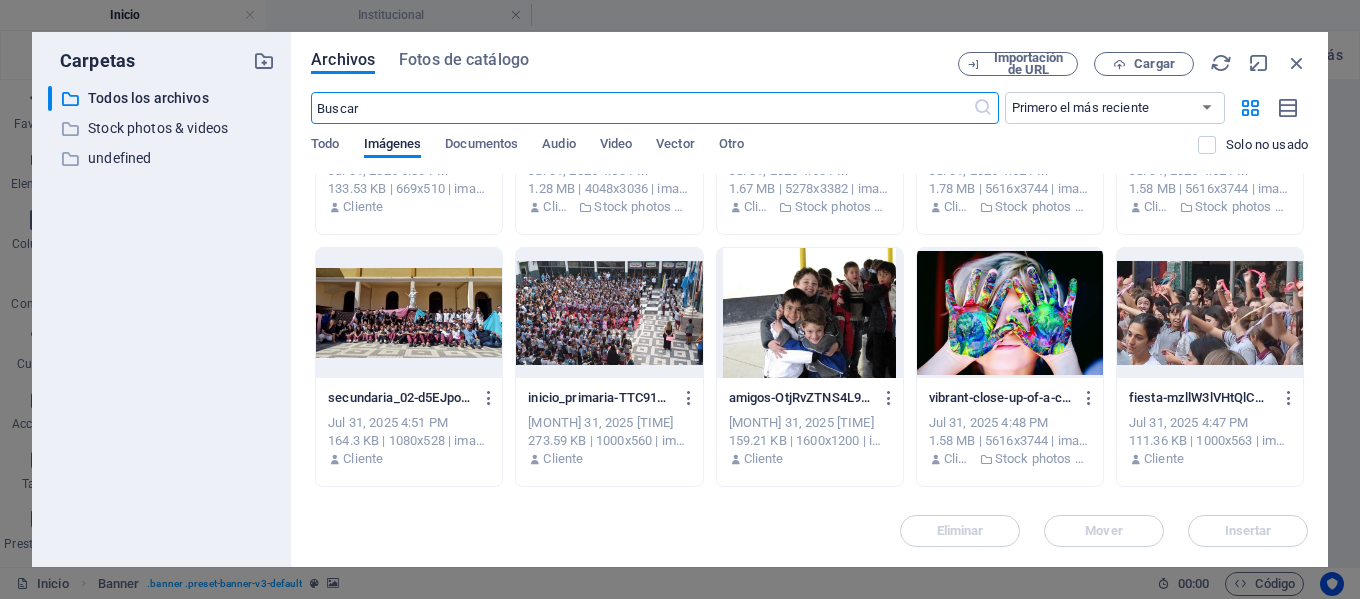 scroll, scrollTop: 200, scrollLeft: 0, axis: vertical 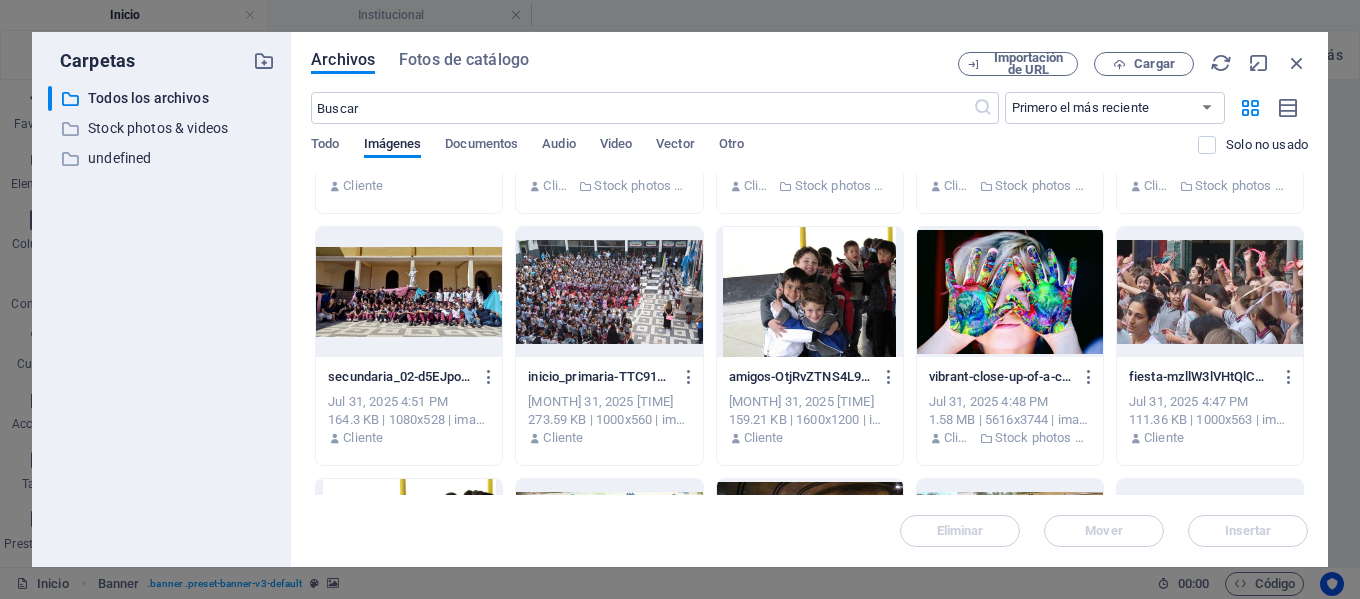 click at bounding box center [810, 292] 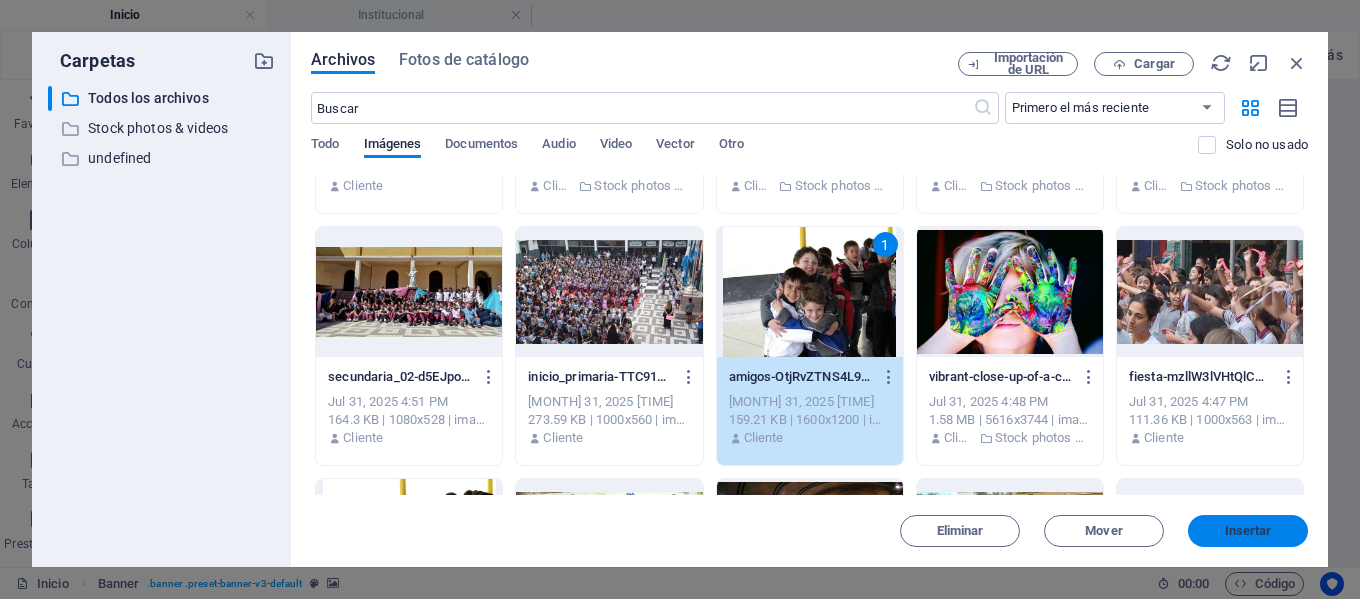 drag, startPoint x: 1257, startPoint y: 522, endPoint x: 861, endPoint y: 459, distance: 400.98004 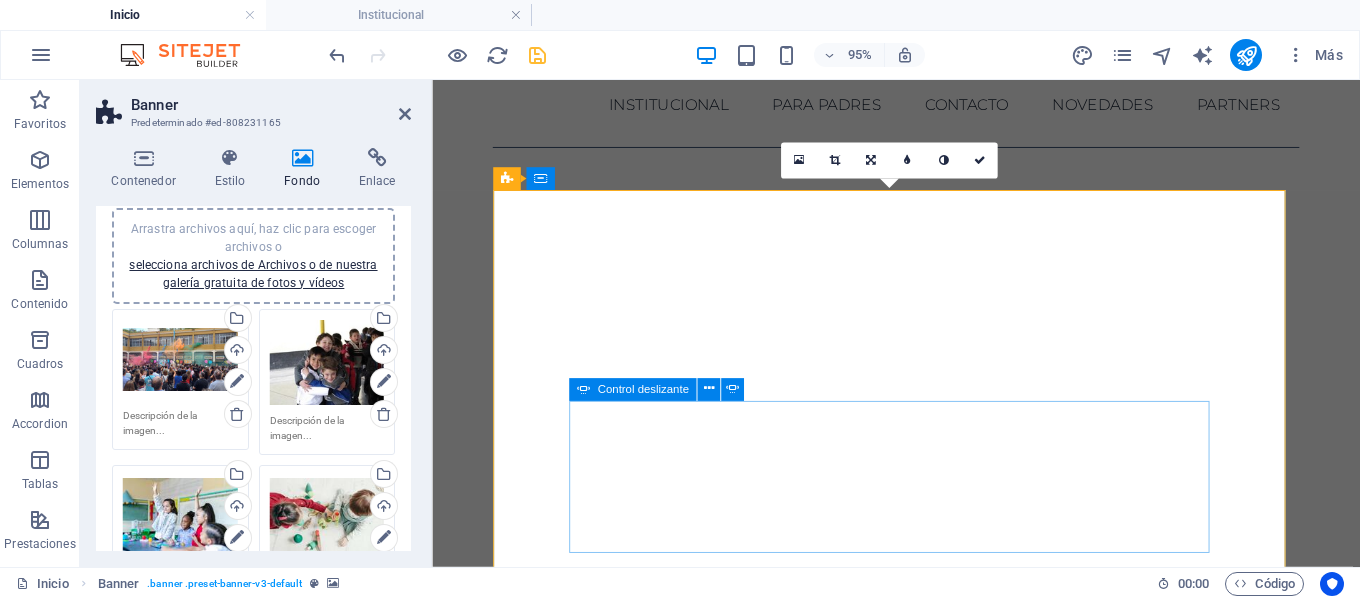 scroll, scrollTop: 200, scrollLeft: 0, axis: vertical 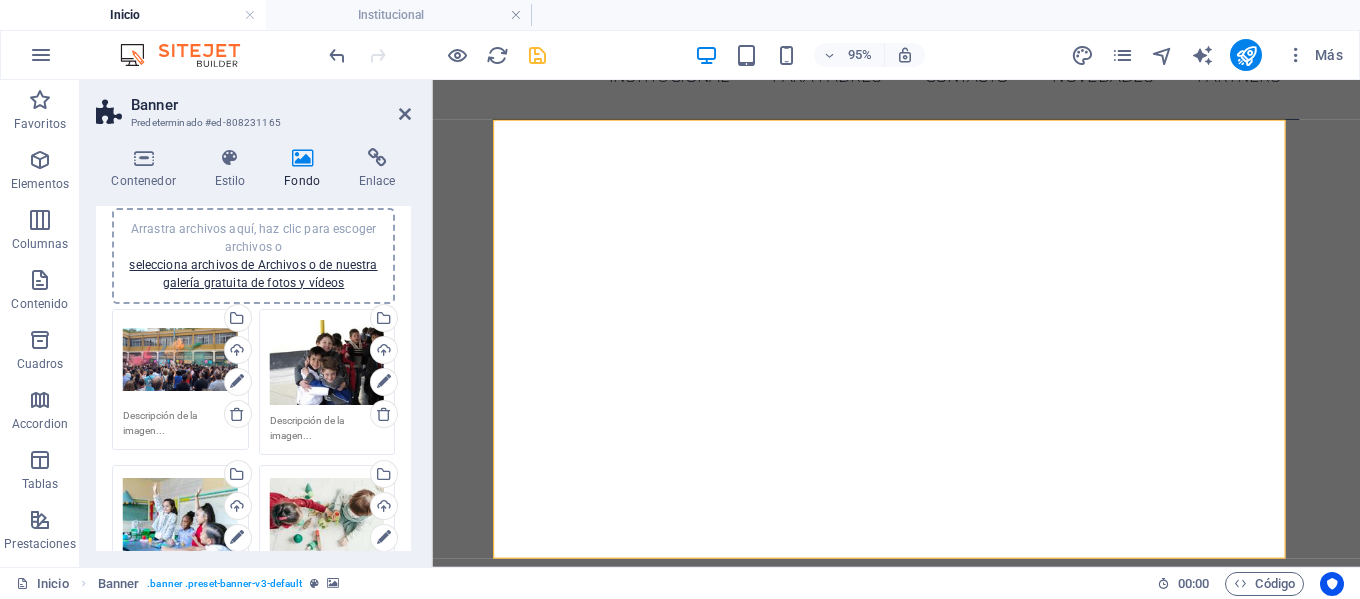 click on "Arrastra archivos aquí, haz clic para escoger archivos o  selecciona archivos de Archivos o de nuestra galería gratuita de fotos y vídeos" at bounding box center [180, 516] 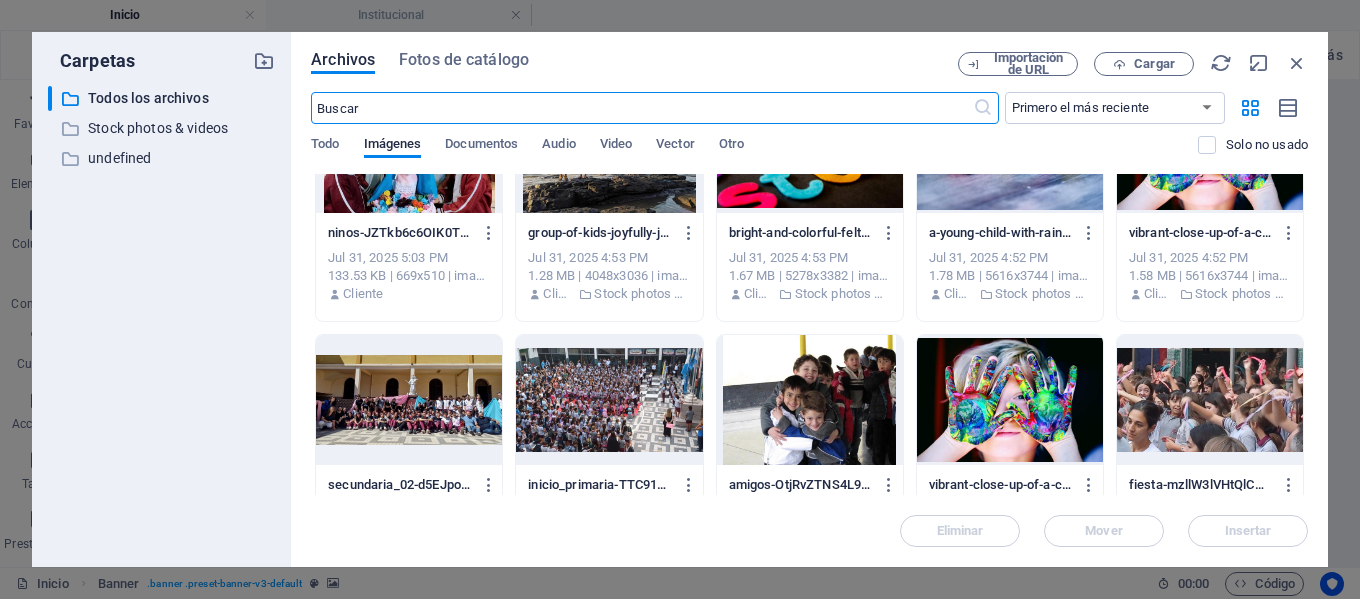 scroll, scrollTop: 300, scrollLeft: 0, axis: vertical 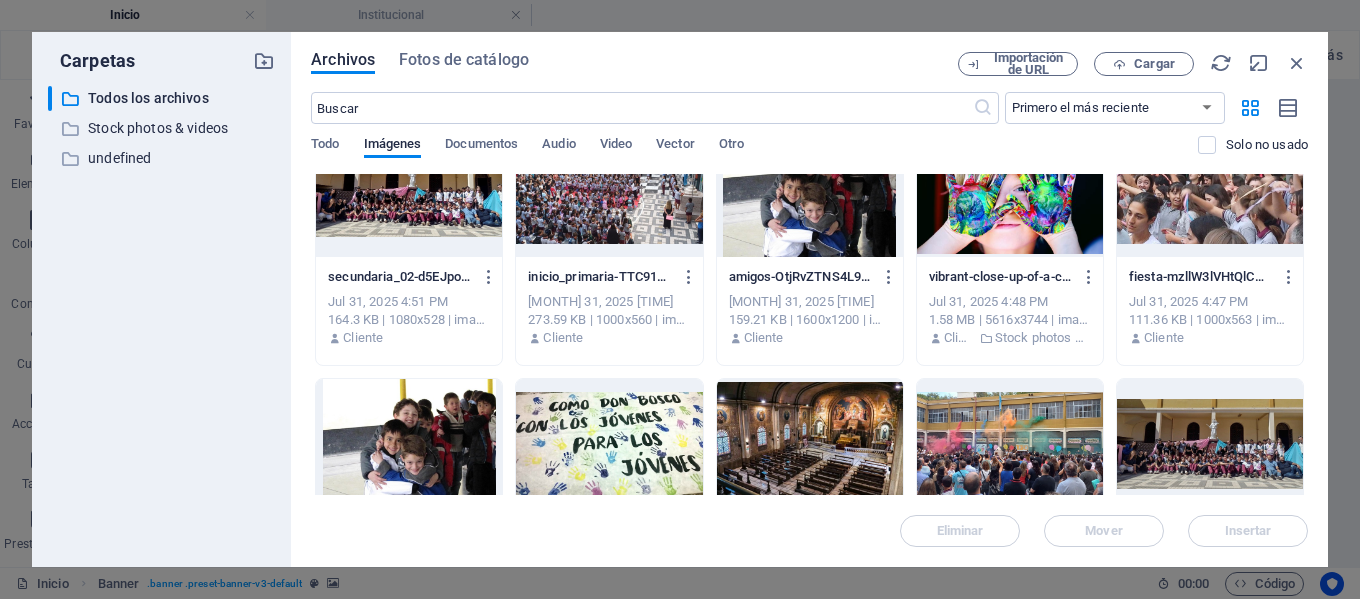 click at bounding box center [810, 444] 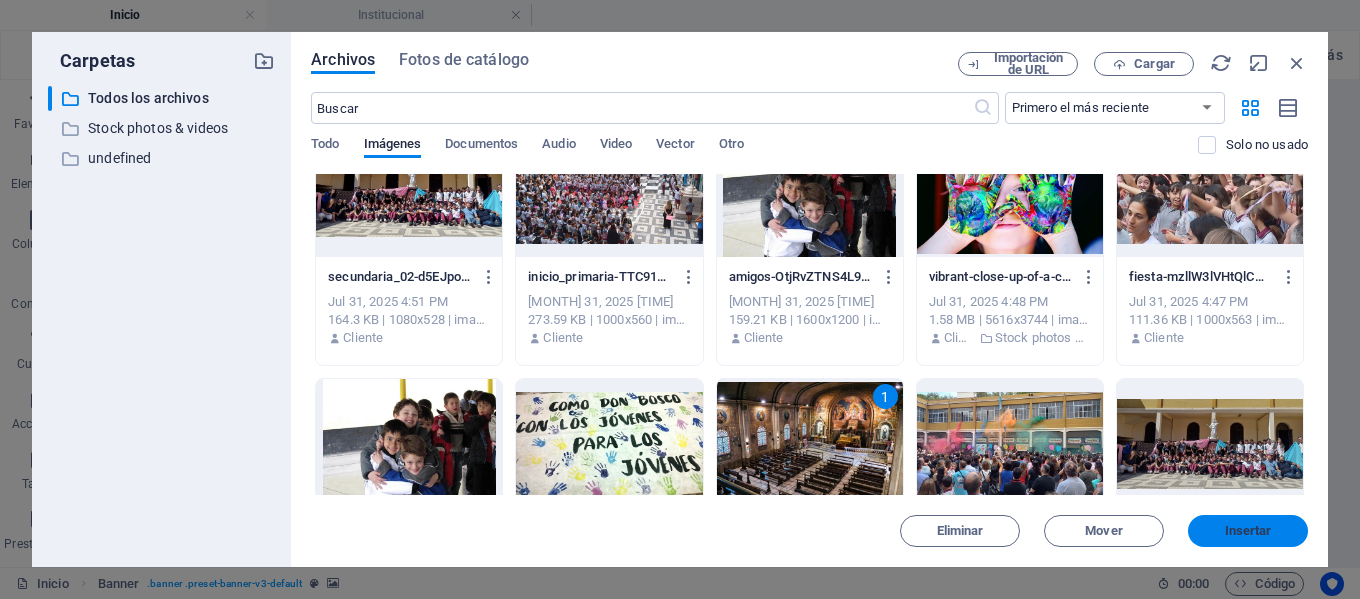 click on "Insertar" at bounding box center [1248, 531] 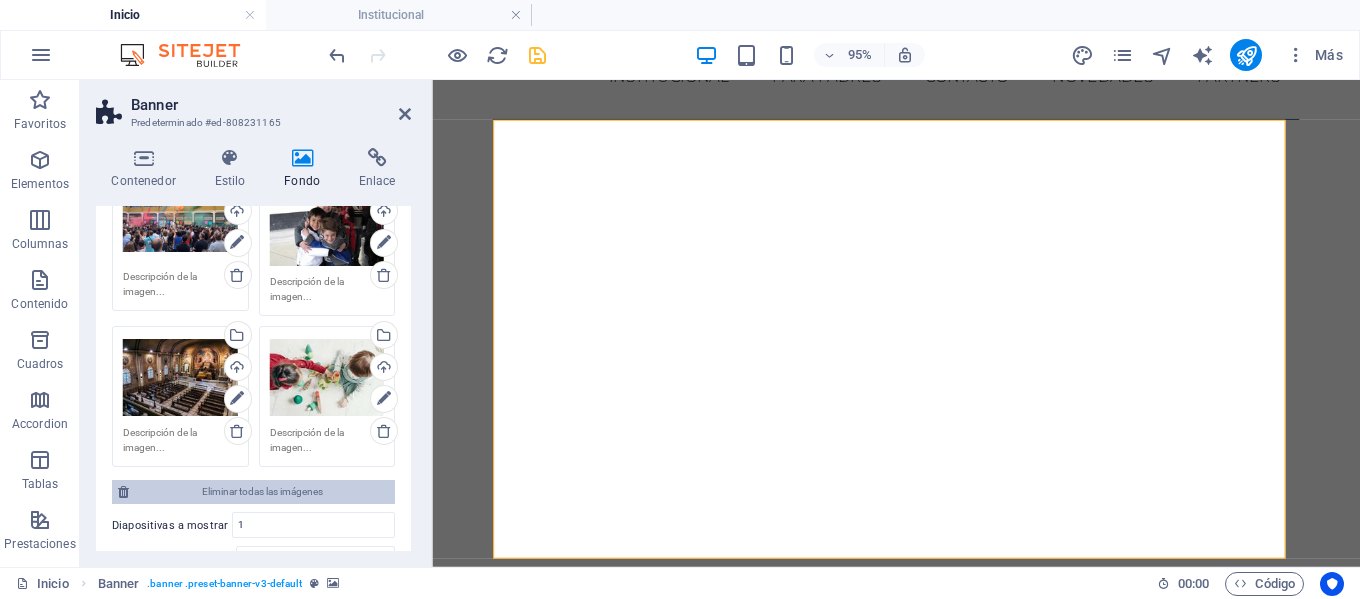 scroll, scrollTop: 400, scrollLeft: 0, axis: vertical 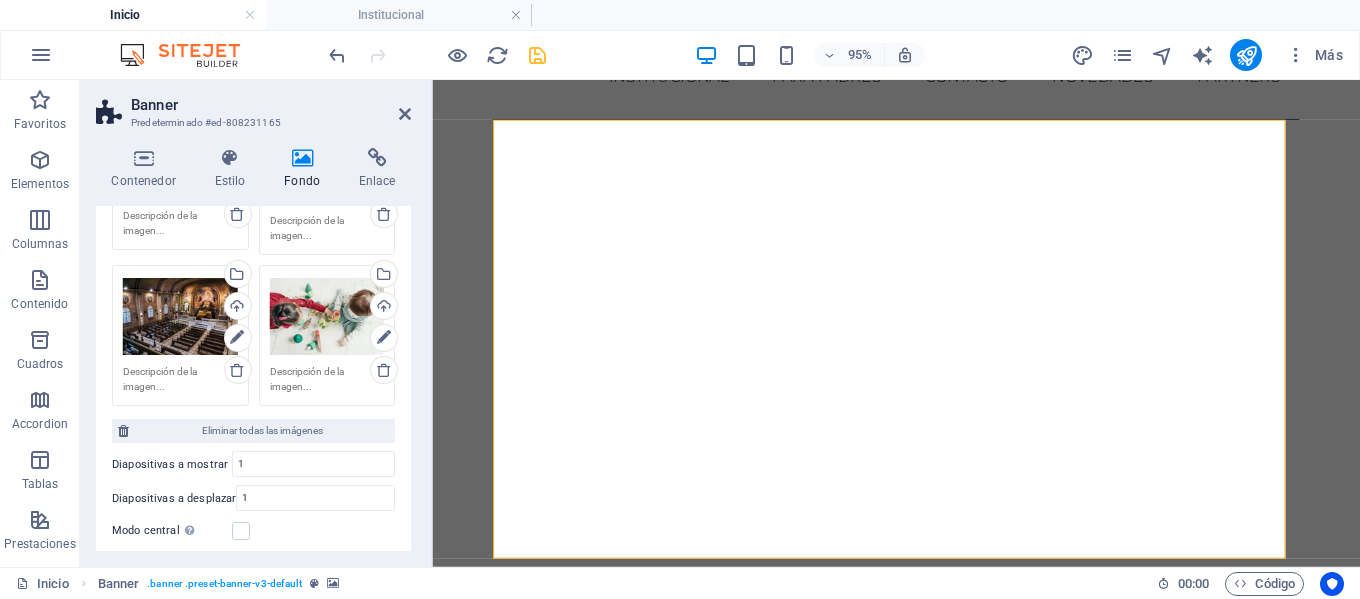 click on "Arrastra archivos aquí, haz clic para escoger archivos o  selecciona archivos de Archivos o de nuestra galería gratuita de fotos y vídeos" at bounding box center (327, 316) 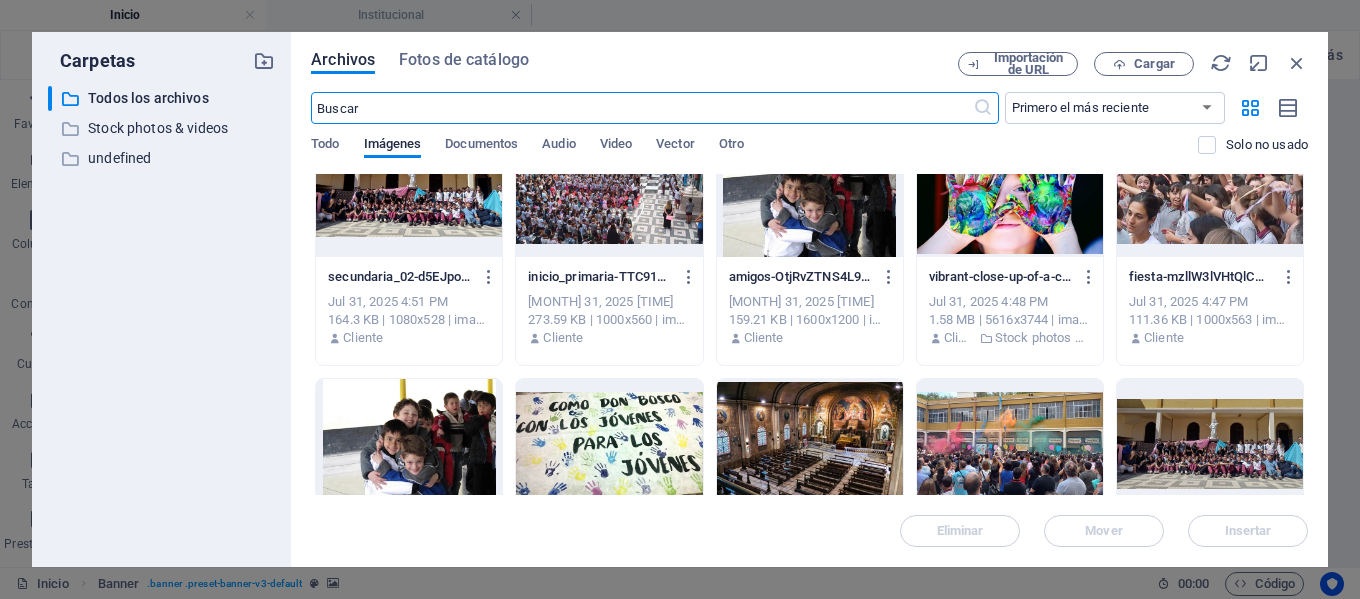 scroll, scrollTop: 400, scrollLeft: 0, axis: vertical 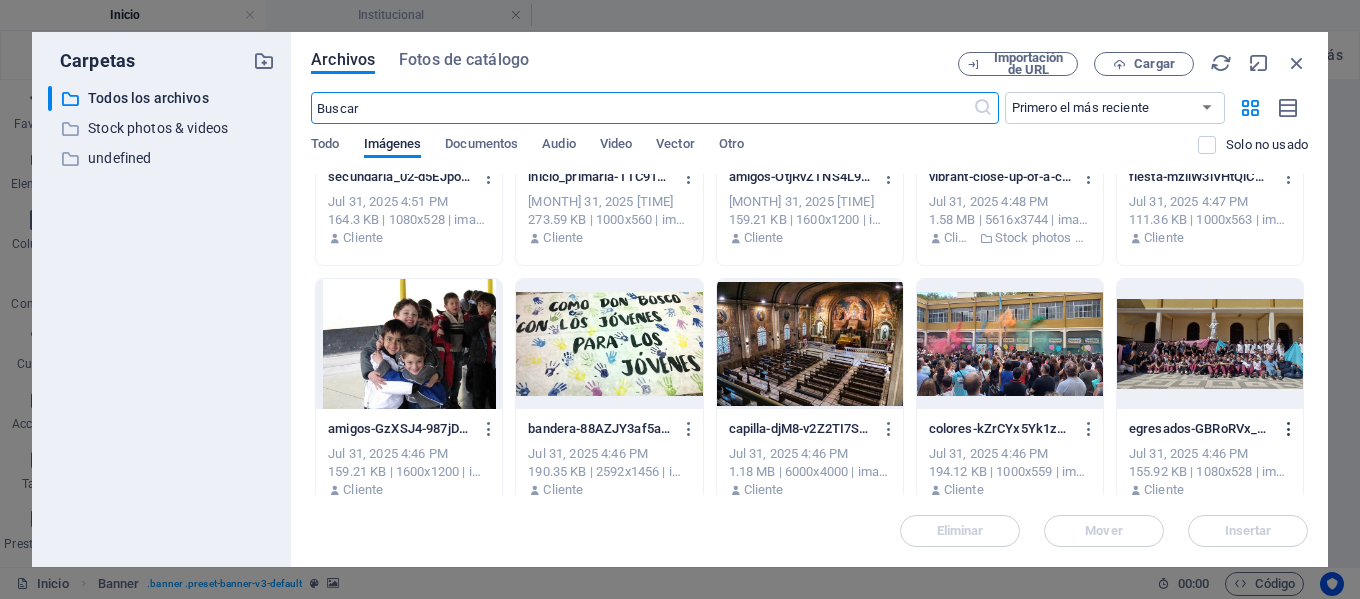 click at bounding box center [1289, 429] 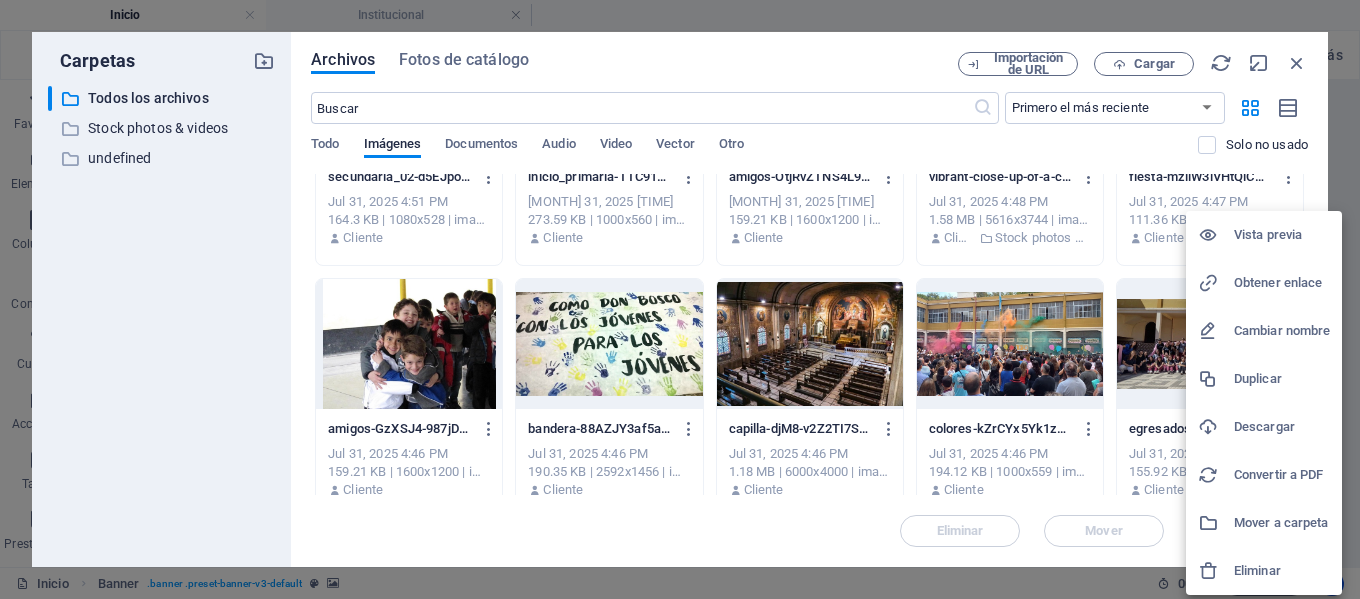 click on "Eliminar" at bounding box center (1282, 571) 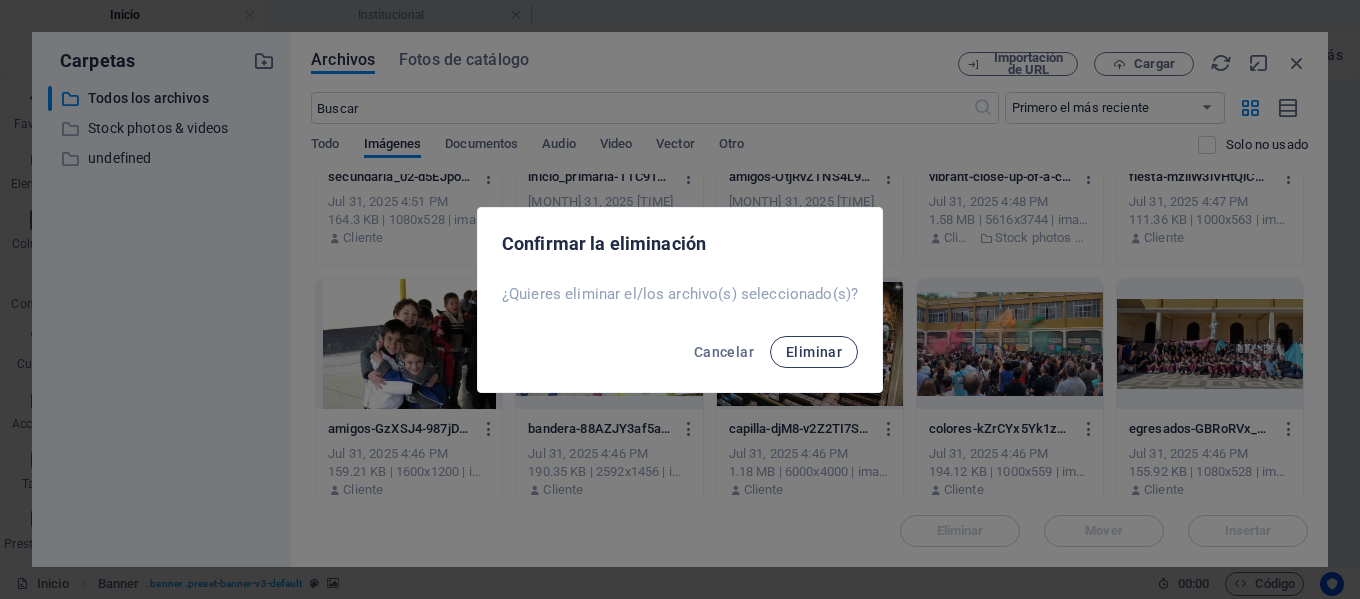 click on "Eliminar" at bounding box center [814, 352] 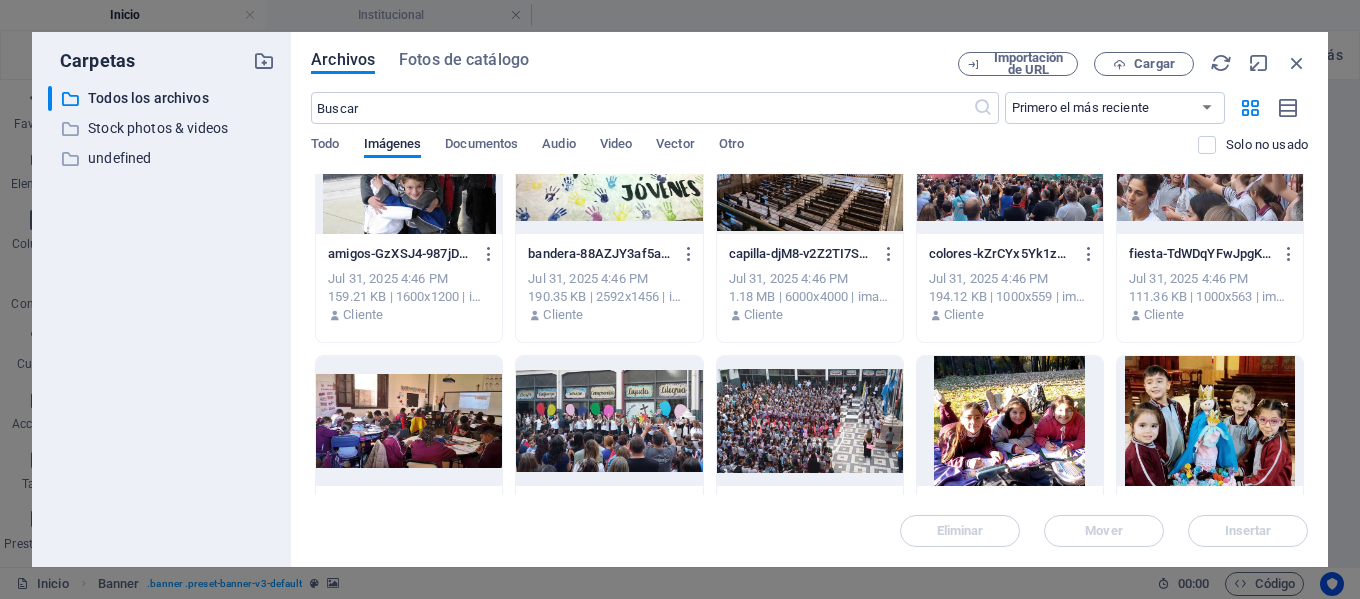 scroll, scrollTop: 600, scrollLeft: 0, axis: vertical 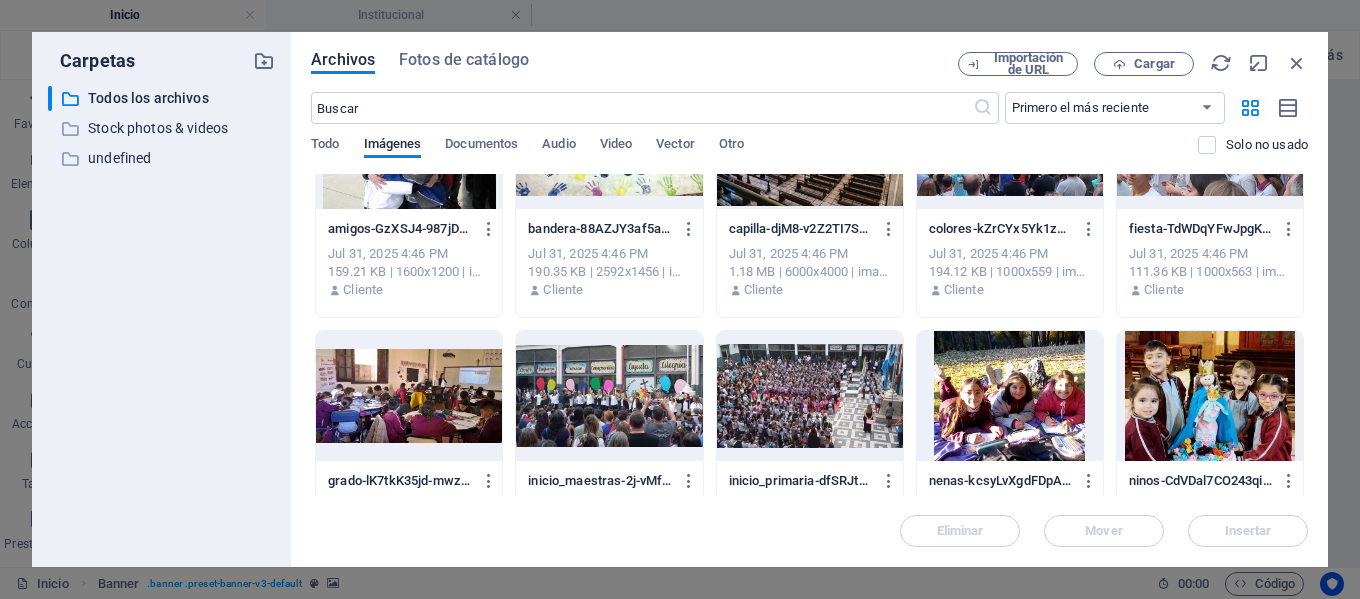click at bounding box center [409, 396] 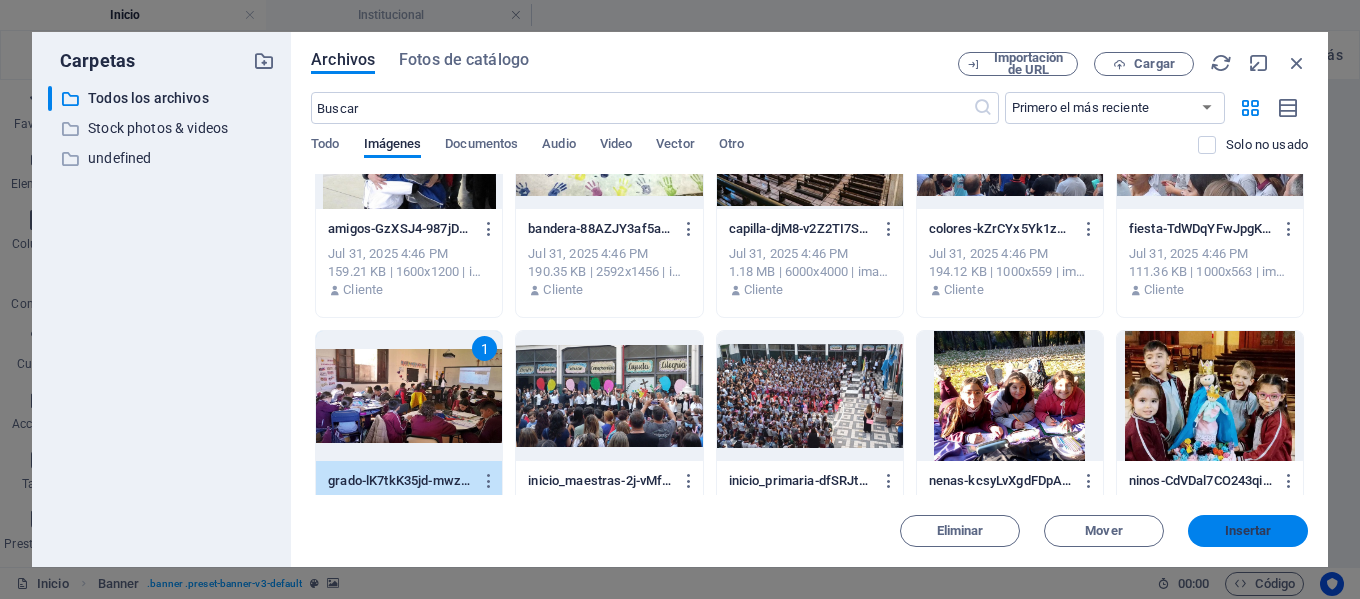 click on "Insertar" at bounding box center [1248, 531] 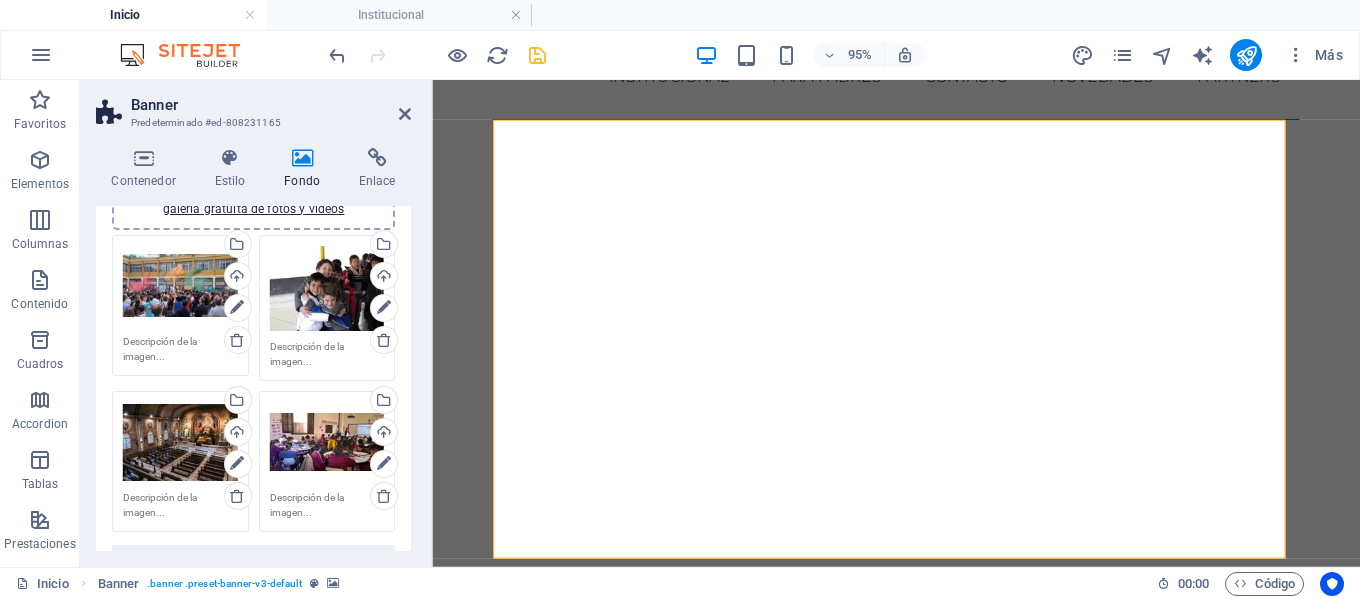 scroll, scrollTop: 100, scrollLeft: 0, axis: vertical 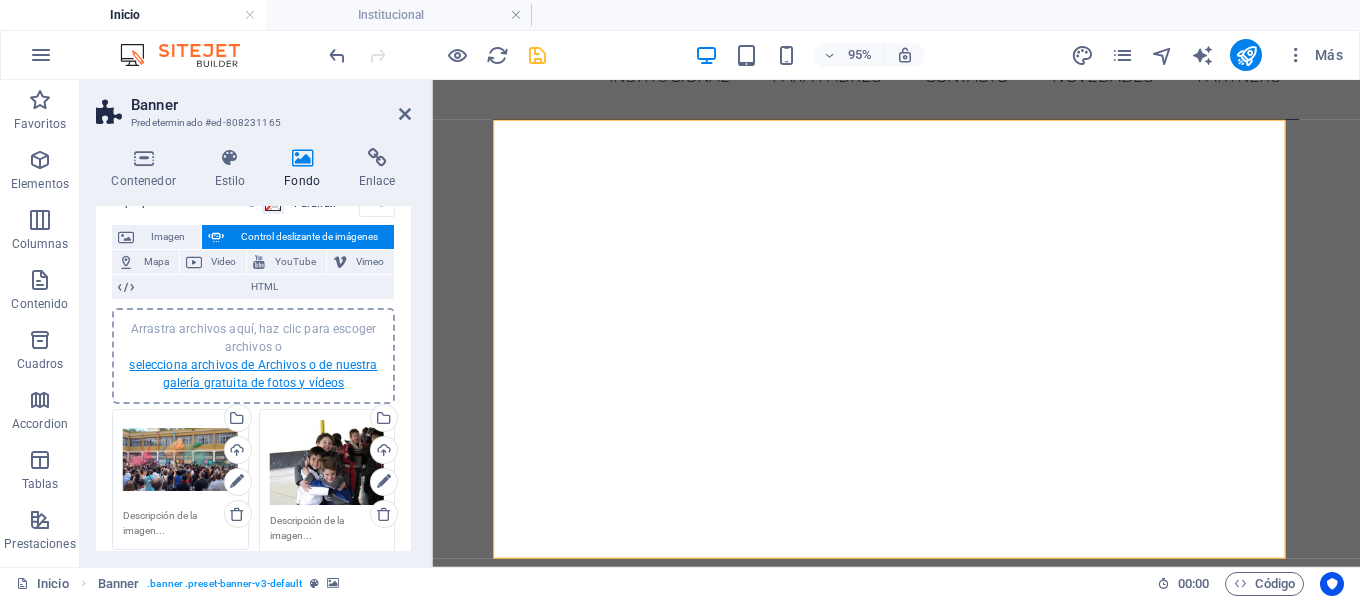click on "selecciona archivos de Archivos o de nuestra galería gratuita de fotos y vídeos" at bounding box center [253, 374] 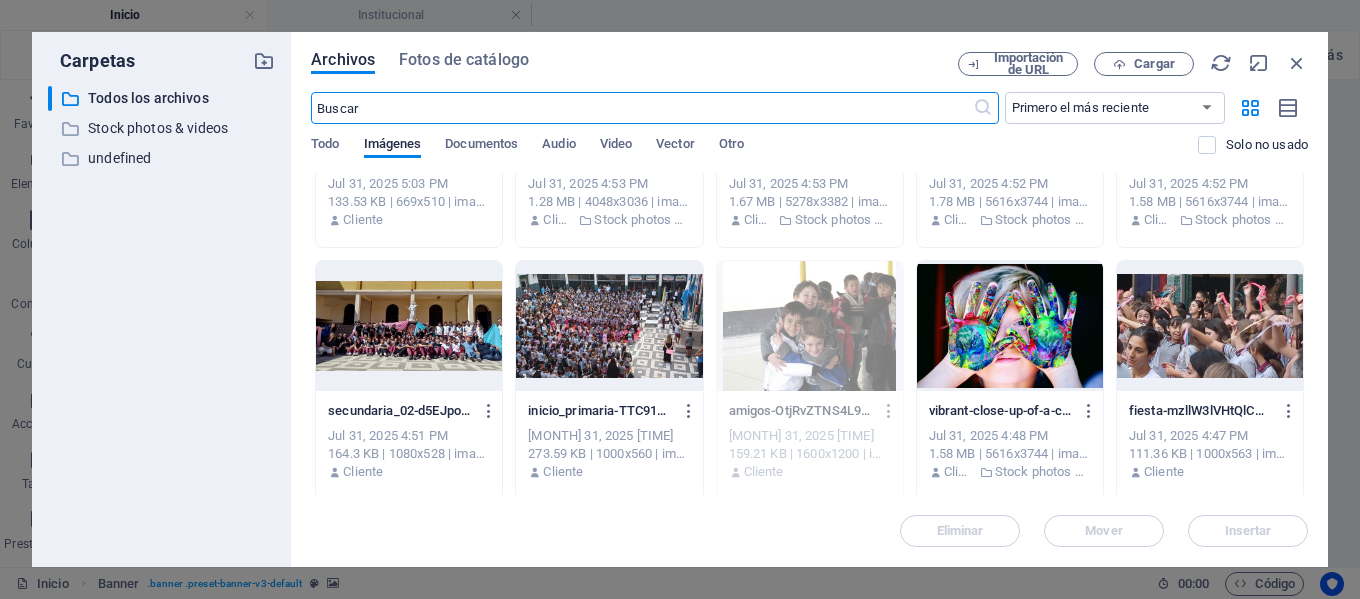 scroll, scrollTop: 200, scrollLeft: 0, axis: vertical 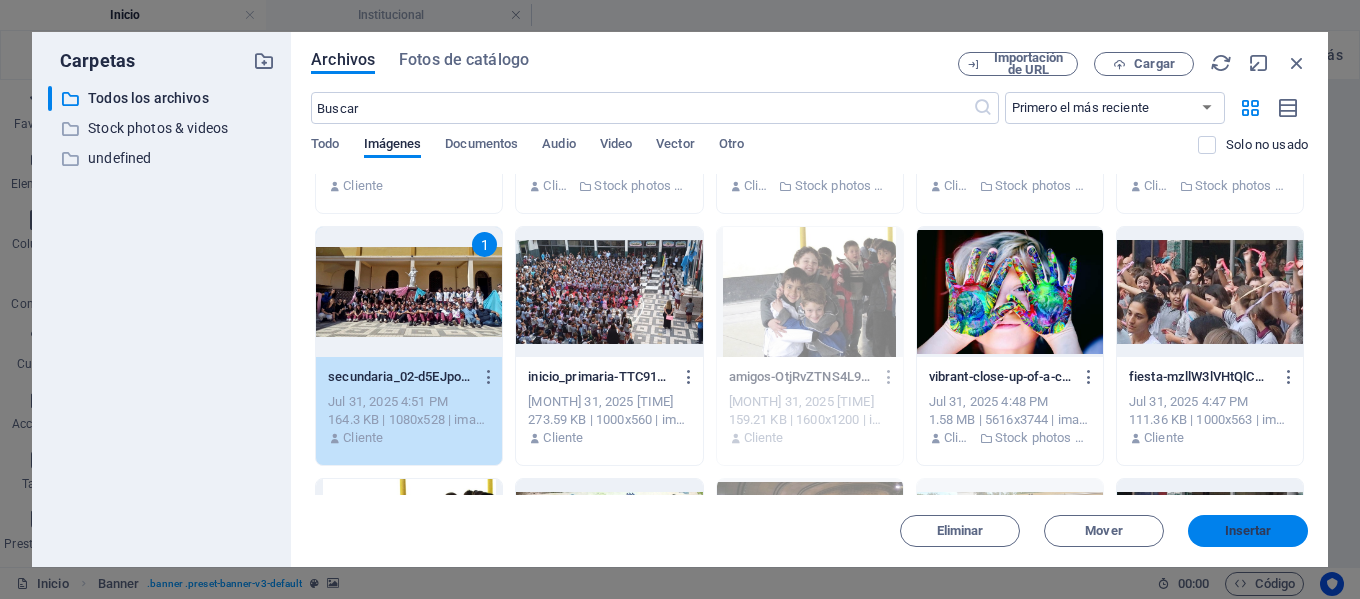 drag, startPoint x: 1250, startPoint y: 528, endPoint x: 857, endPoint y: 471, distance: 397.11206 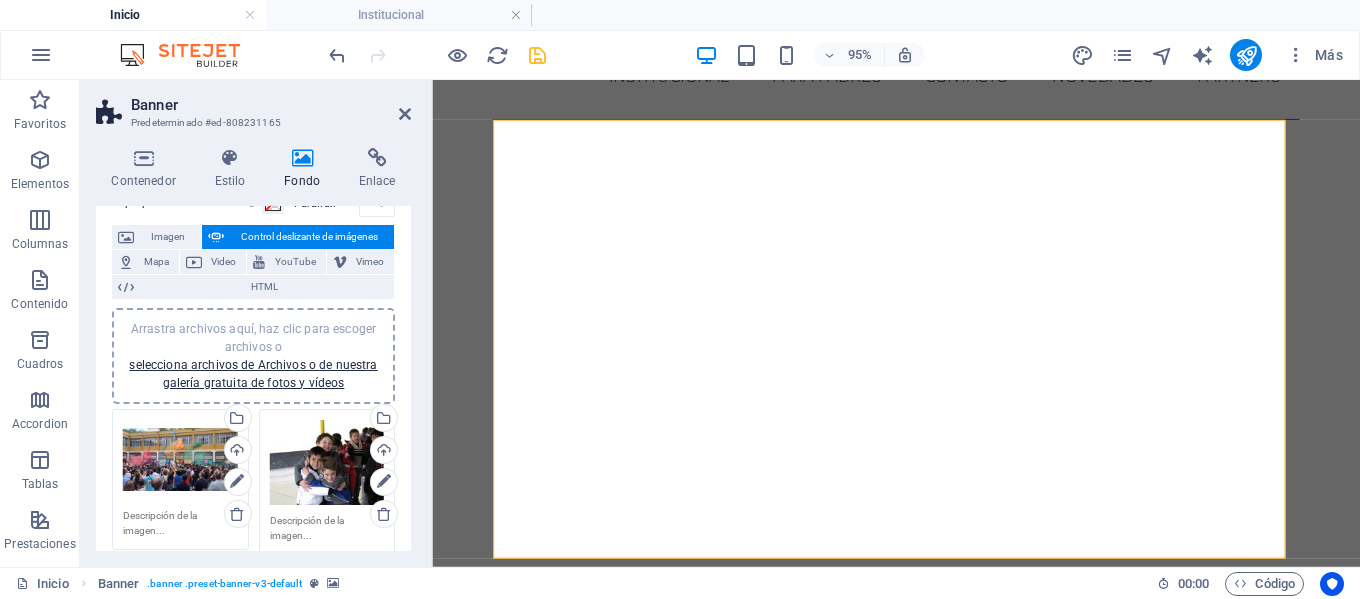 click on "Arrastra archivos aquí, haz clic para escoger archivos o  selecciona archivos de Archivos o de nuestra galería gratuita de fotos y vídeos" at bounding box center [180, 460] 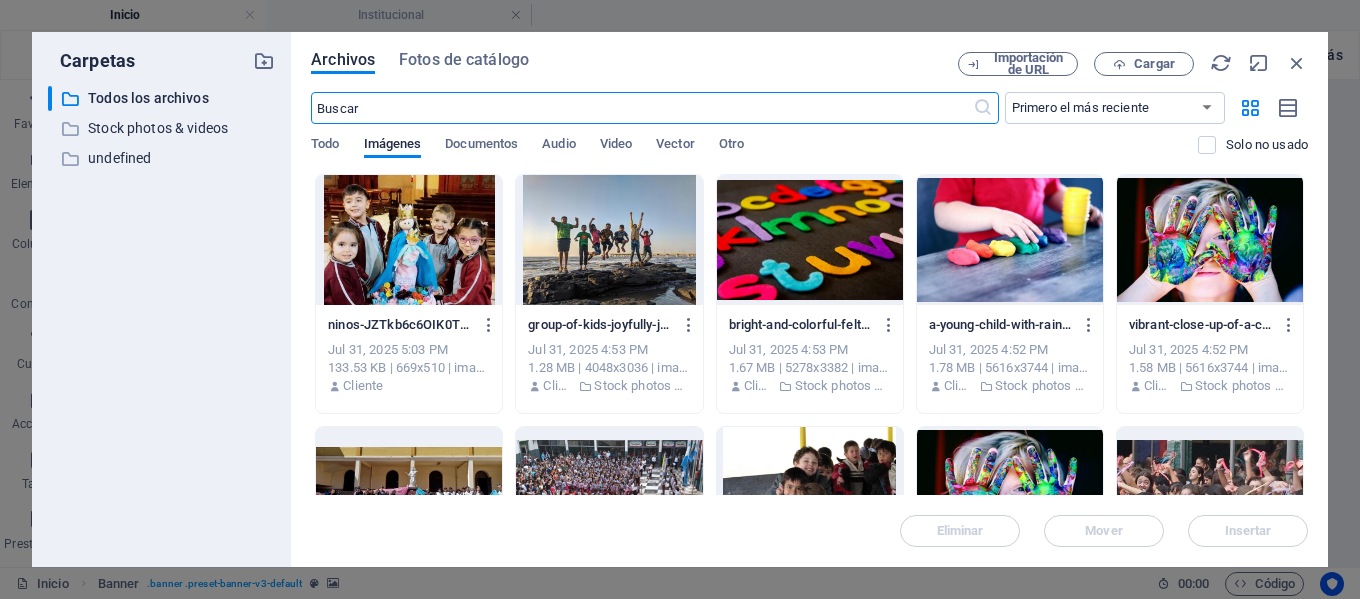click at bounding box center (1297, 63) 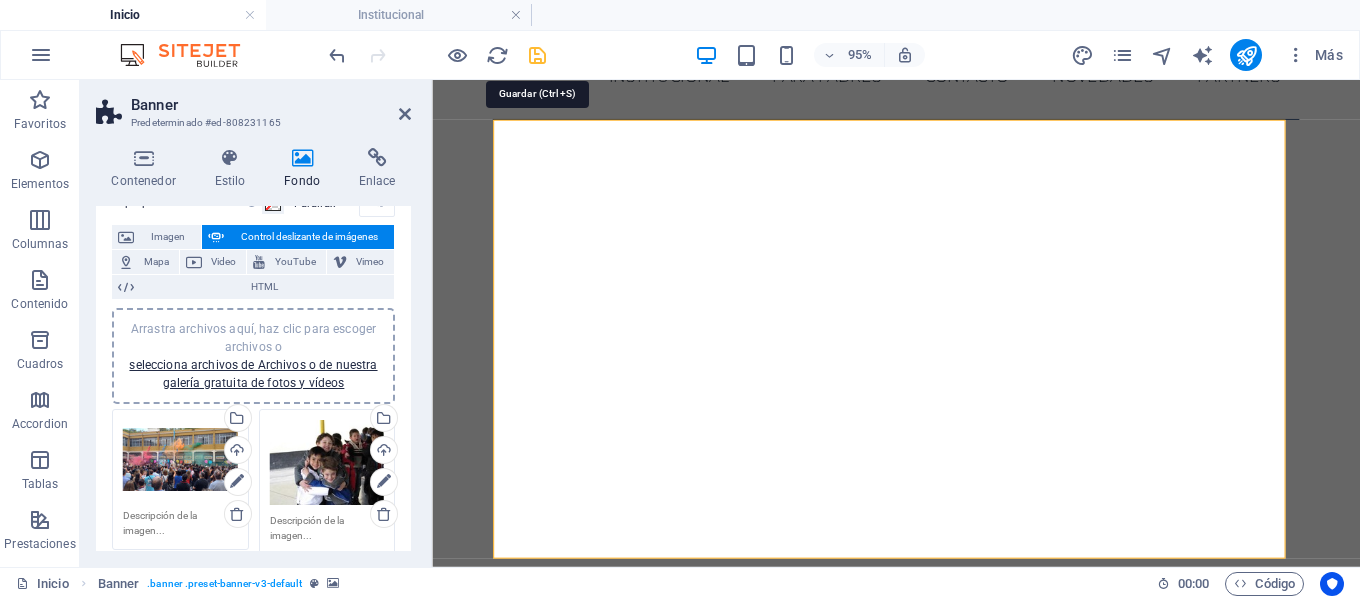 click at bounding box center (537, 55) 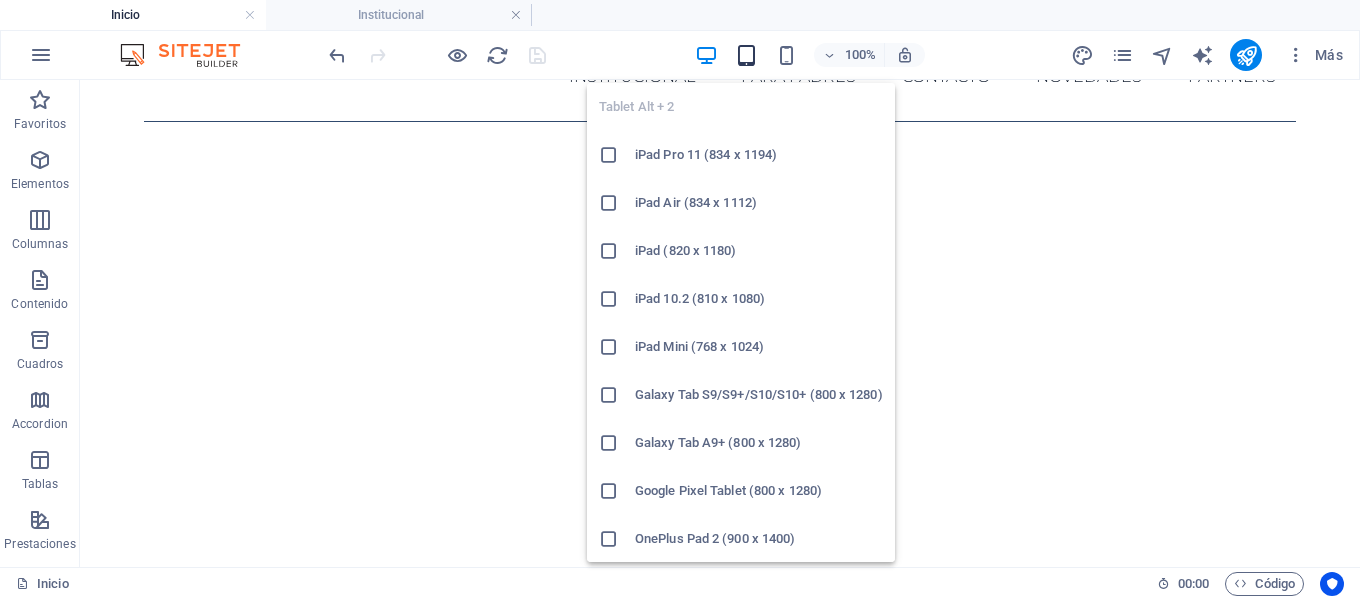 click at bounding box center (746, 55) 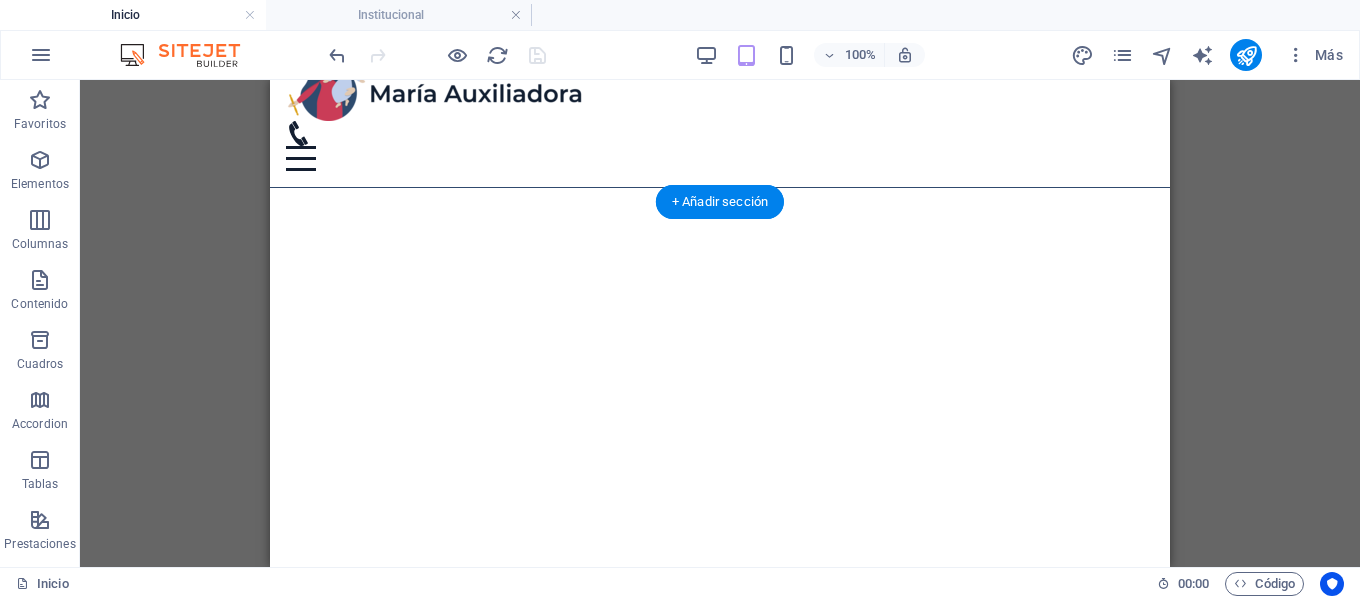 scroll, scrollTop: 100, scrollLeft: 0, axis: vertical 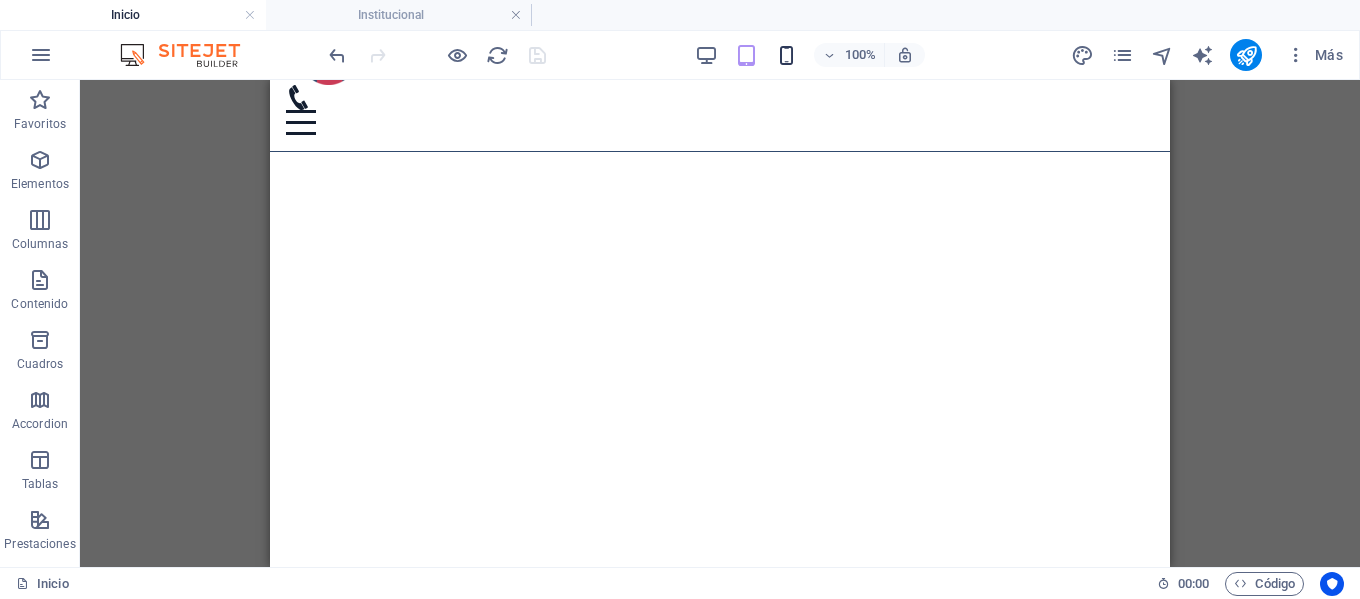 click at bounding box center (786, 55) 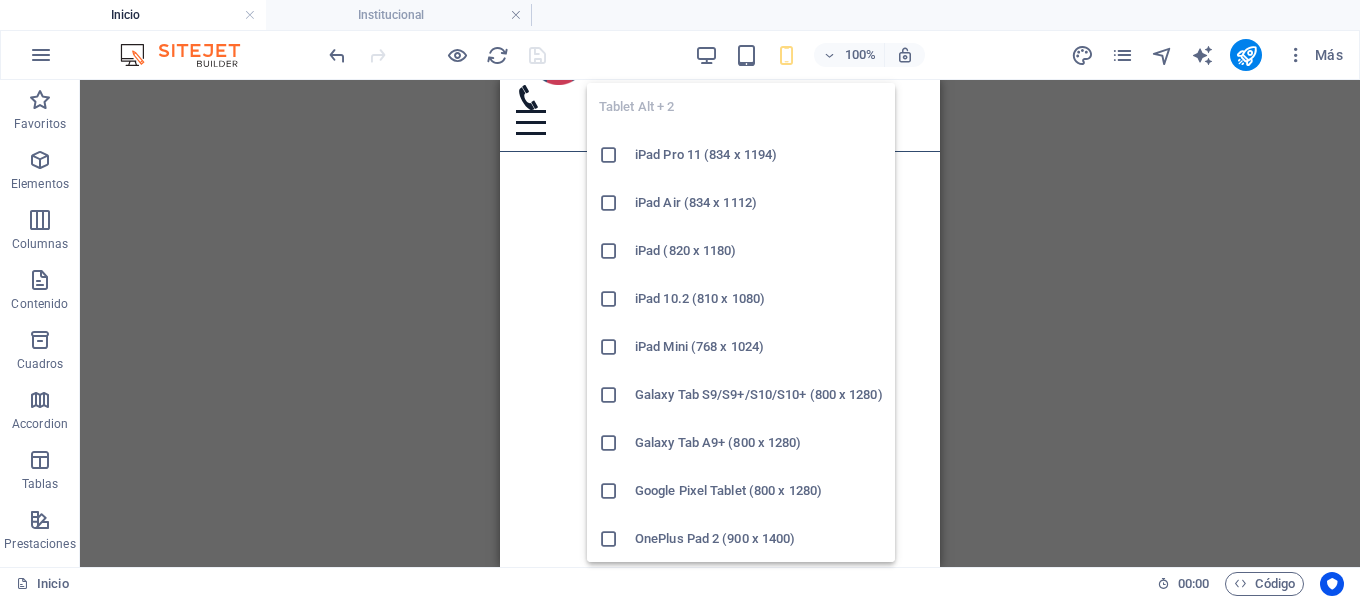 click at bounding box center [746, 55] 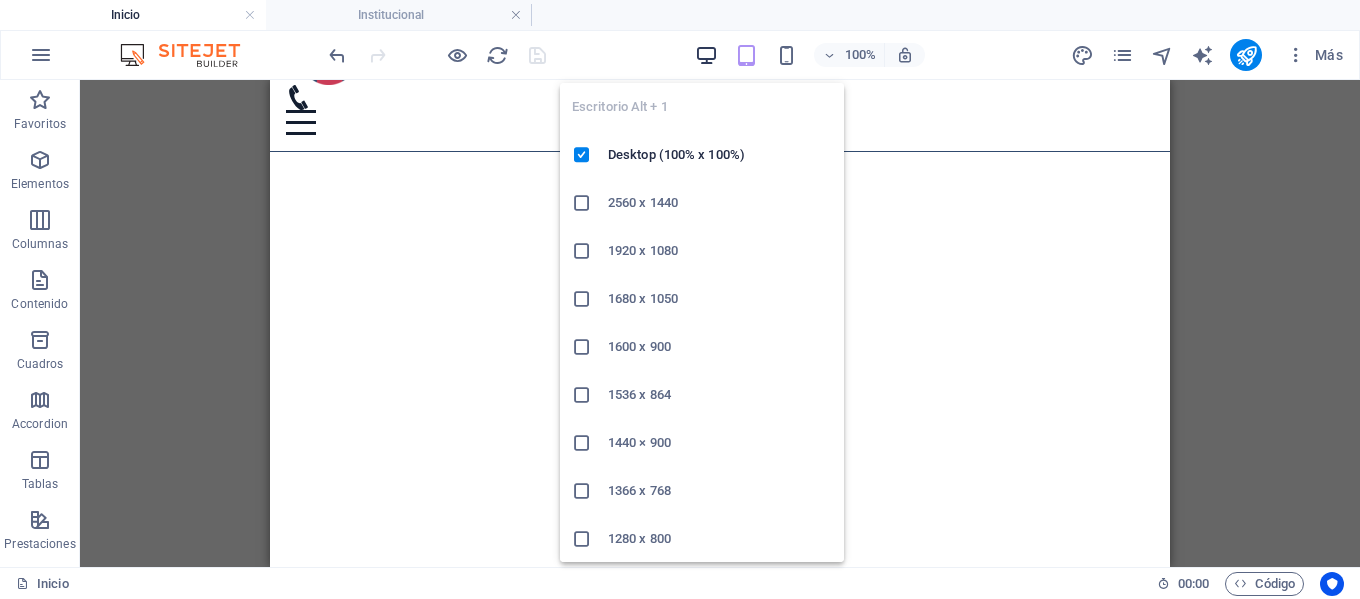 click at bounding box center [706, 55] 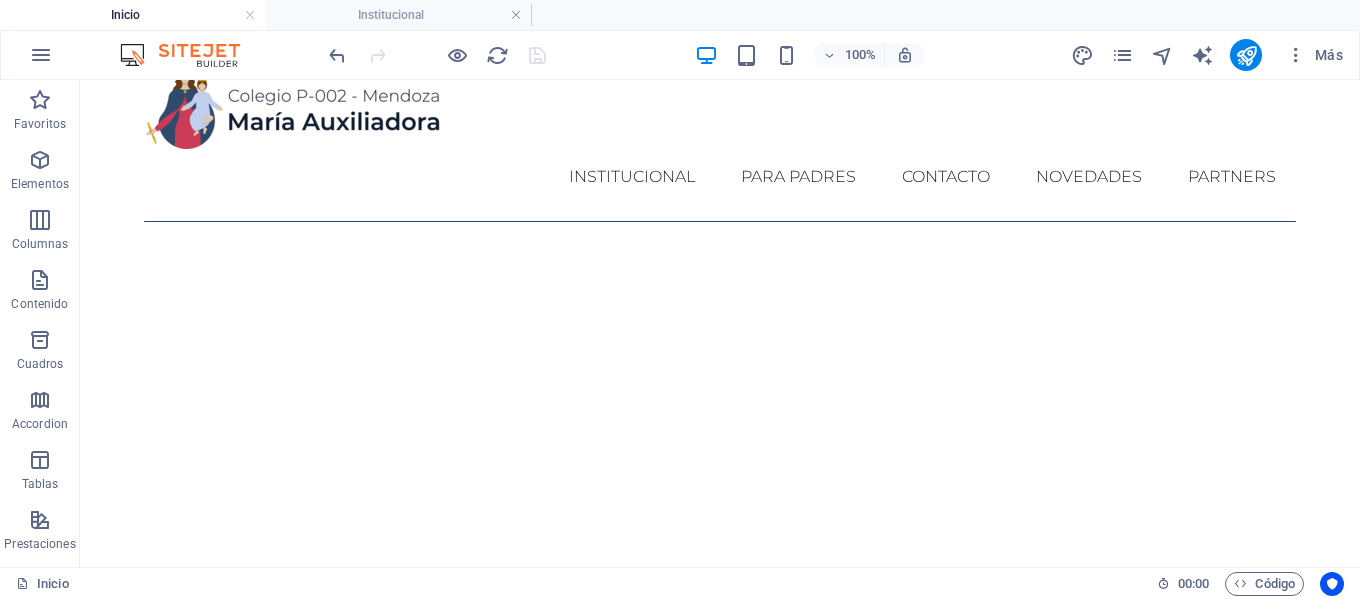 click on "Skip to main content
Inicio Institucional Para Padres Contacto Novedades Partners Ser con los jóvenes, casa que evang eliza Streaming Propuesta Educativa Partners Contacto Expo Taller De Música   28/07/2025   Suspensión De Clases El Lunes 30 De Junio Por Ola Polar   28/07/2025    Anterior Siguiente  Propuesta educativa Nivel inicial Desde sala de 3 a 5 años. ver más primaria Desde Primero hasta Séptimo grado ver más secundaria Desde Primero hasta Quinto año ver más teléfonos Teléfono +549 [PHONE] WhatsApp +549 [PHONE] Social Facebook Instagram contacto [EMAIL] Legal Notice Privacy" at bounding box center (720, 3129) 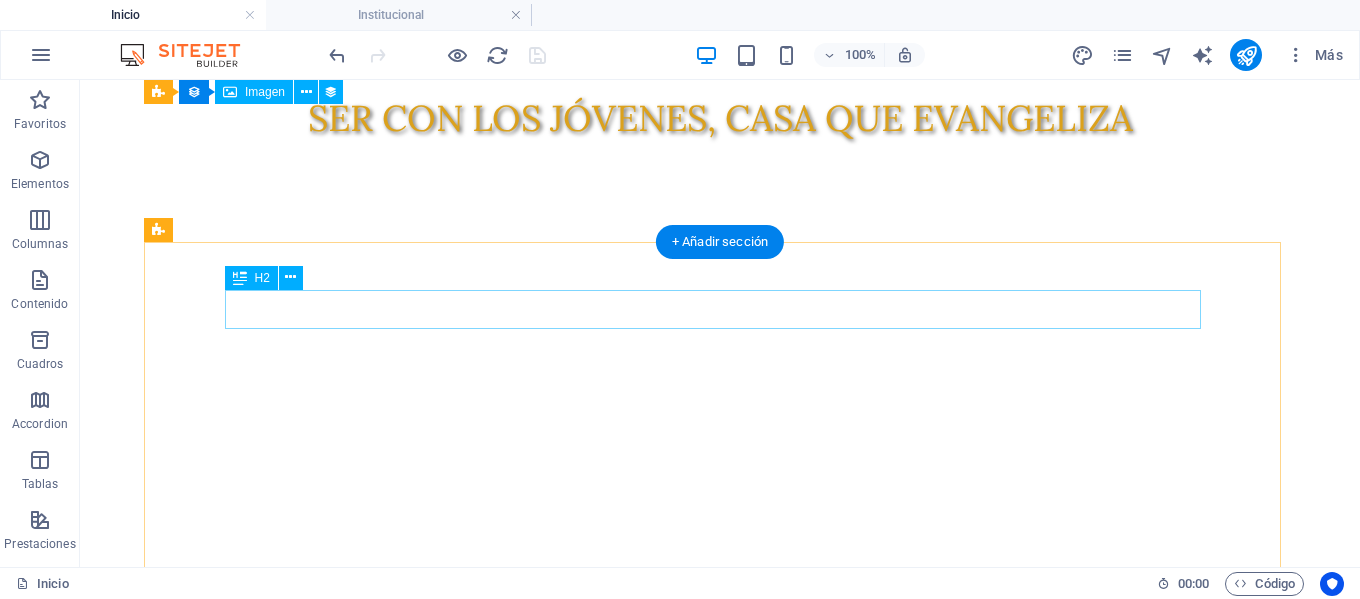 scroll, scrollTop: 1300, scrollLeft: 0, axis: vertical 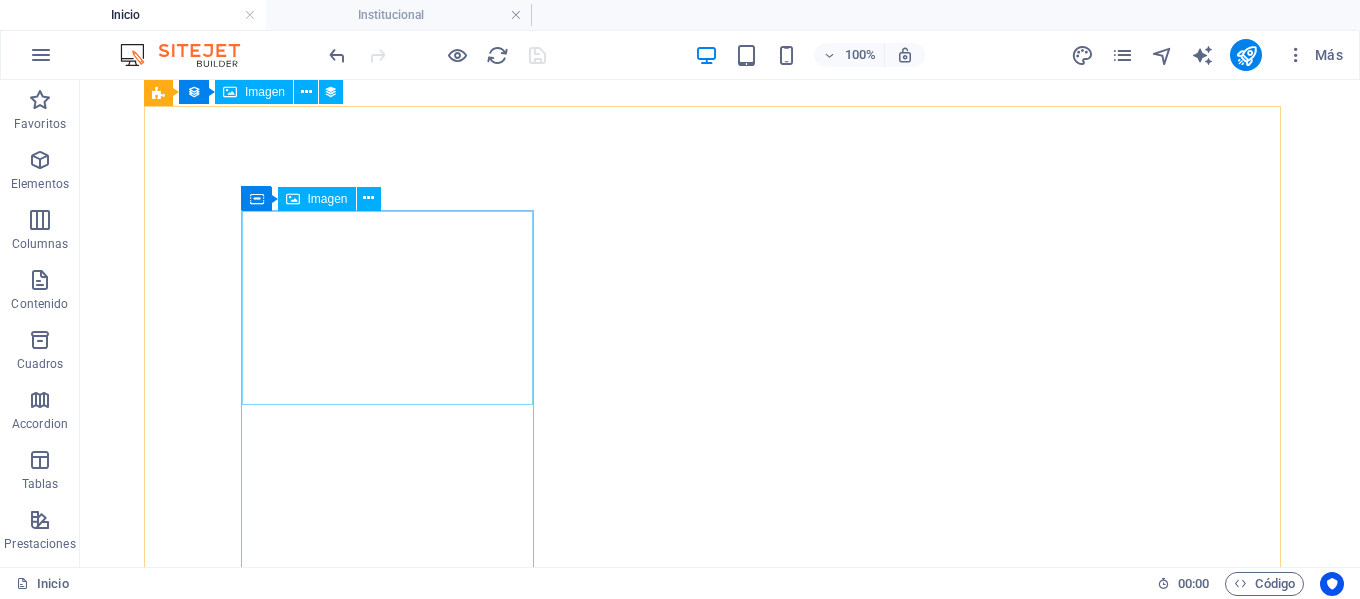 click on "Imagen" at bounding box center [328, 199] 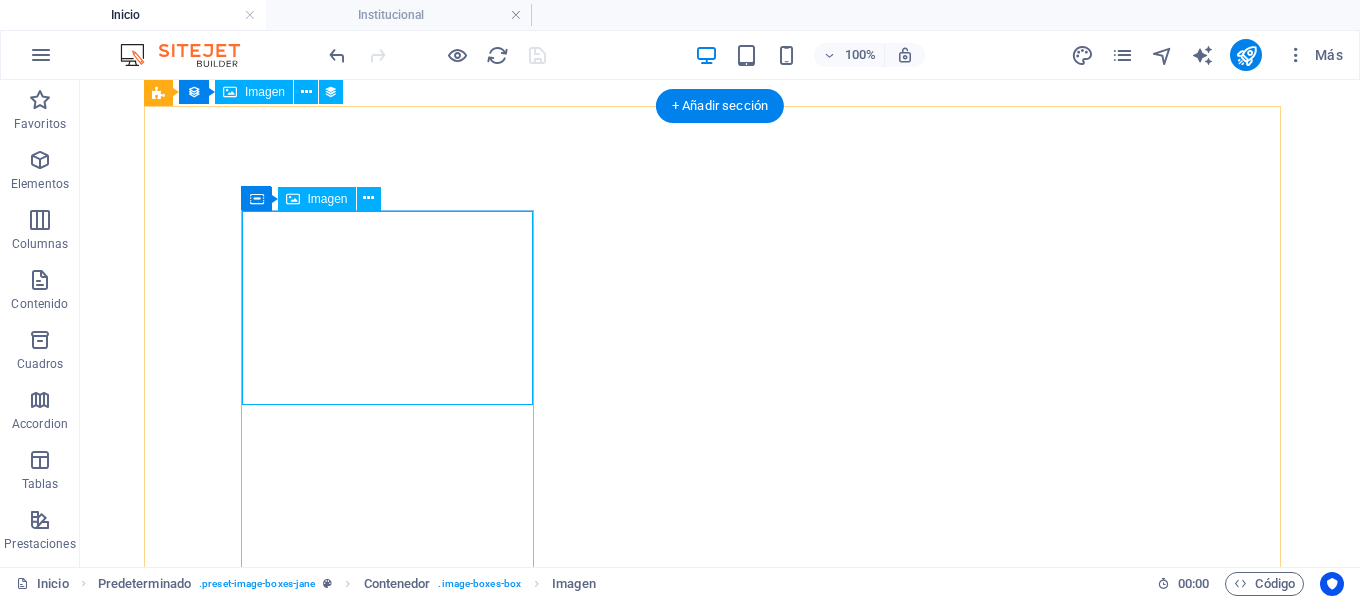 click at bounding box center (632, 2289) 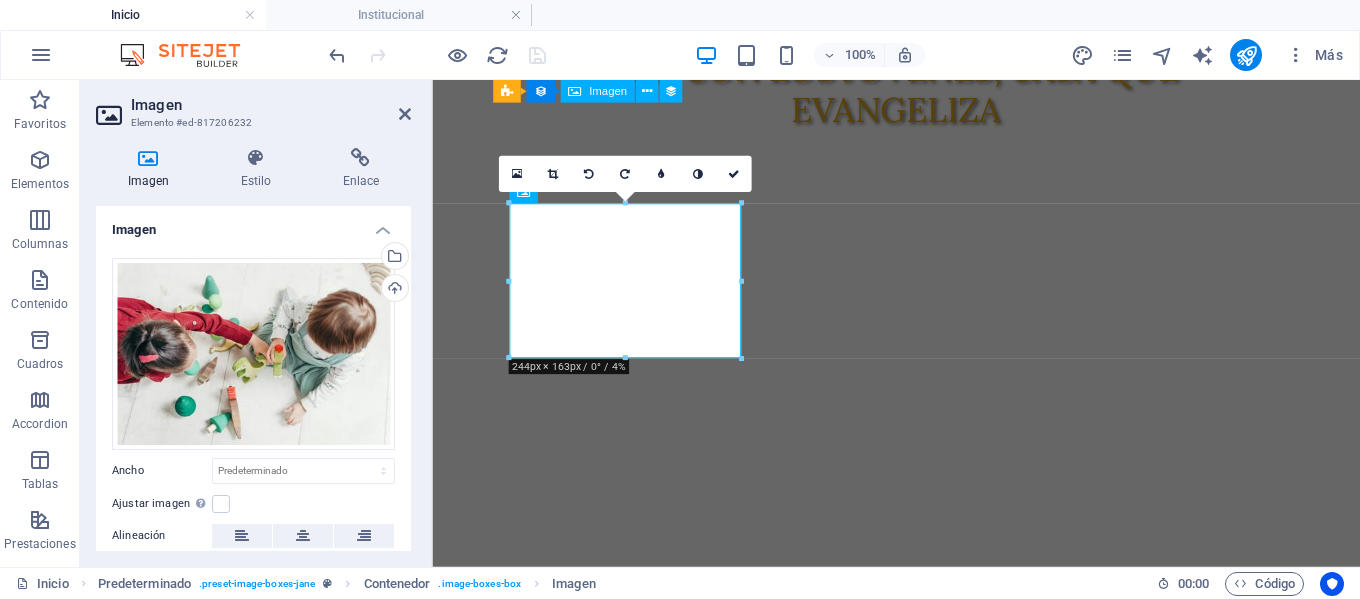 scroll, scrollTop: 1324, scrollLeft: 0, axis: vertical 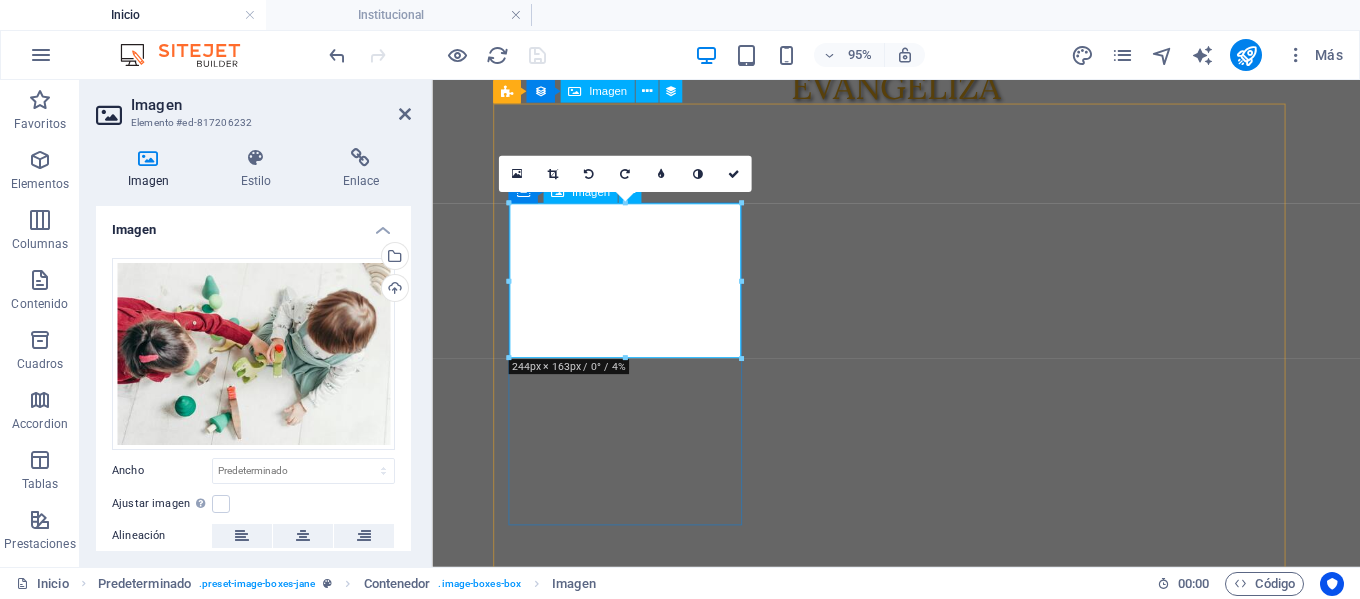 click at bounding box center [920, 2357] 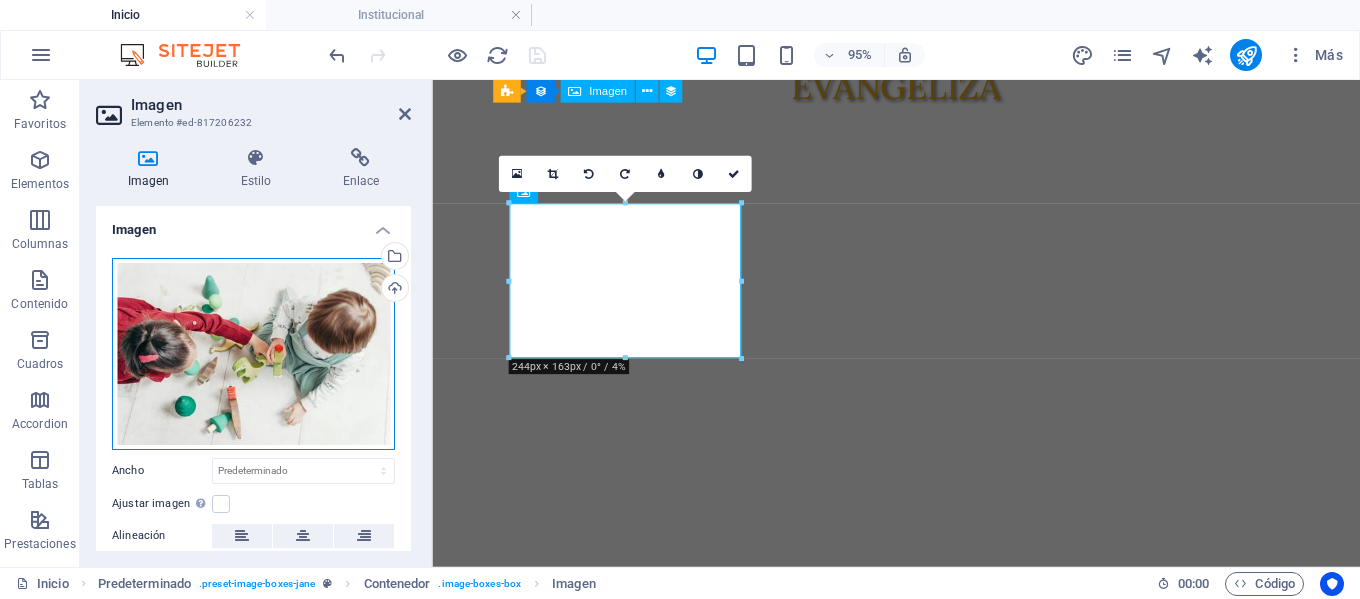 drag, startPoint x: 287, startPoint y: 353, endPoint x: 285, endPoint y: 342, distance: 11.18034 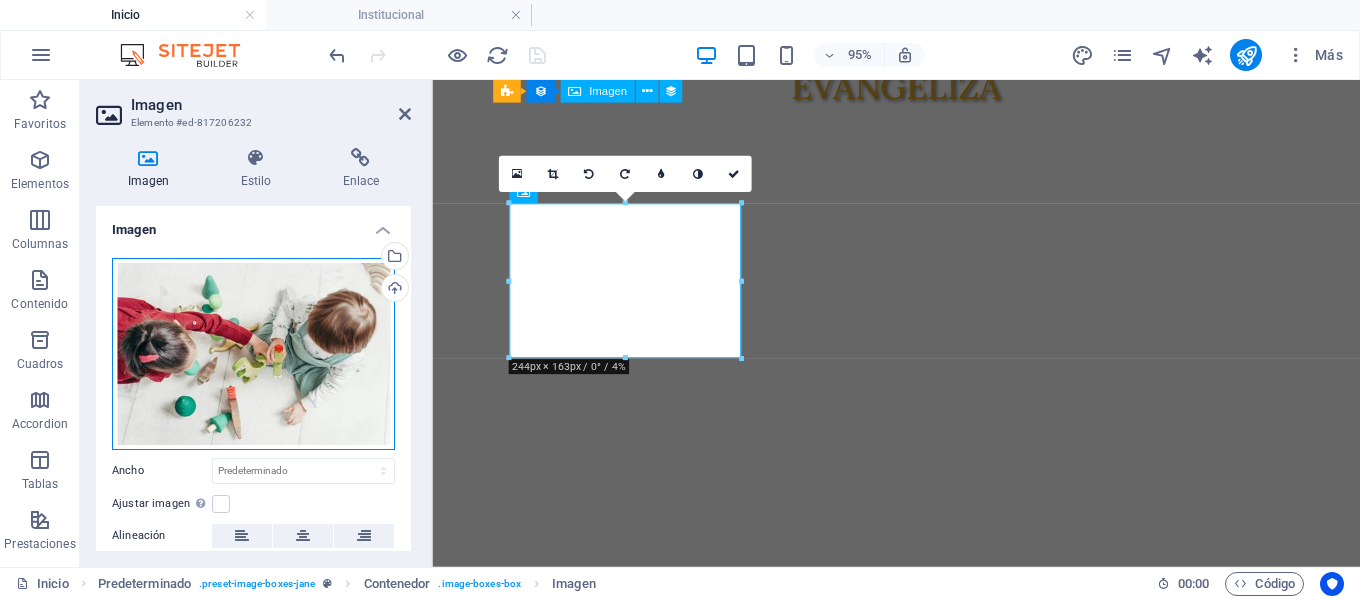 click on "Arrastra archivos aquí, haz clic para escoger archivos o  selecciona archivos de Archivos o de nuestra galería gratuita de fotos y vídeos" at bounding box center [253, 354] 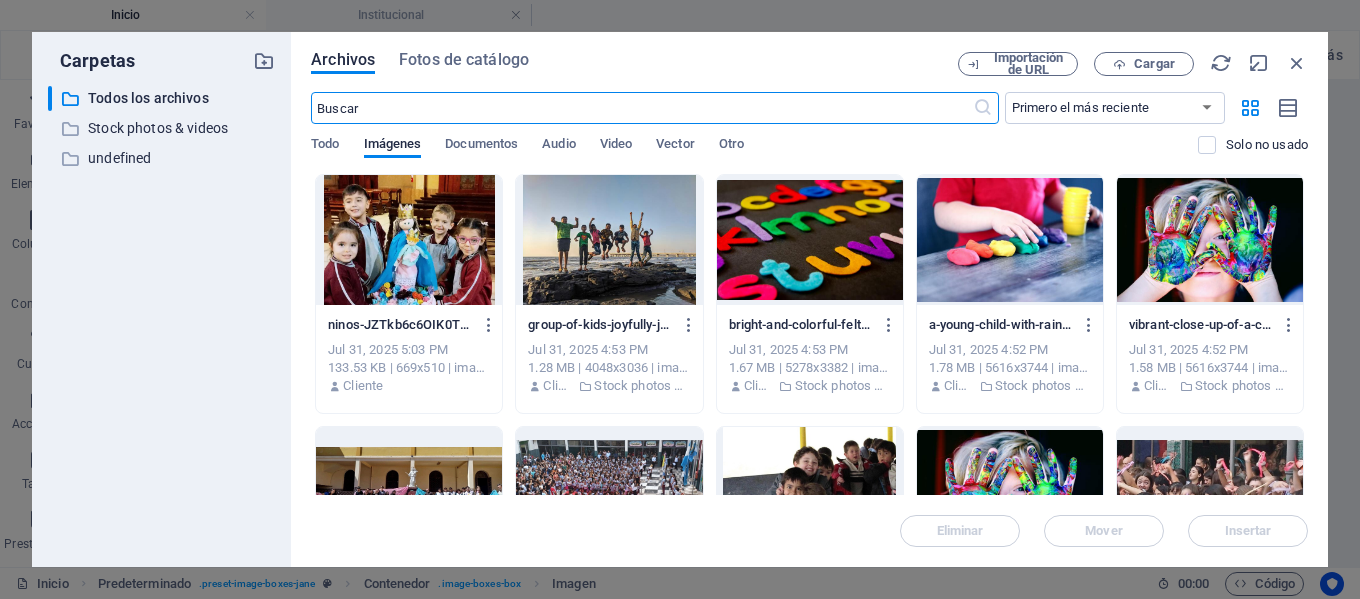 scroll, scrollTop: 1626, scrollLeft: 0, axis: vertical 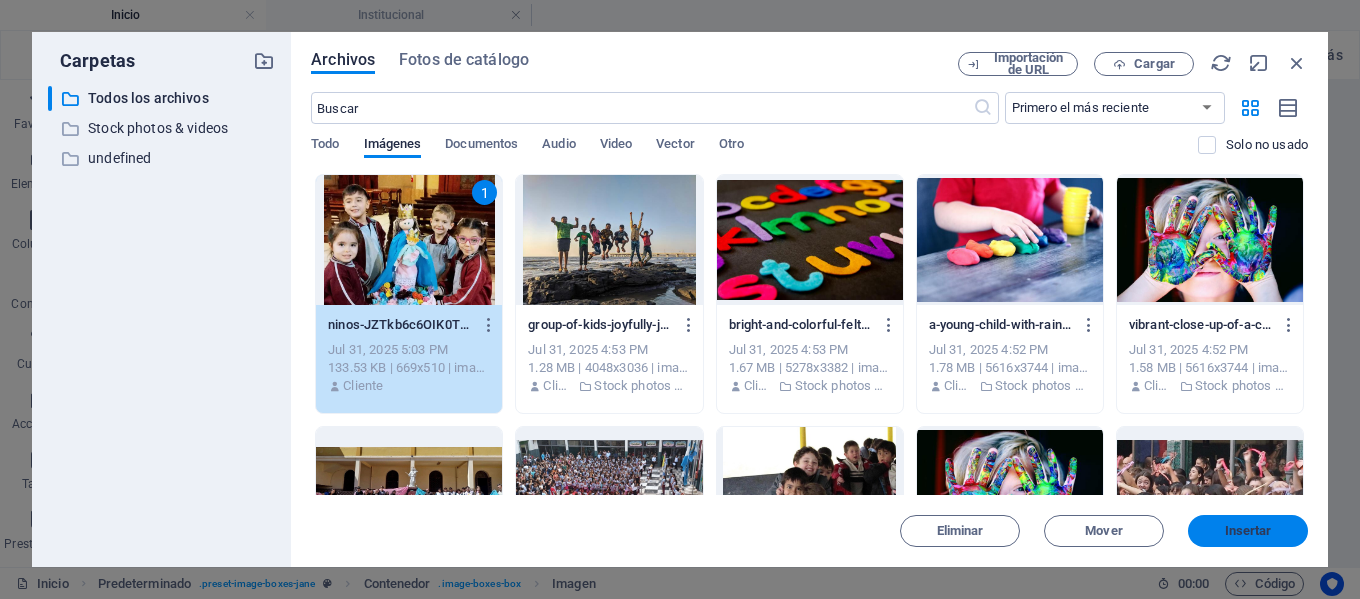 click on "Insertar" at bounding box center (1248, 531) 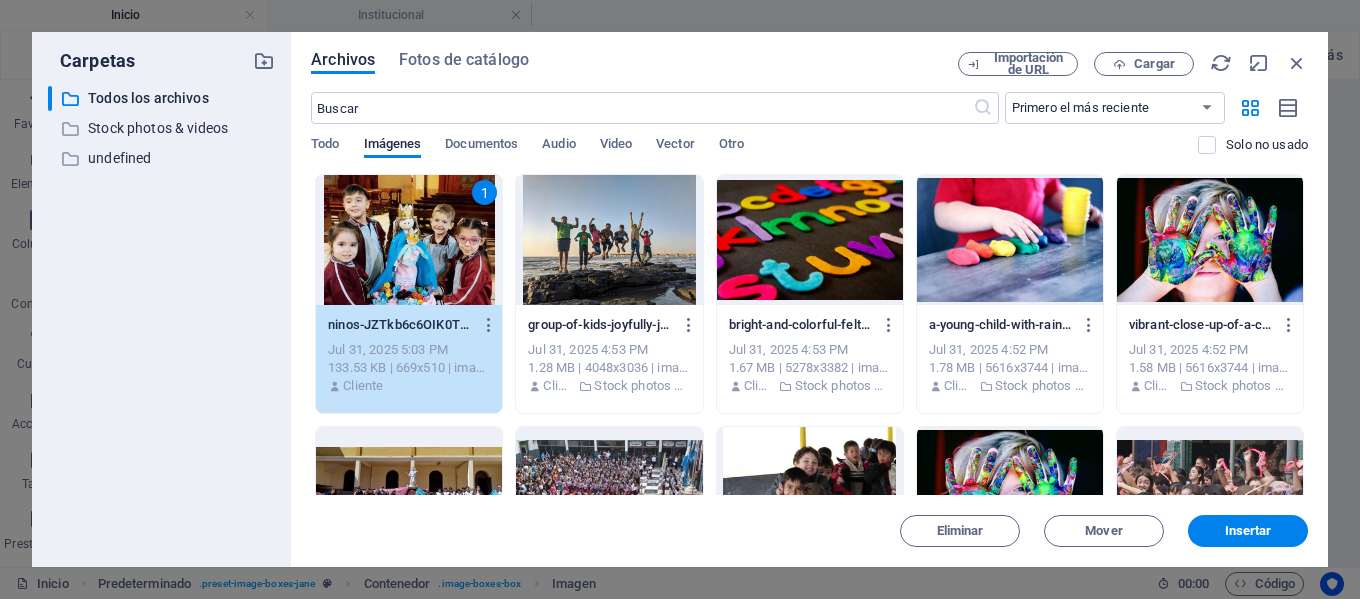 scroll, scrollTop: 1324, scrollLeft: 0, axis: vertical 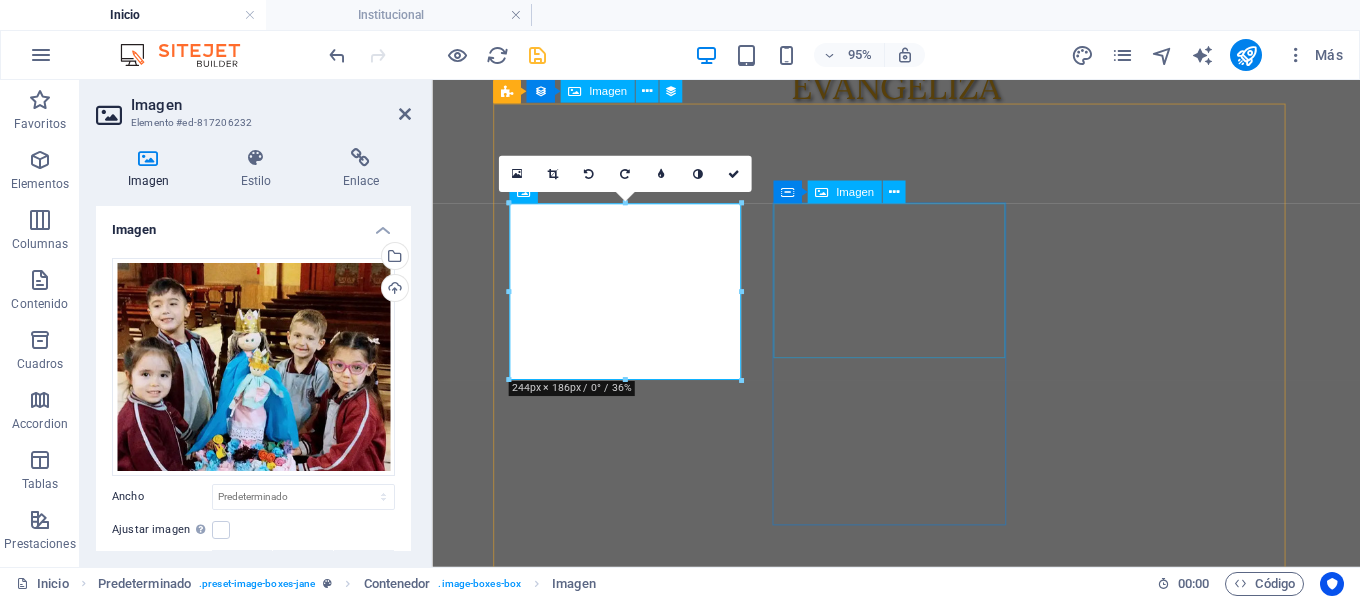 click at bounding box center [920, 3269] 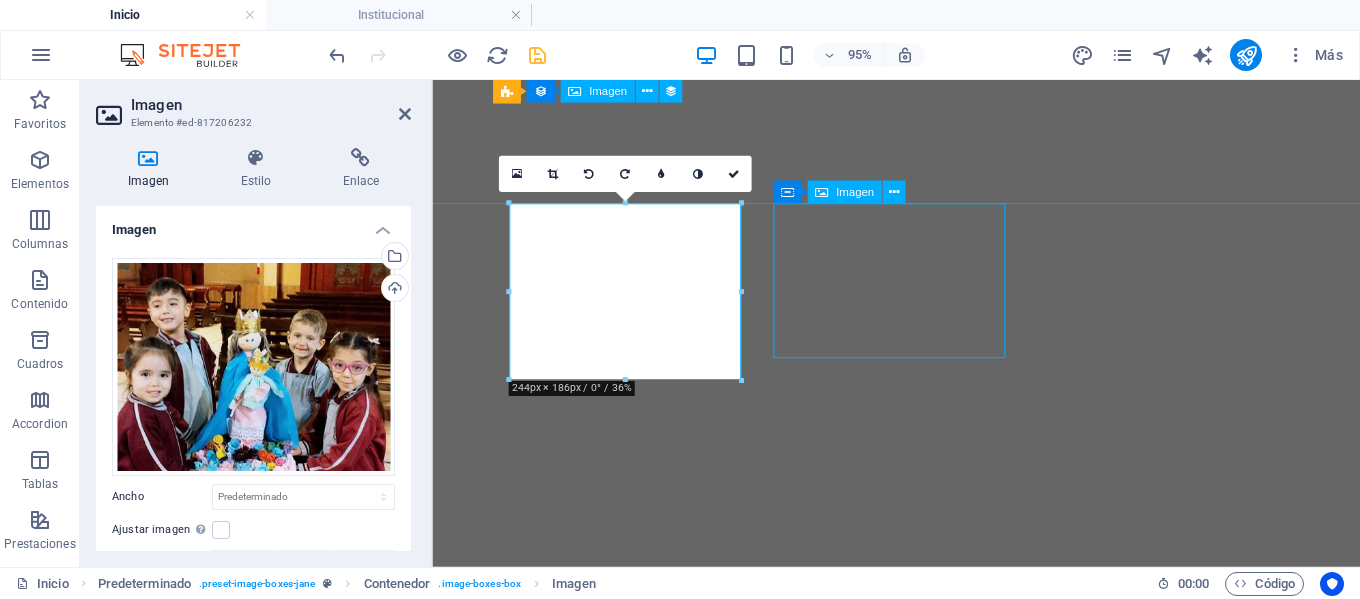 scroll, scrollTop: 1300, scrollLeft: 0, axis: vertical 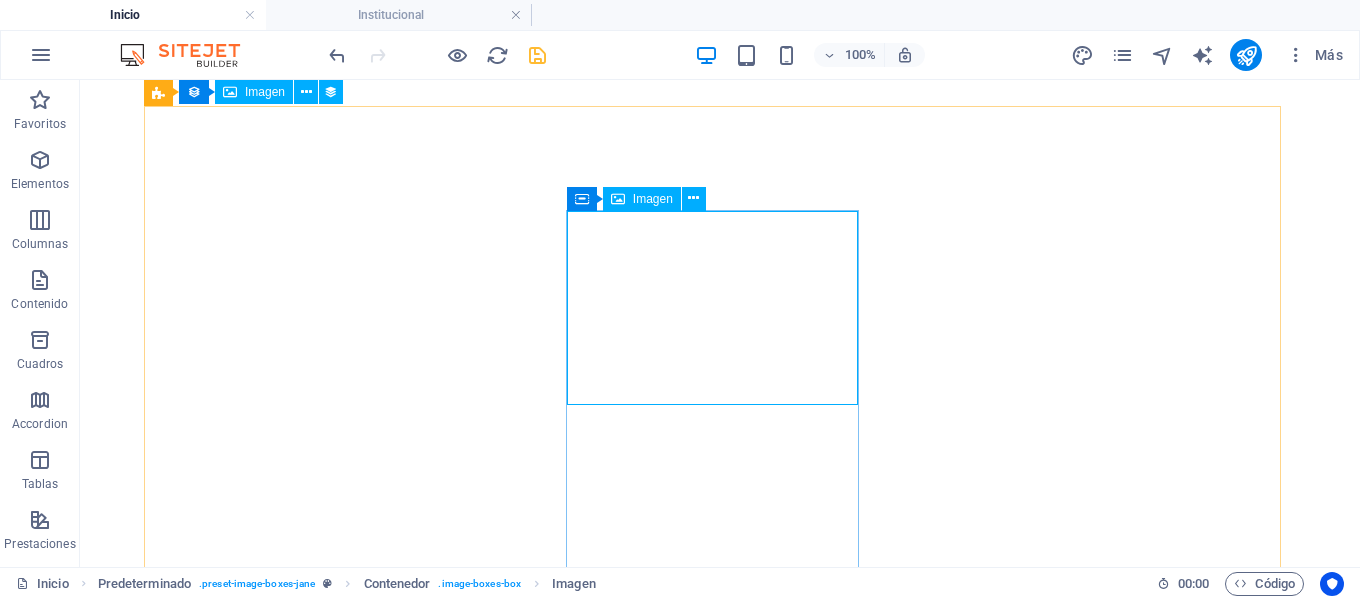 click at bounding box center (618, 199) 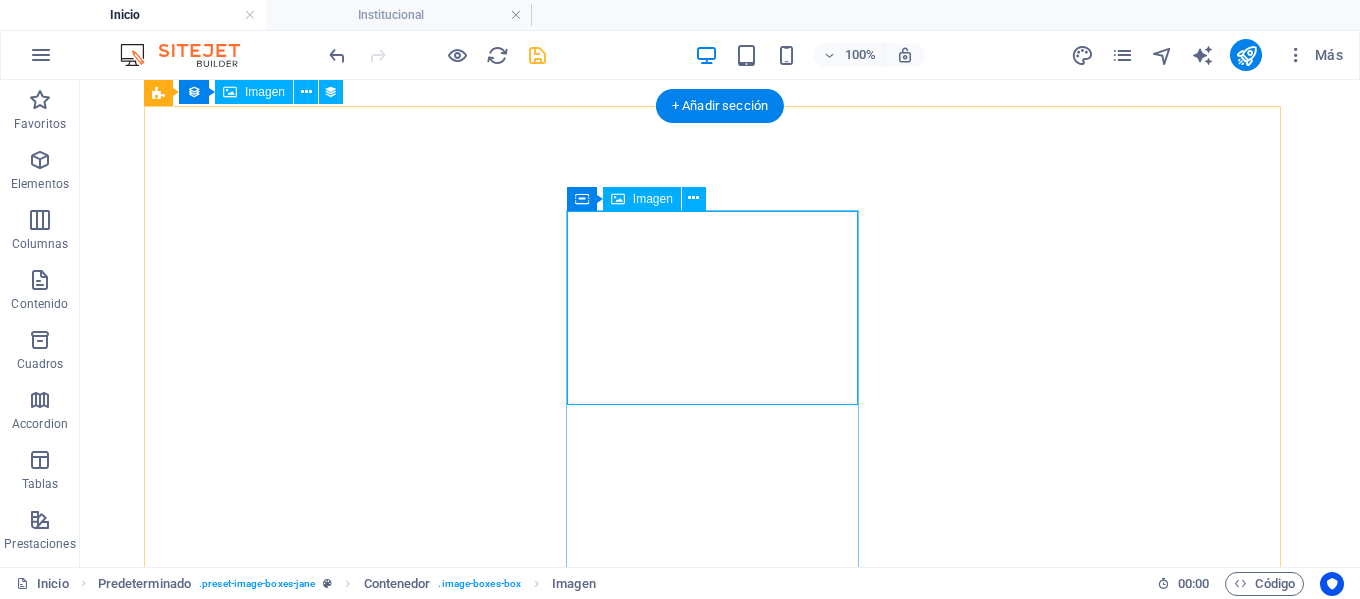 click at bounding box center [632, 3432] 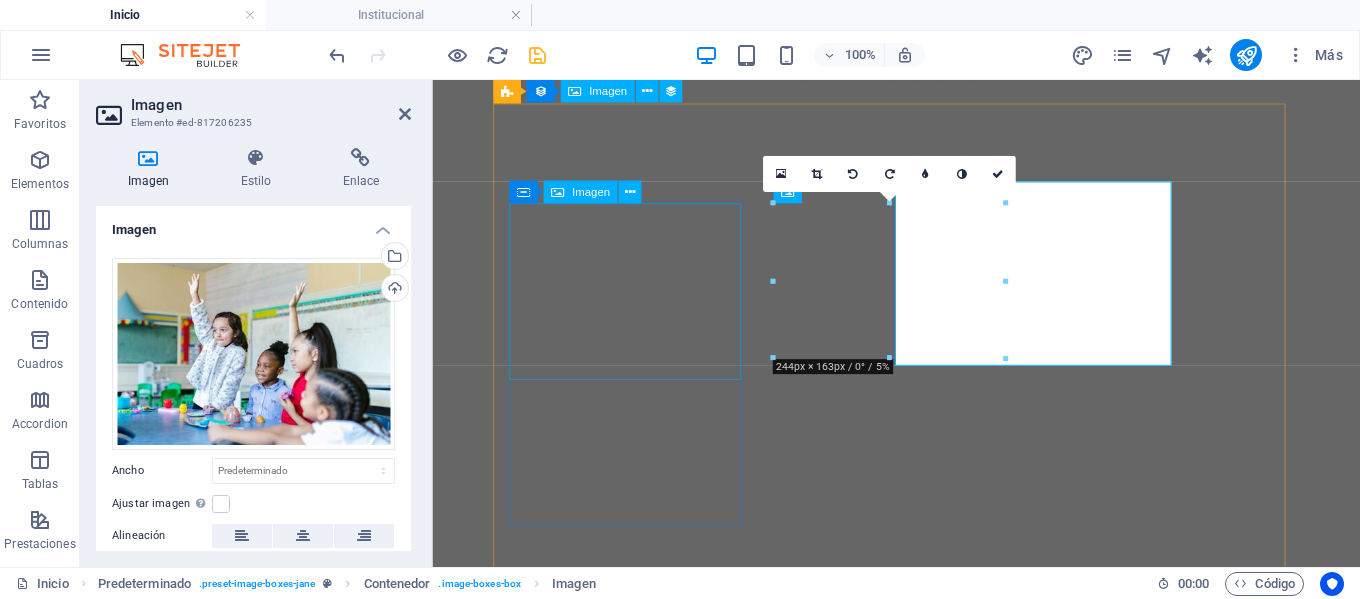 scroll, scrollTop: 1324, scrollLeft: 0, axis: vertical 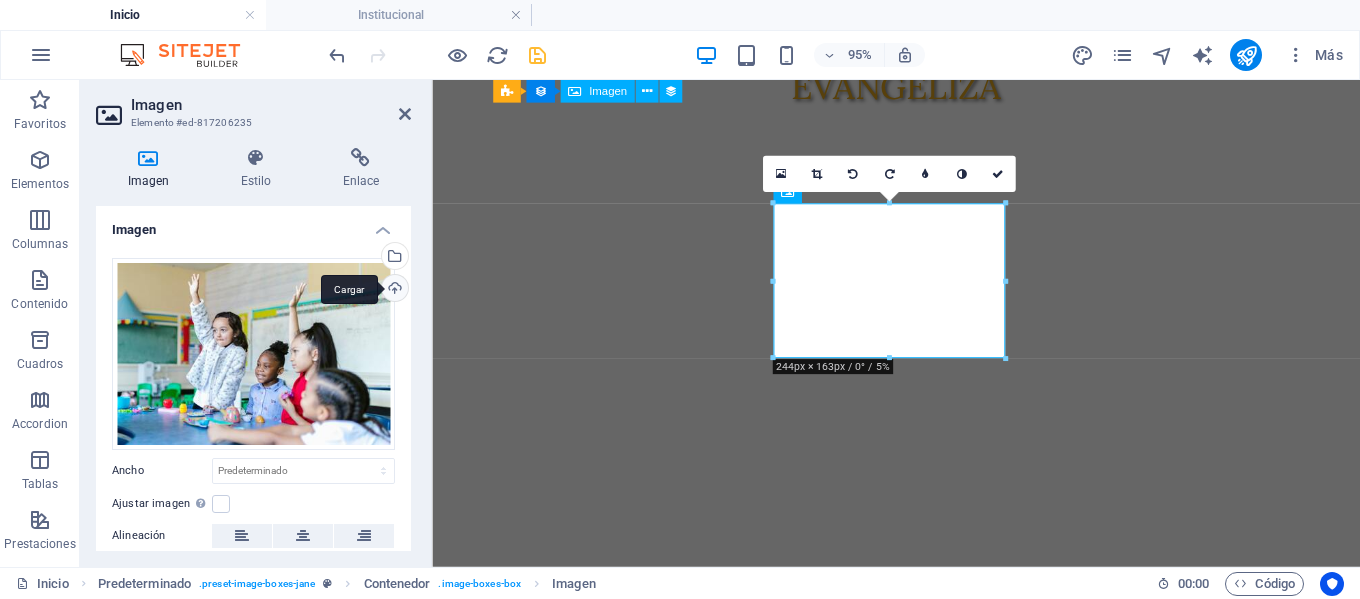 click on "Cargar" at bounding box center (393, 290) 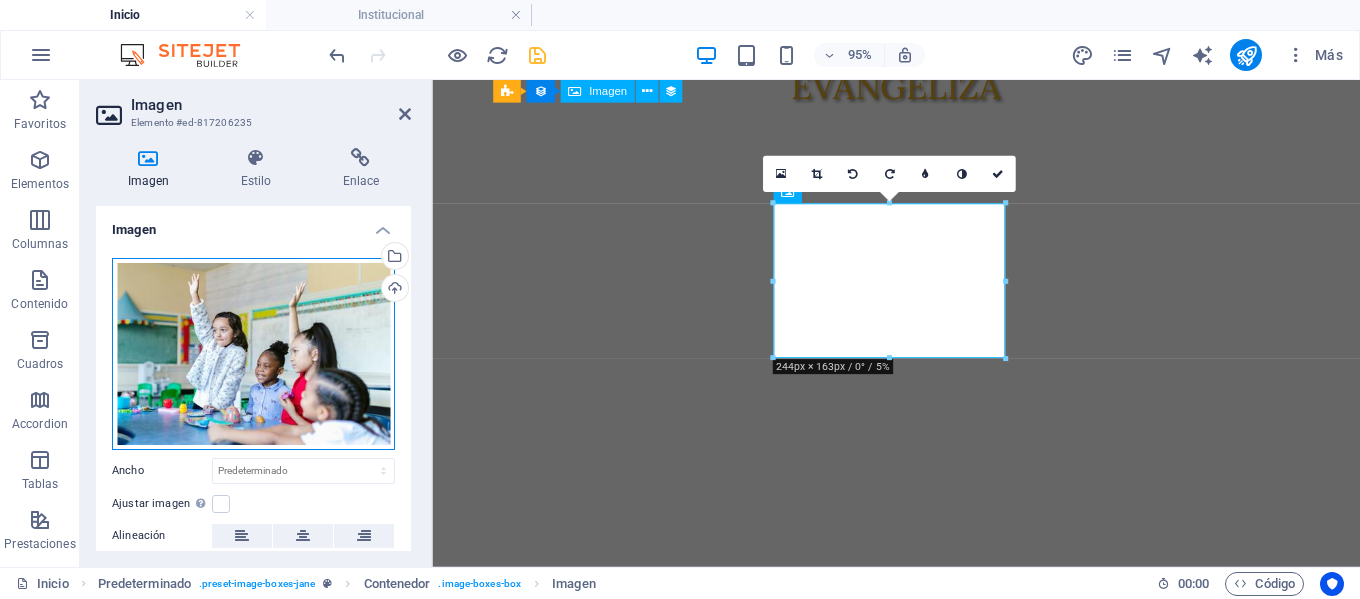 click on "Arrastra archivos aquí, haz clic para escoger archivos o  selecciona archivos de Archivos o de nuestra galería gratuita de fotos y vídeos" at bounding box center [253, 354] 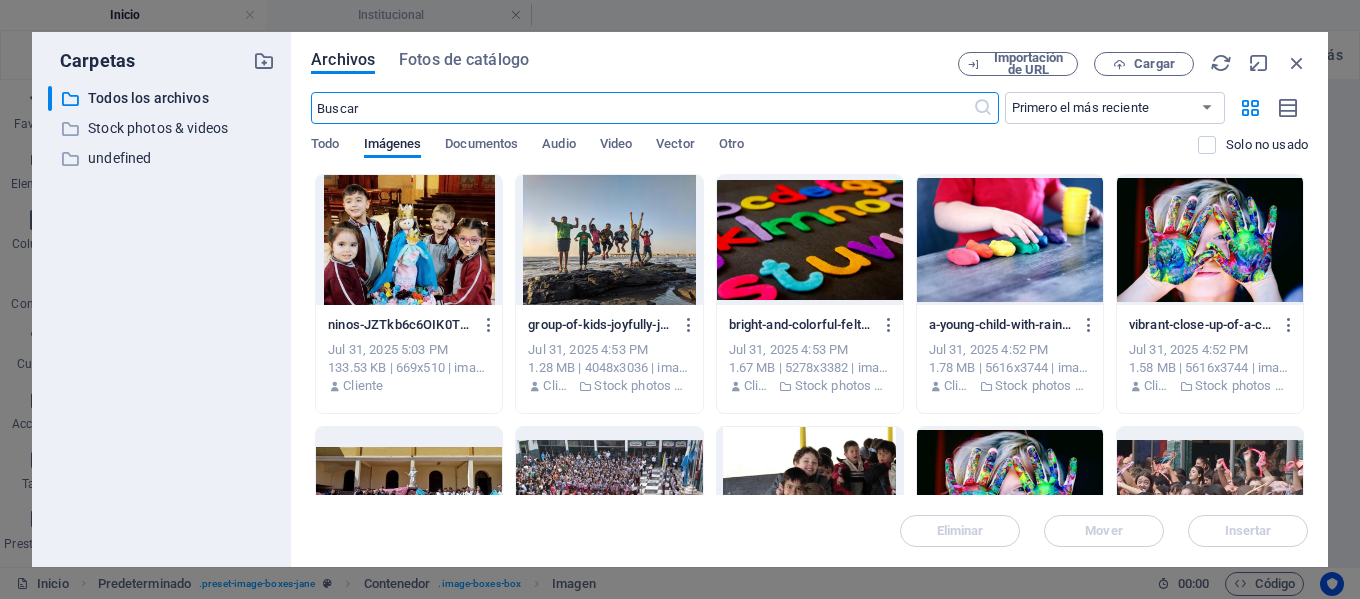 scroll, scrollTop: 1627, scrollLeft: 0, axis: vertical 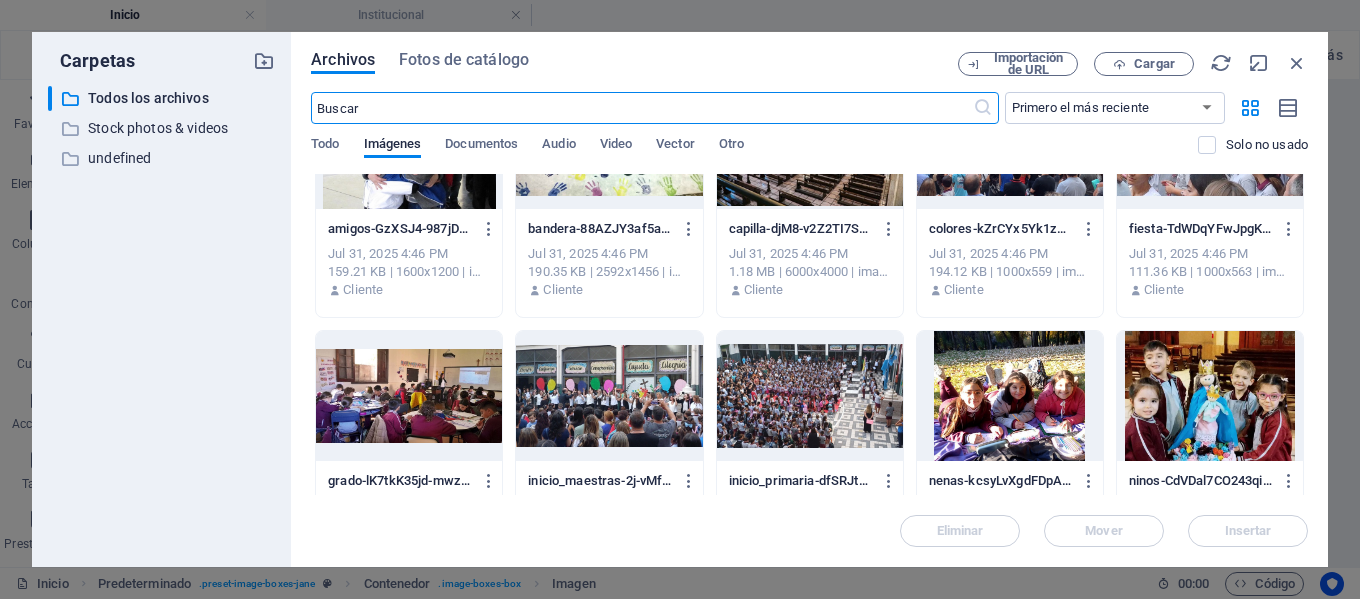 click at bounding box center (1010, 396) 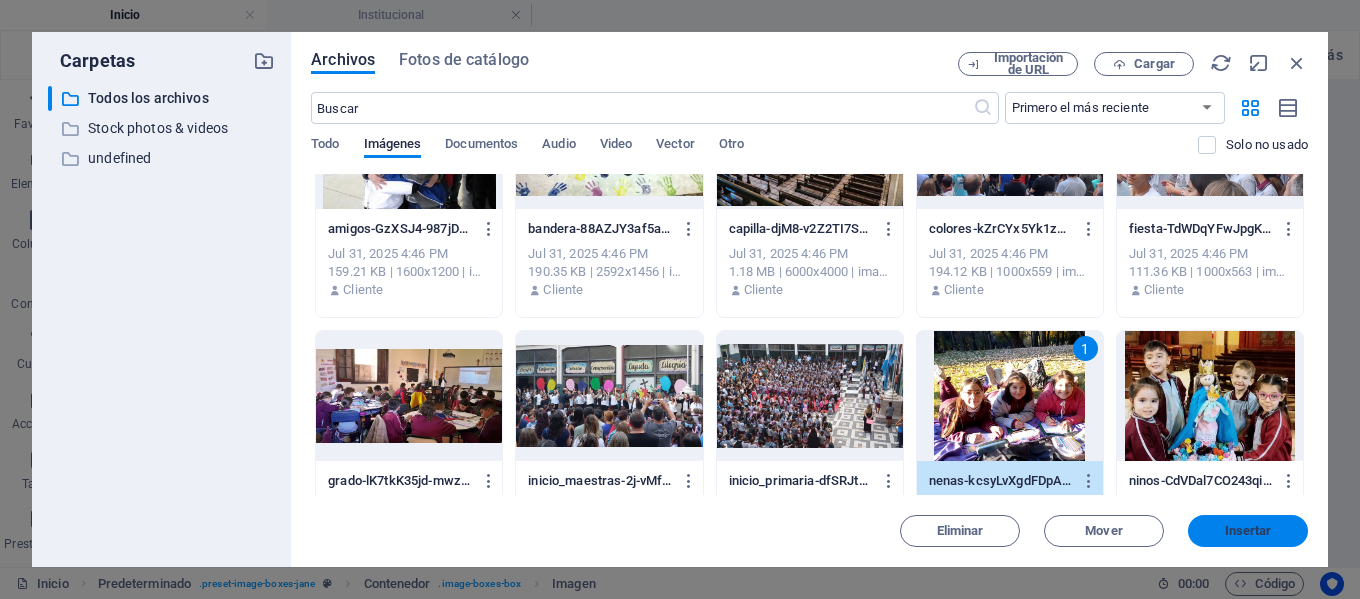 drag, startPoint x: 1213, startPoint y: 519, endPoint x: 795, endPoint y: 463, distance: 421.73453 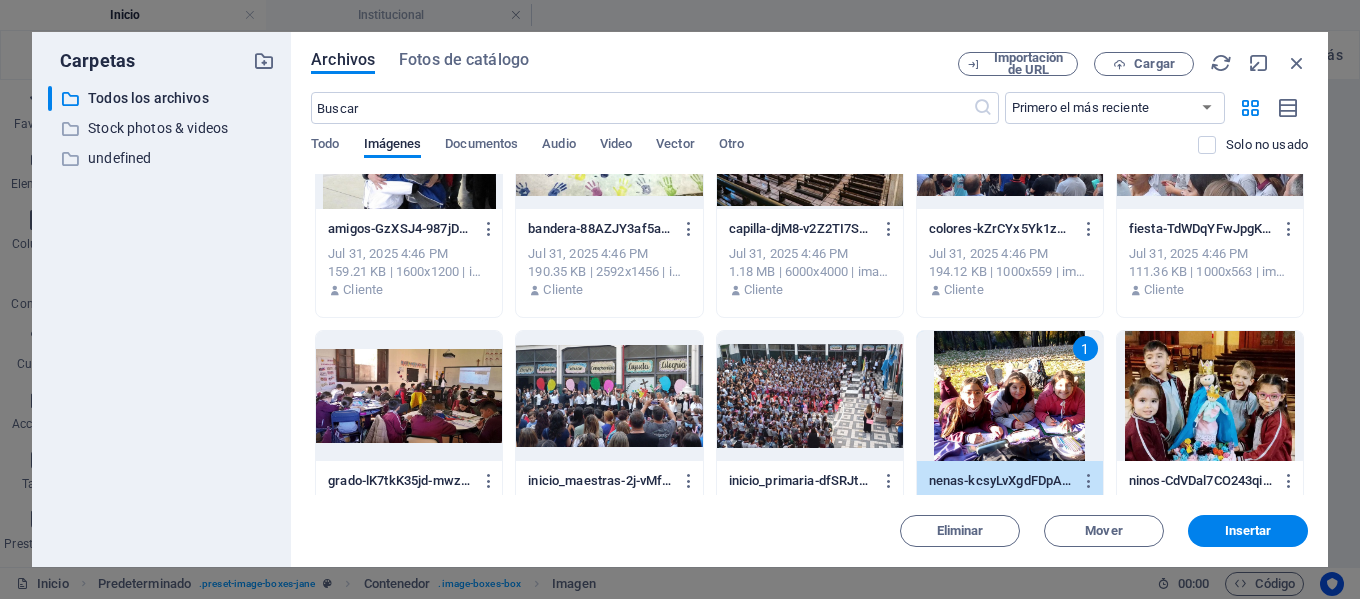 scroll, scrollTop: 1324, scrollLeft: 0, axis: vertical 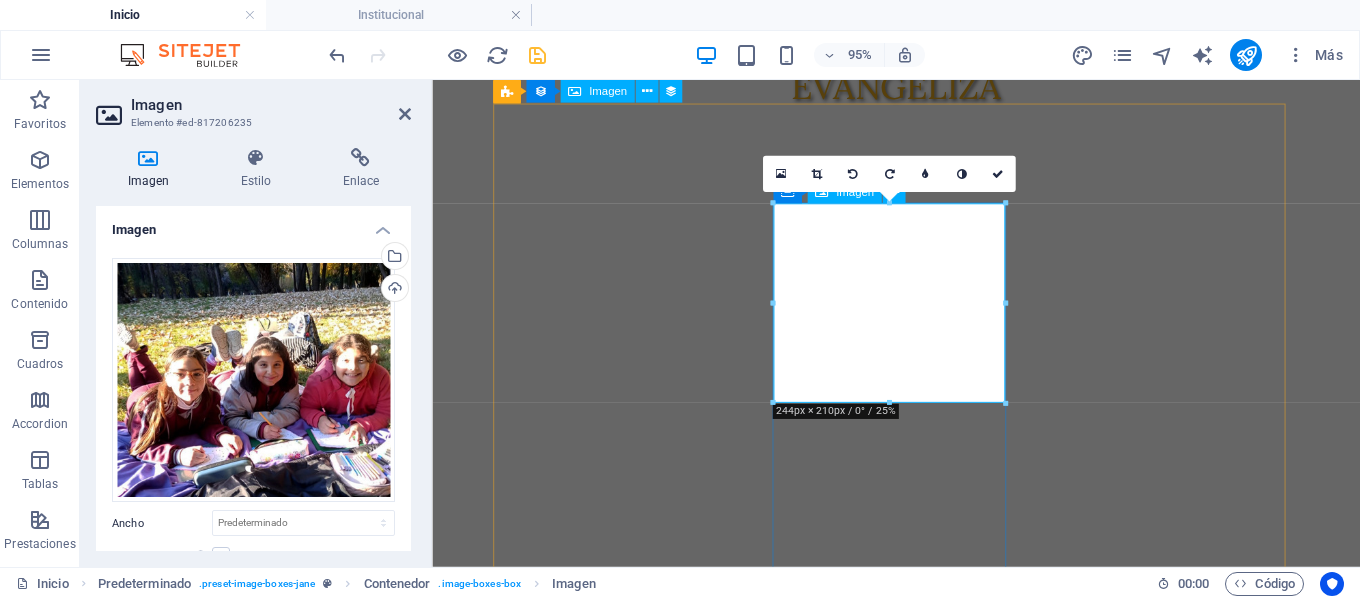 drag, startPoint x: 1322, startPoint y: 480, endPoint x: 915, endPoint y: 401, distance: 414.5962 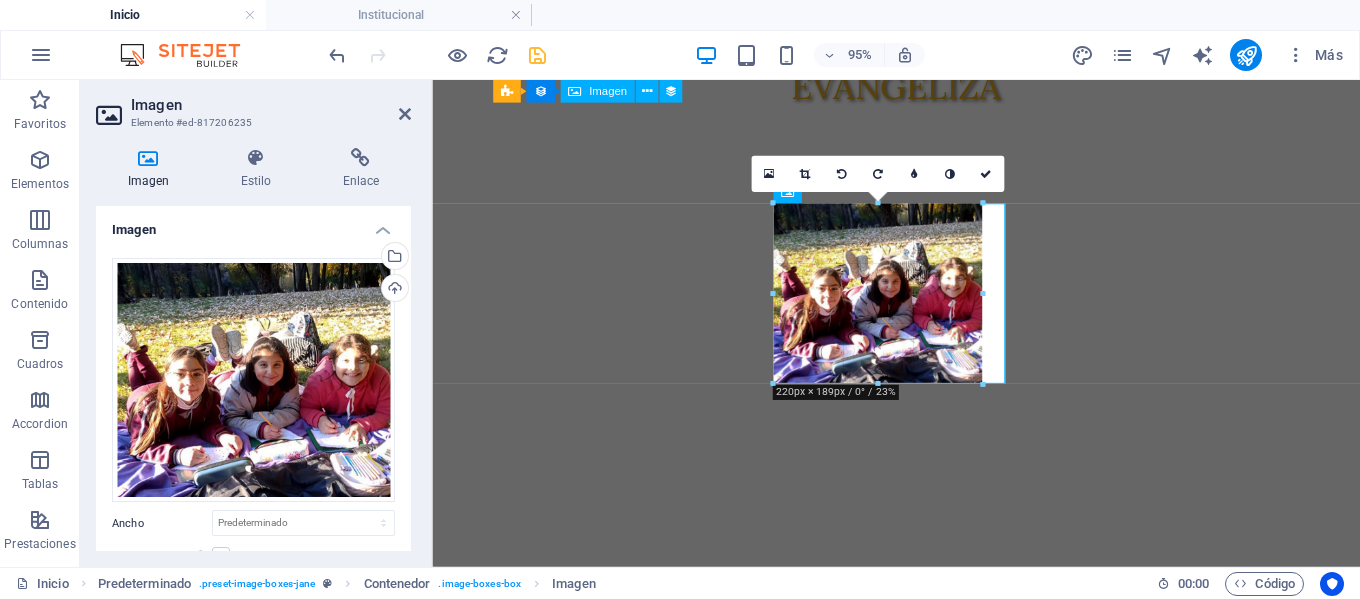 drag, startPoint x: 888, startPoint y: 403, endPoint x: 490, endPoint y: 313, distance: 408.049 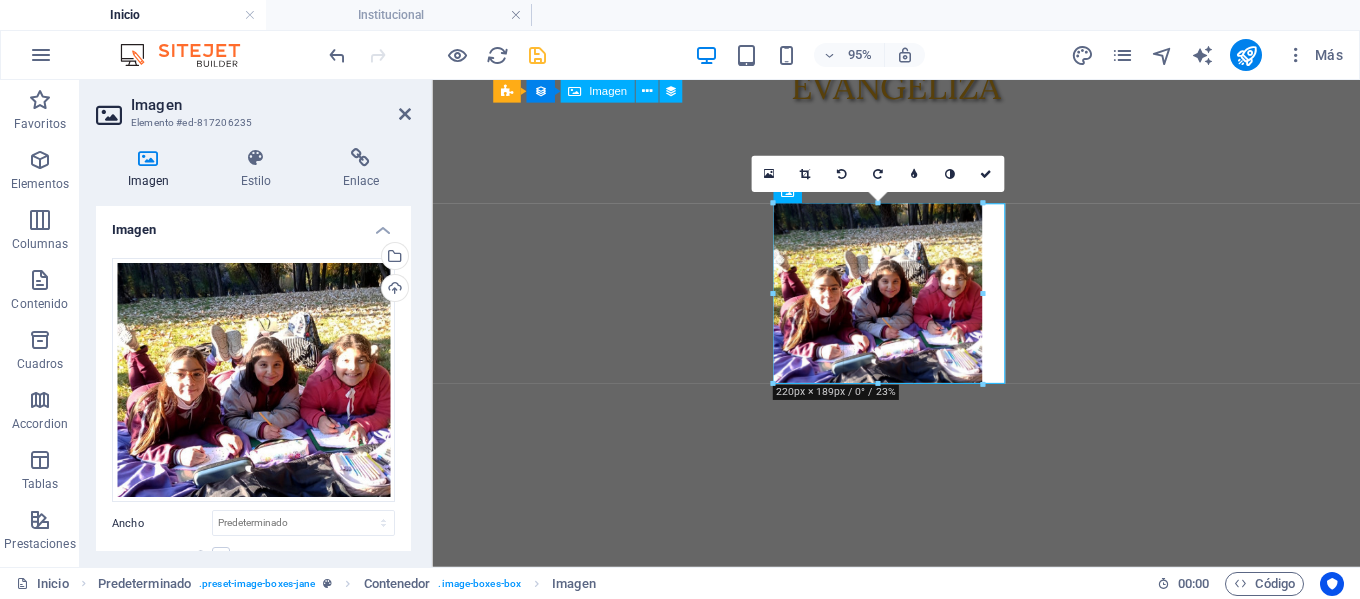 type on "220" 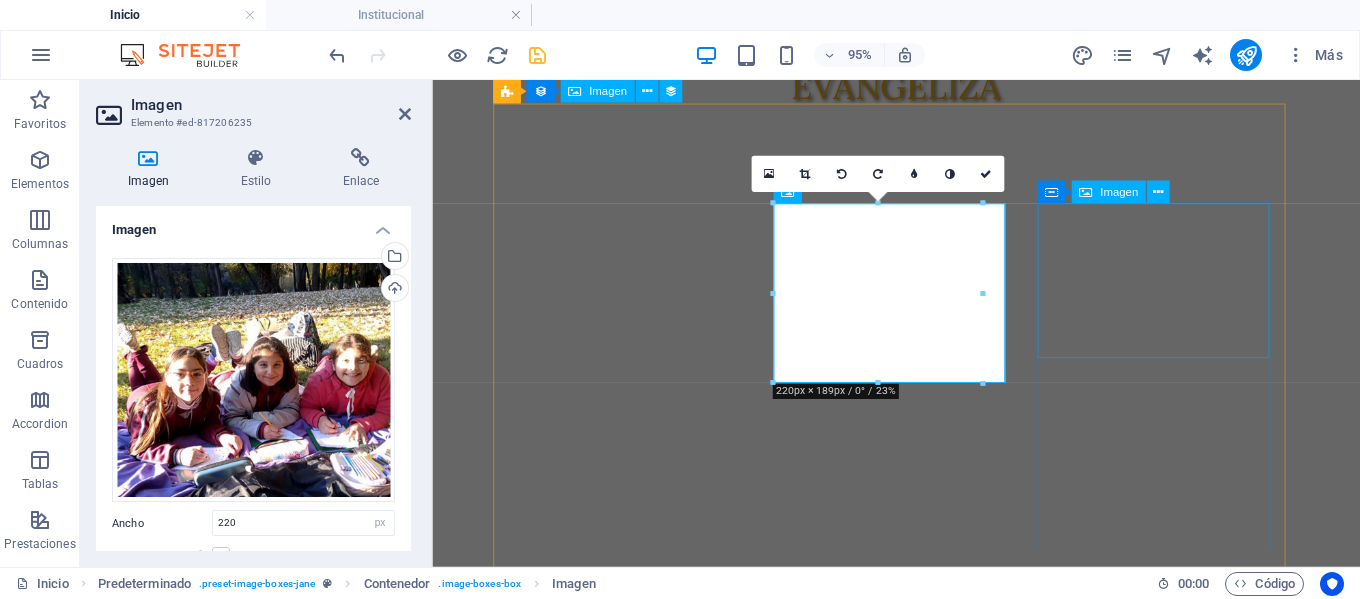type 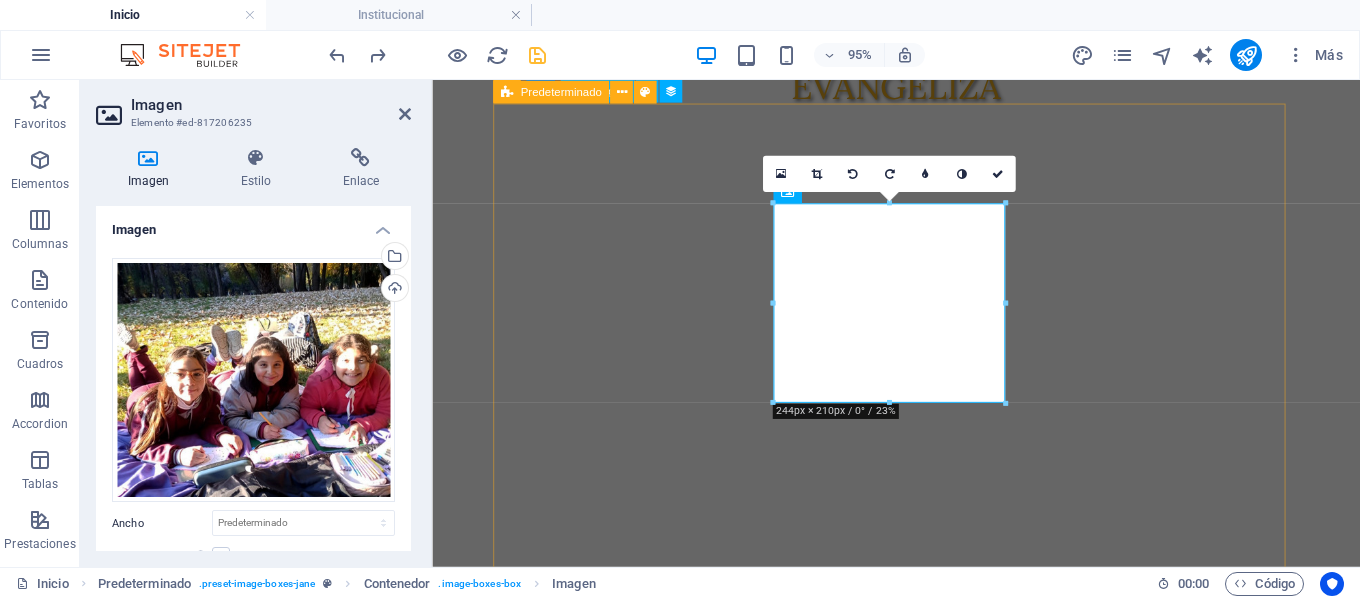 click on "Propuesta educativa Nivel inicial Desde sala de 3 a 5 años. ver más primaria Desde Primero hasta Séptimo grado ver más secundaria Desde Primero hasta Quinto año ver más" at bounding box center (920, 3371) 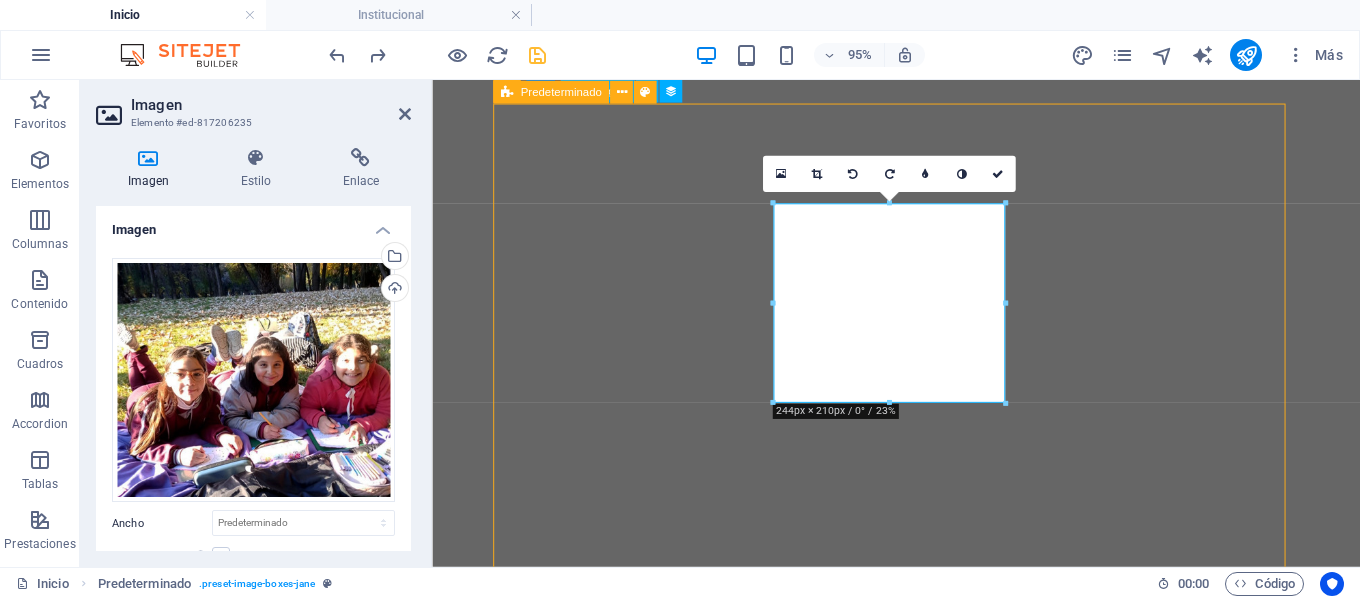 scroll, scrollTop: 1300, scrollLeft: 0, axis: vertical 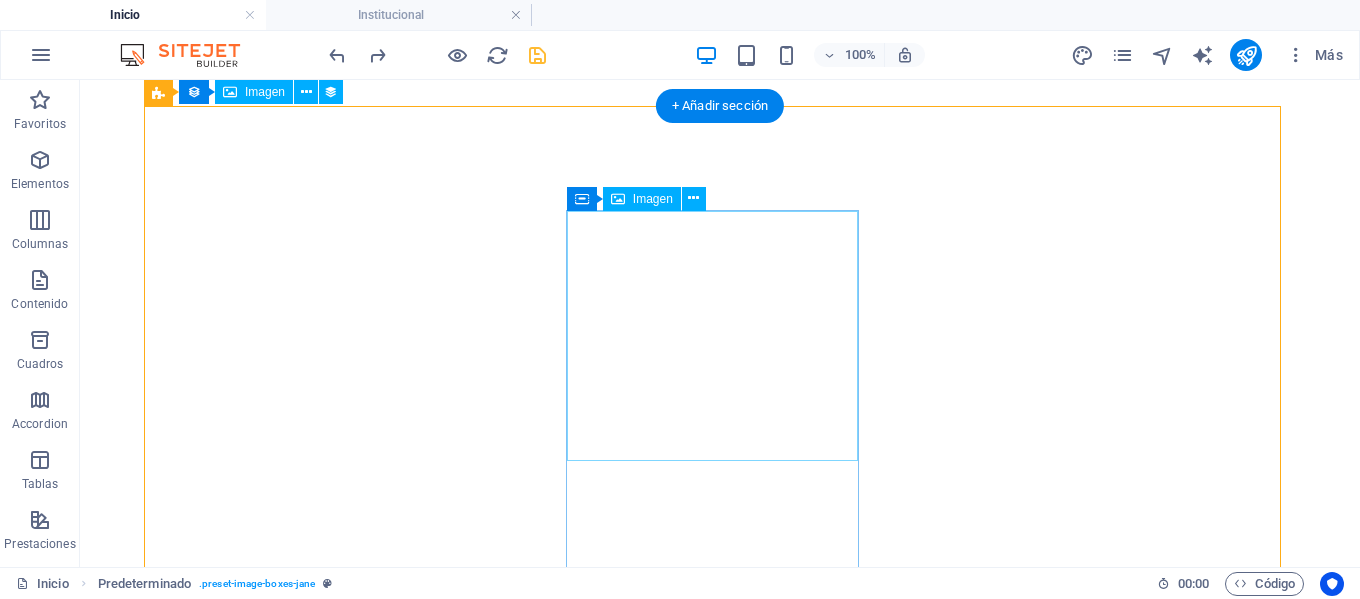 click at bounding box center [632, 3640] 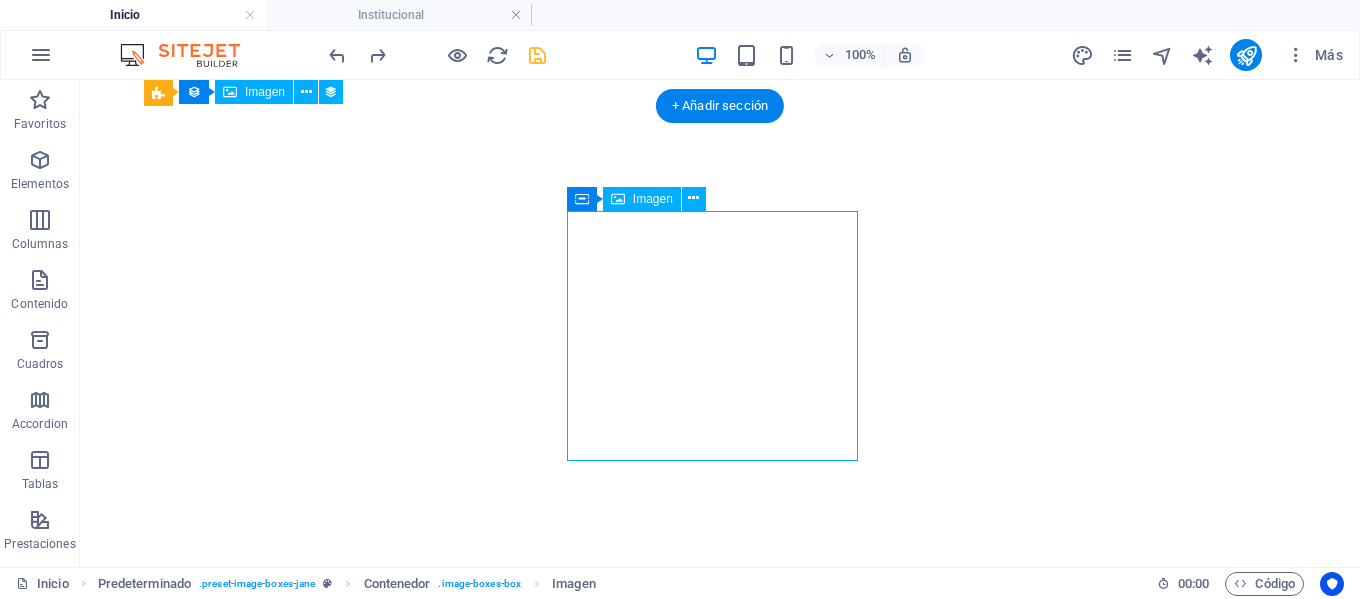 click at bounding box center (632, 3640) 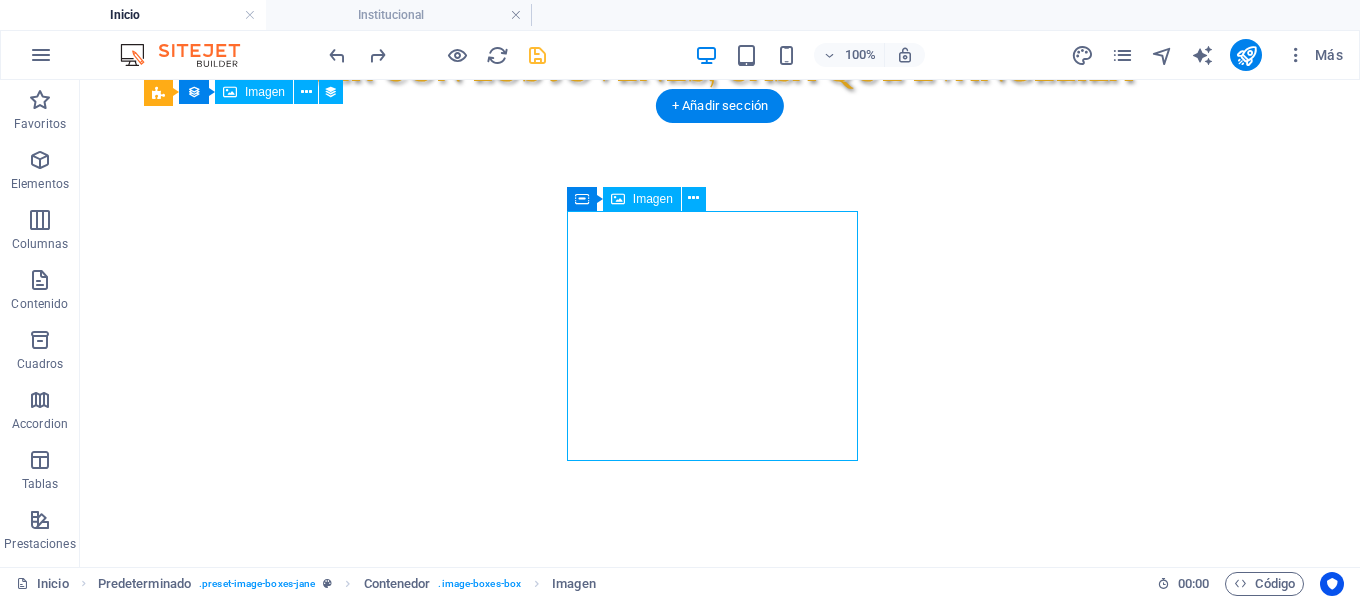 scroll, scrollTop: 1324, scrollLeft: 0, axis: vertical 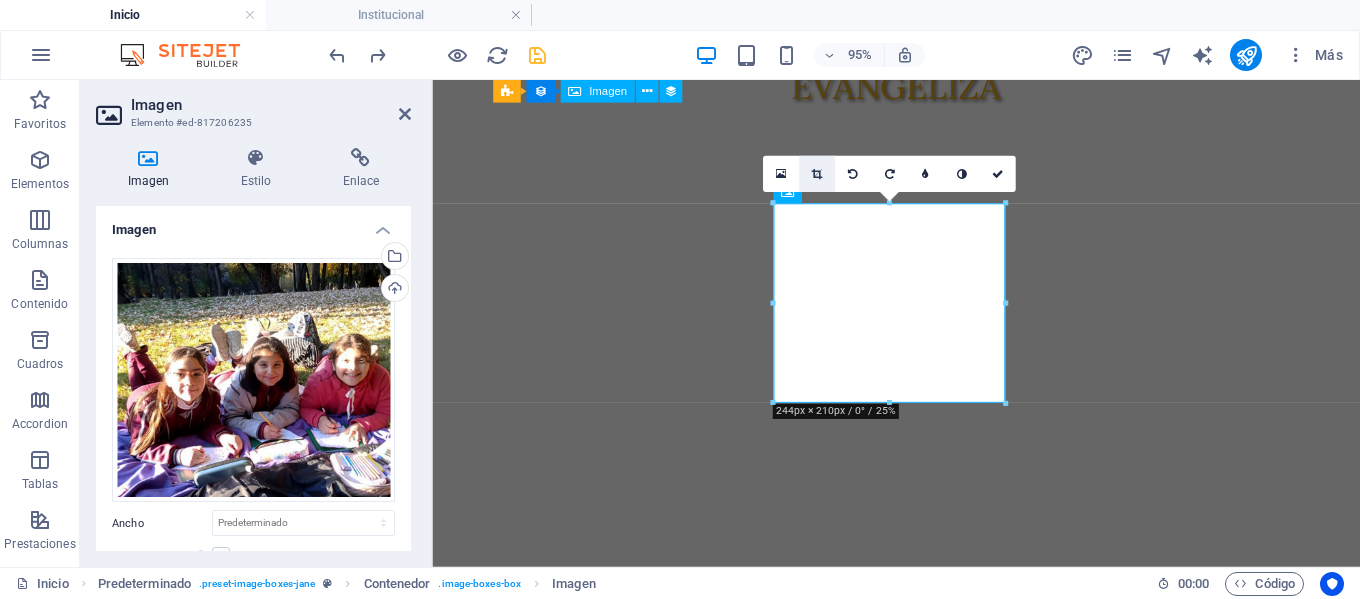 click at bounding box center [816, 174] 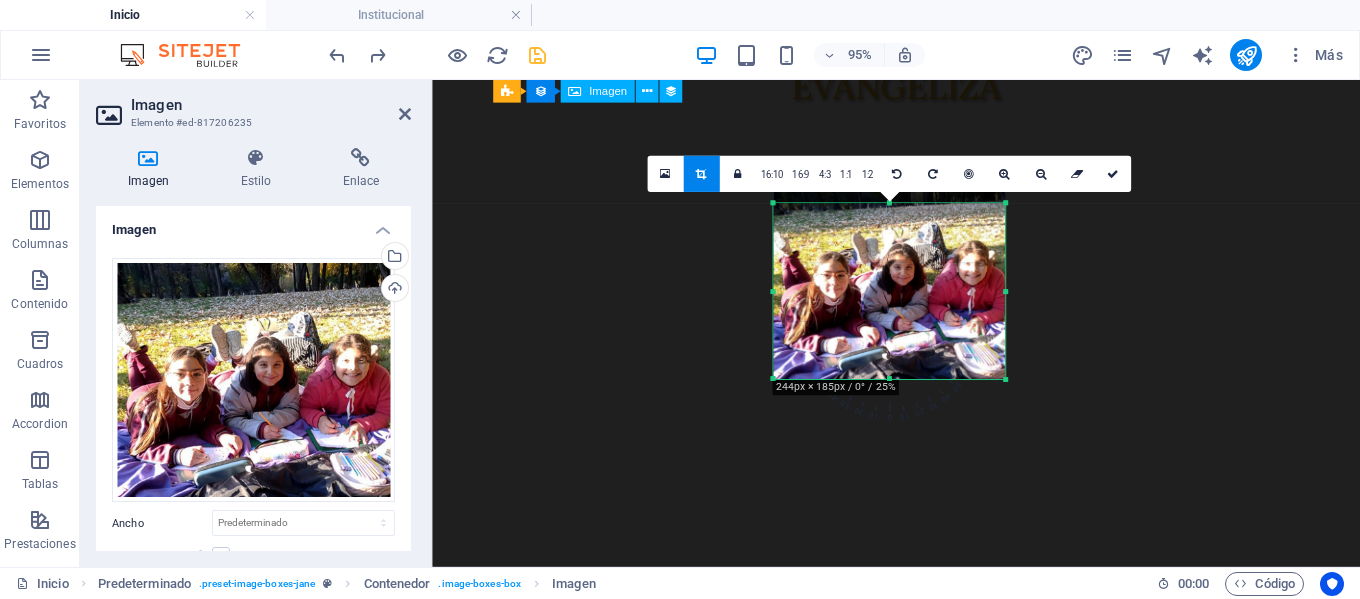 drag, startPoint x: 887, startPoint y: 201, endPoint x: 885, endPoint y: 225, distance: 24.083189 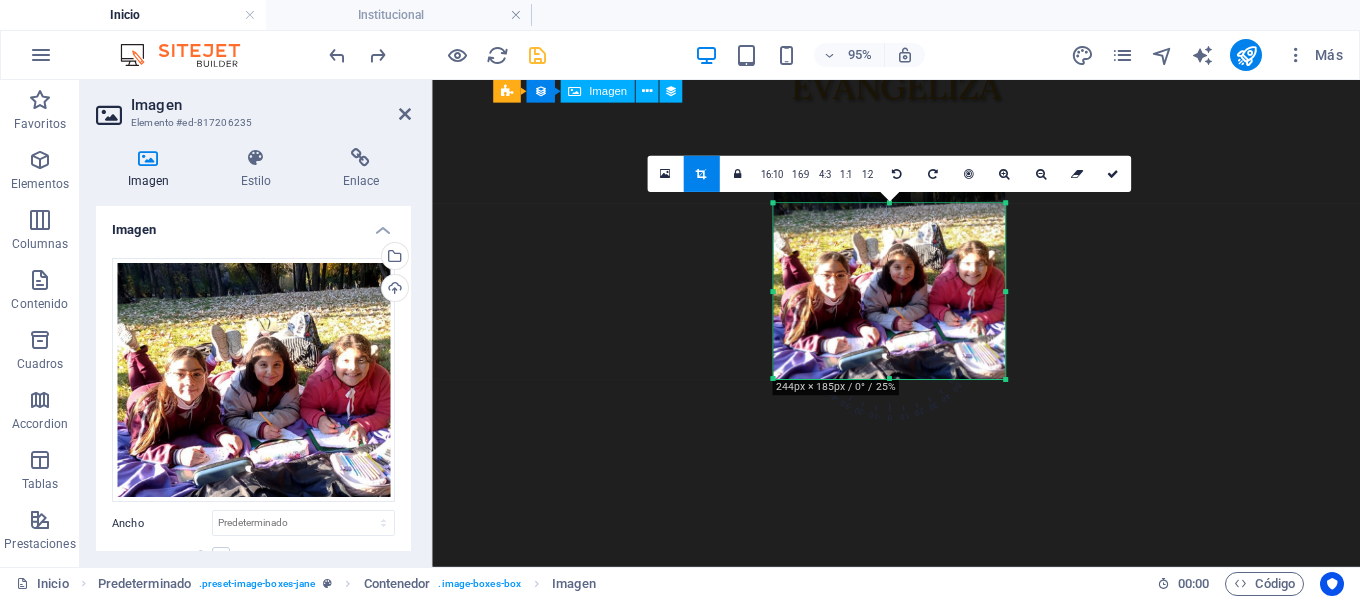 click on "180 170 160 150 140 130 120 110 100 90 80 70 60 50 40 30 20 10 0 -10 -20 -30 -40 -50 -60 -70 -80 -90 -100 -110 -120 -130 -140 -150 -160 -170 244px × 185px / 0° / 25% 16:10 16:9 4:3 1:1 1:2 0" at bounding box center (889, 292) 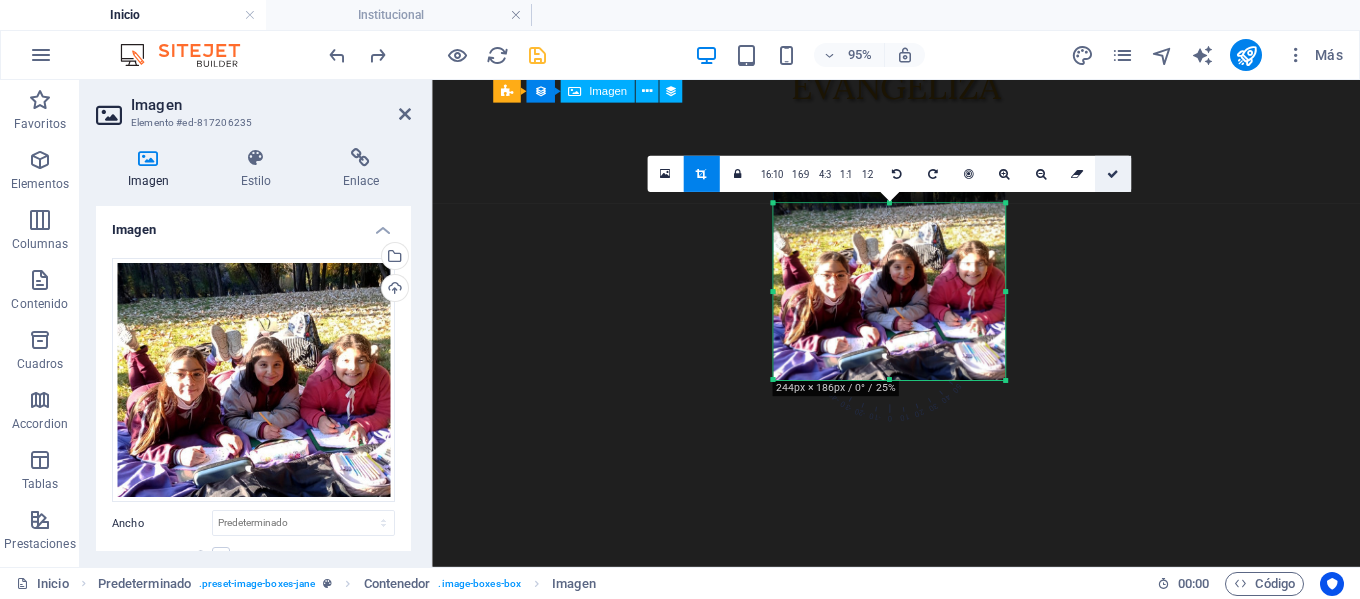 click at bounding box center [1113, 174] 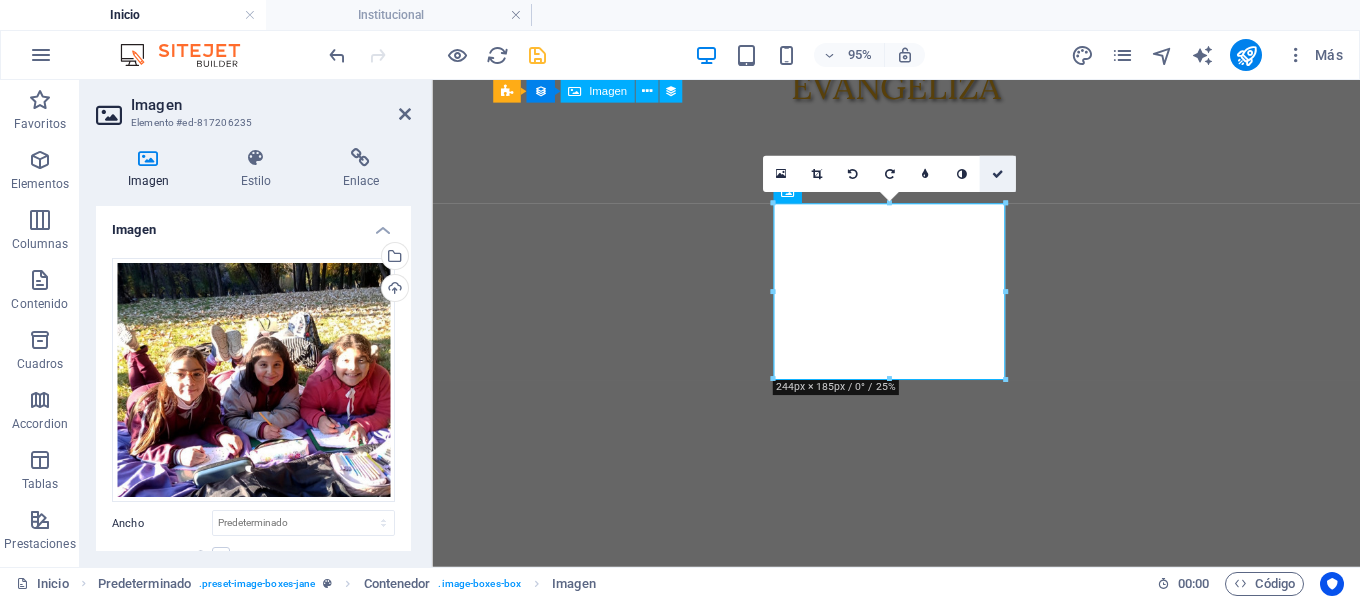 click at bounding box center [997, 174] 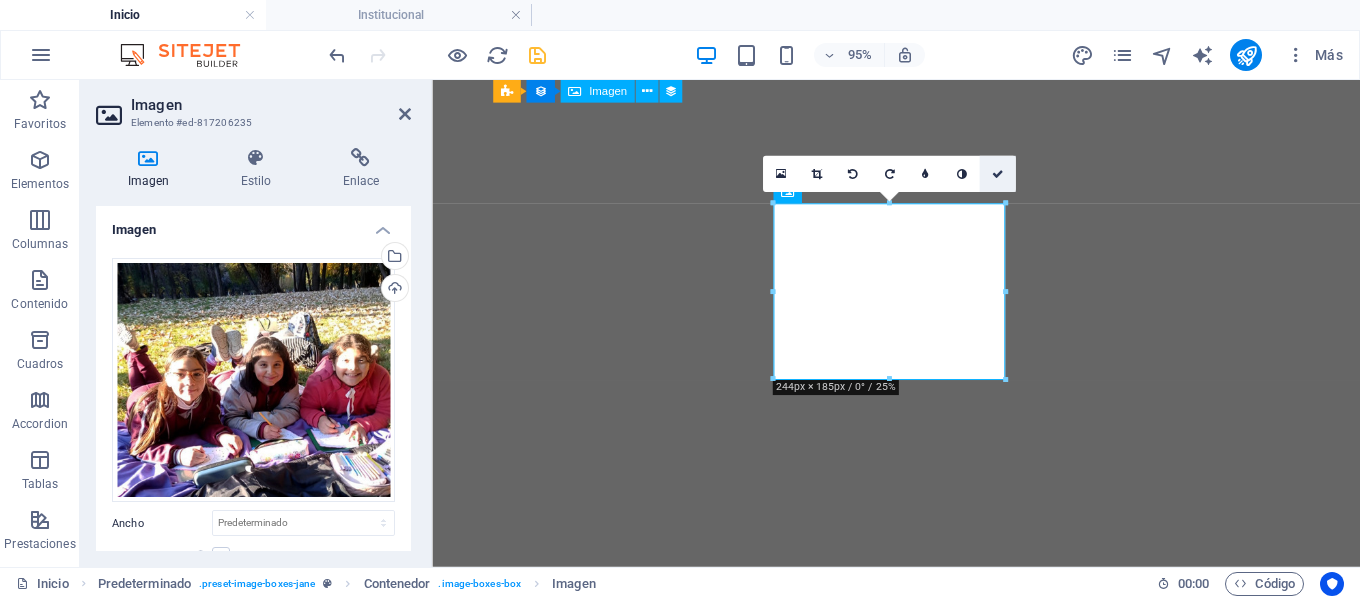 scroll, scrollTop: 1300, scrollLeft: 0, axis: vertical 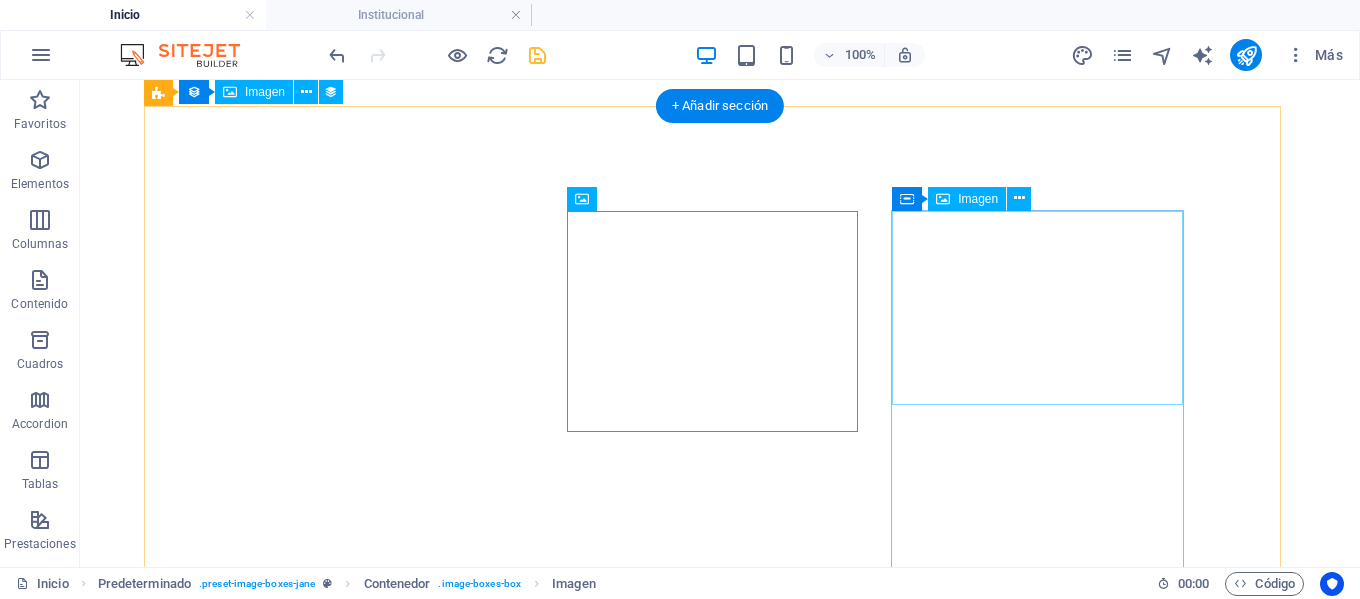 click at bounding box center [632, 4572] 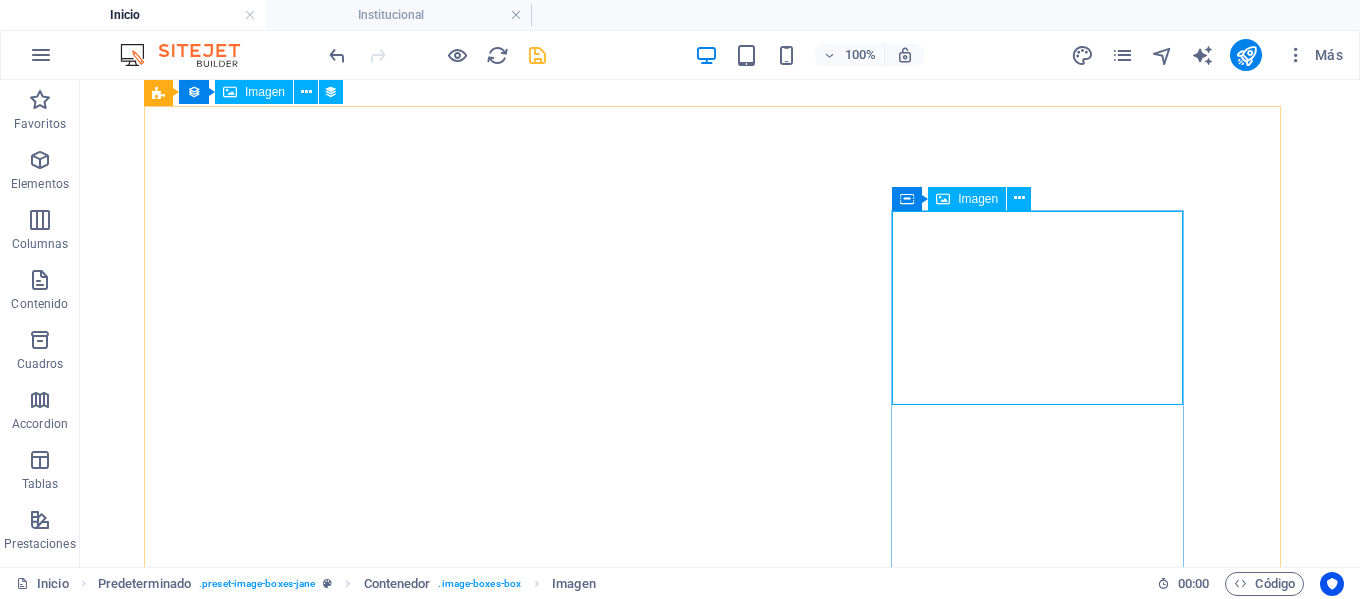 click on "Imagen" at bounding box center [978, 199] 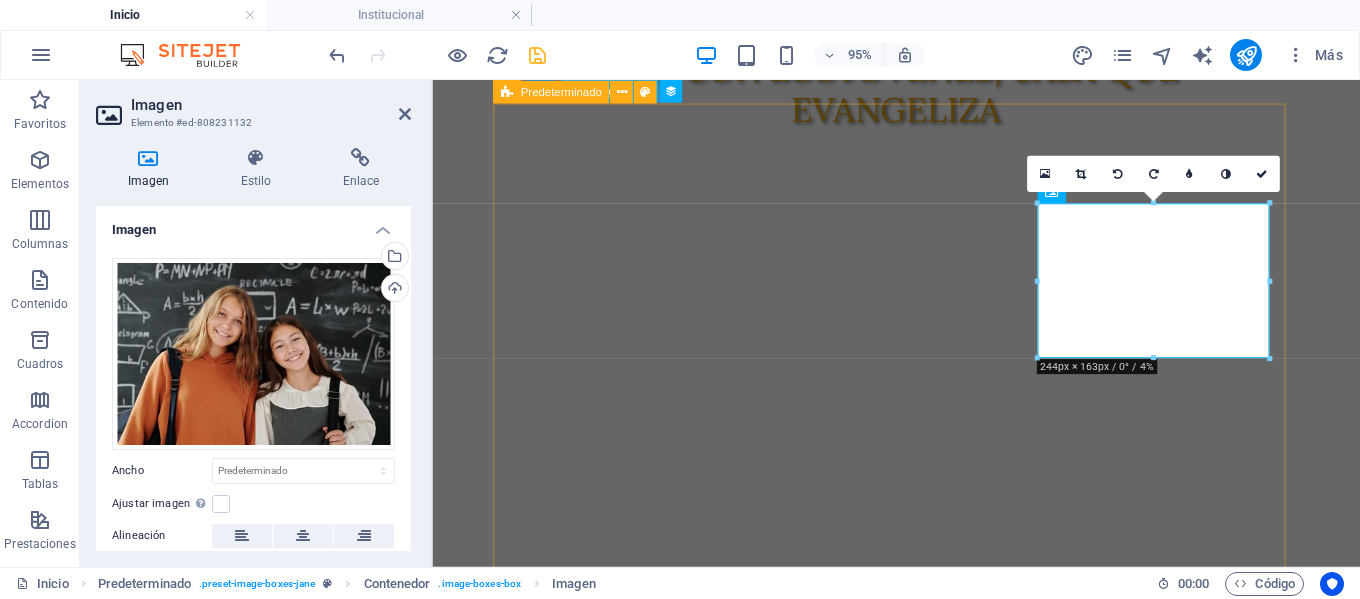 scroll, scrollTop: 1324, scrollLeft: 0, axis: vertical 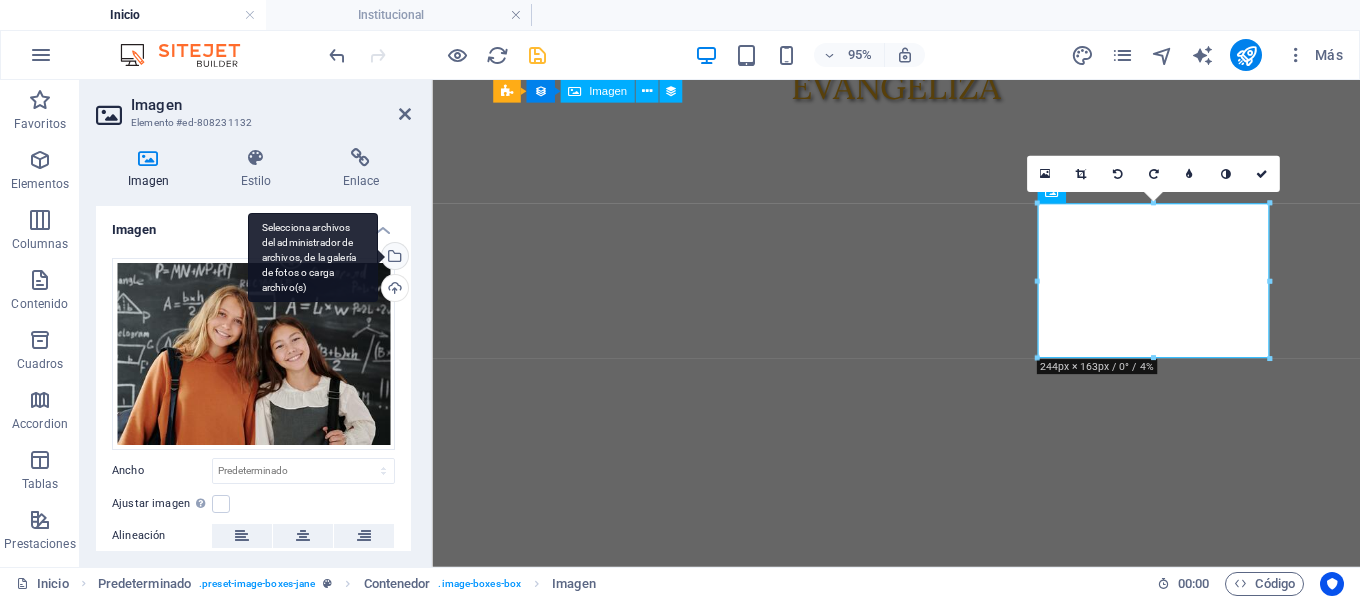 click on "Selecciona archivos del administrador de archivos, de la galería de fotos o carga archivo(s)" at bounding box center (313, 258) 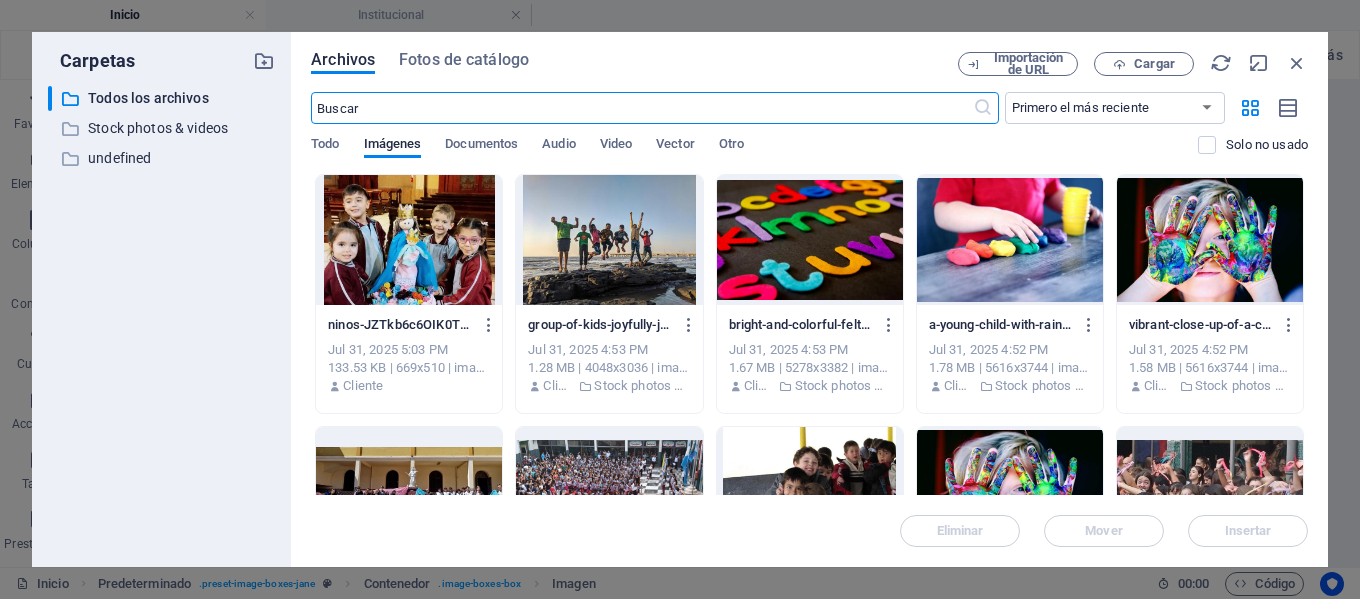 scroll, scrollTop: 1652, scrollLeft: 0, axis: vertical 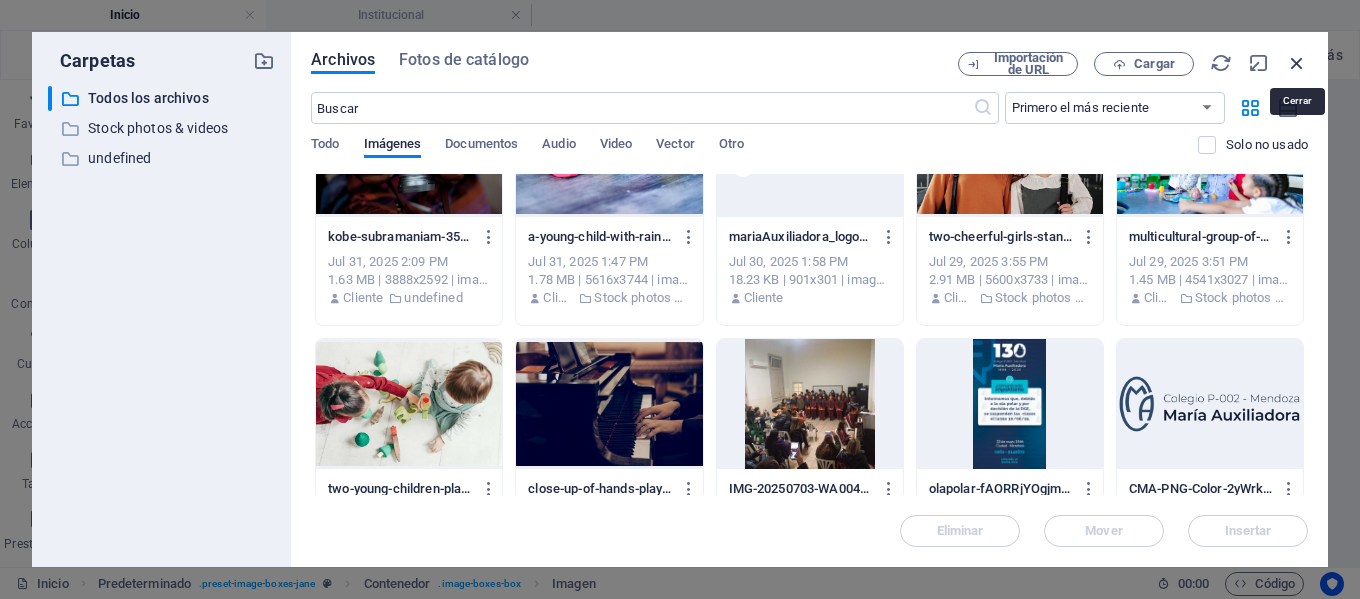 click at bounding box center [1297, 63] 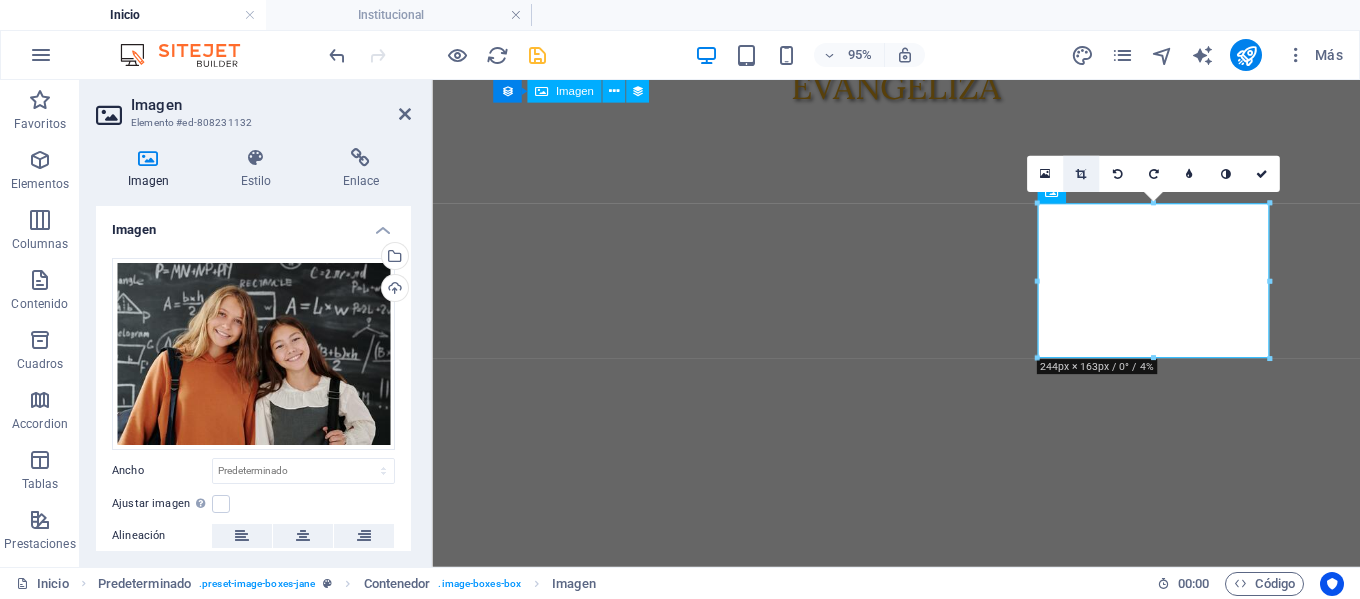 click at bounding box center [1081, 174] 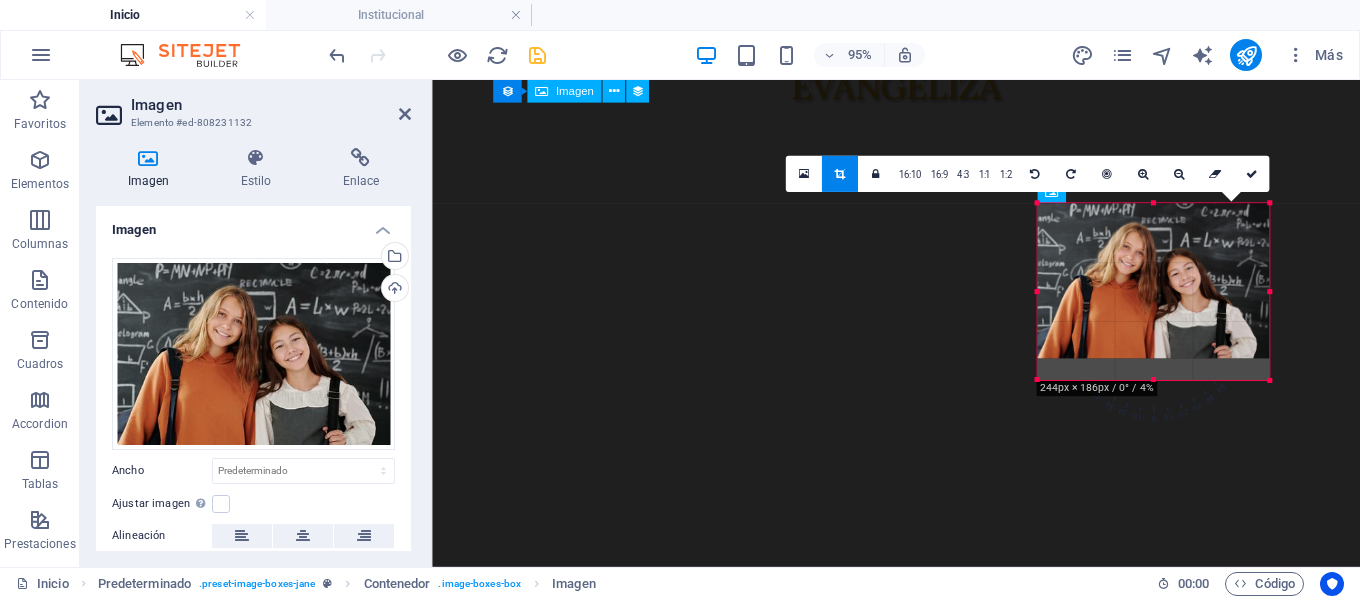 drag, startPoint x: 1155, startPoint y: 361, endPoint x: 1155, endPoint y: 384, distance: 23 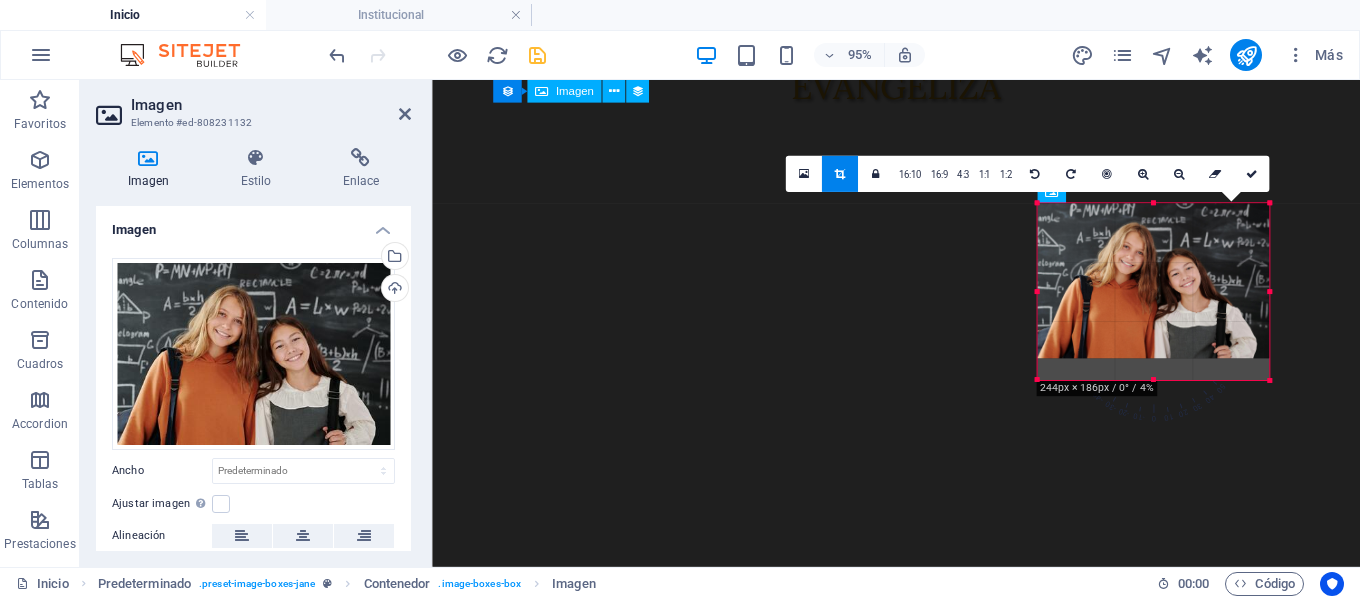 click at bounding box center [1153, 381] 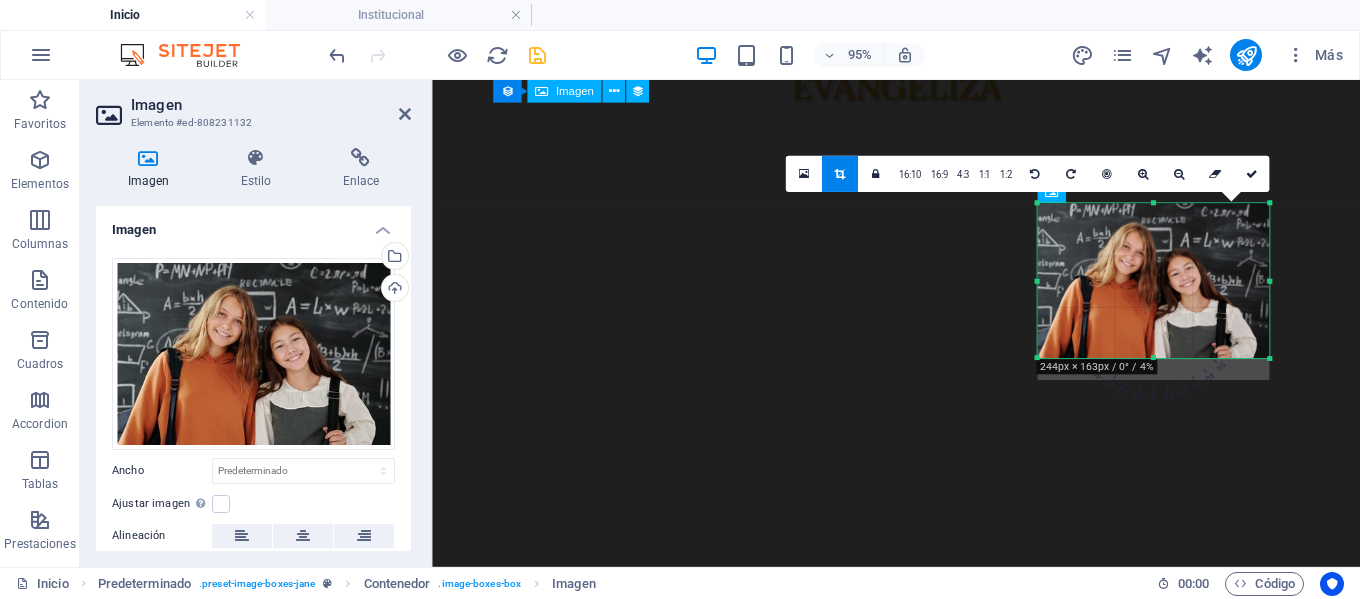 click at bounding box center (1153, 281) 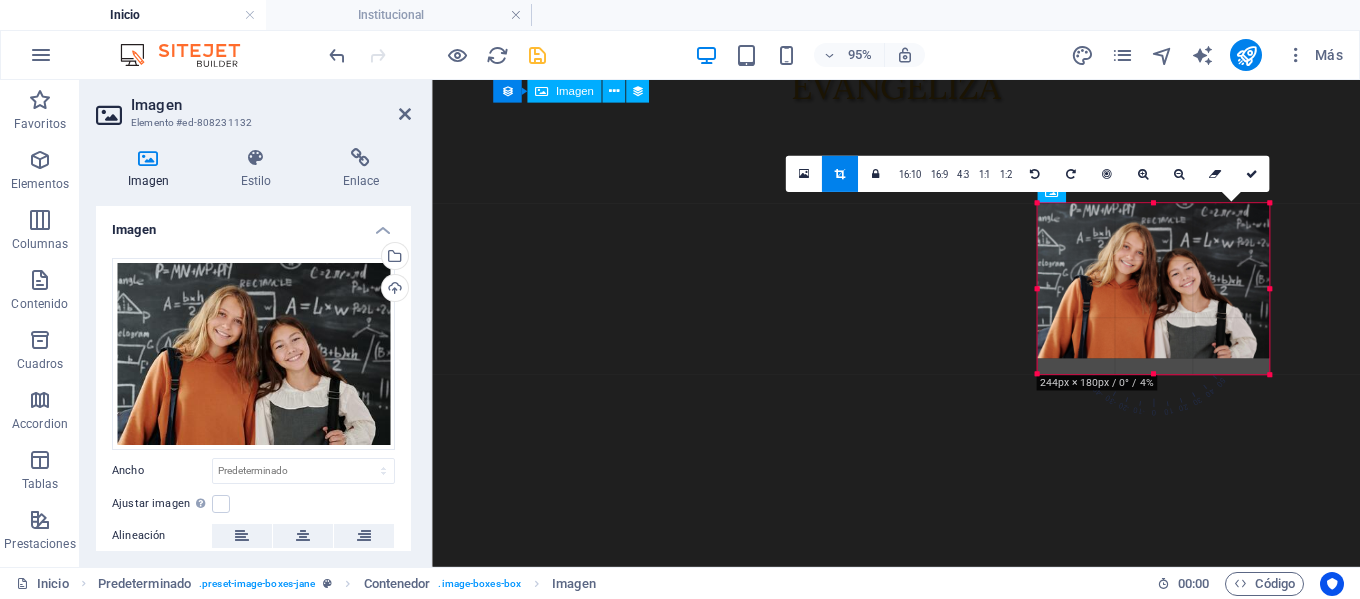 click on "prueba.mariaauxiliadoramza.com.ar Inicio Institucional Favoritos Elementos Columnas Contenido Cuadros Accordion Tablas Prestaciones Imágenes Control deslizante Encabezado Pie de página Formularios Marketing Colecciones Imagen Elemento #ed-808231132 Imagen Estilo Enlace Imagen Arrastra archivos aquí, haz clic para escoger archivos o  selecciona archivos de Archivos o de nuestra galería gratuita de fotos y vídeos Selecciona archivos del administrador de archivos, de la galería de fotos o carga archivo(s) Cargar Ancho Predeterminado automático px rem % em vh vw Ajustar imagen Ajustar imagen automáticamente a un ancho y alto fijo Altura Predeterminado automático px Alineación Lazyload La carga de imágenes tras la carga de la página mejora la velocidad de la página. Receptivo Automáticamente cargar tamaños optimizados de smartphone e imagen retina. Lightbox Usar como cabecera Optimizado Posición Dirección Personalizado" at bounding box center [680, 299] 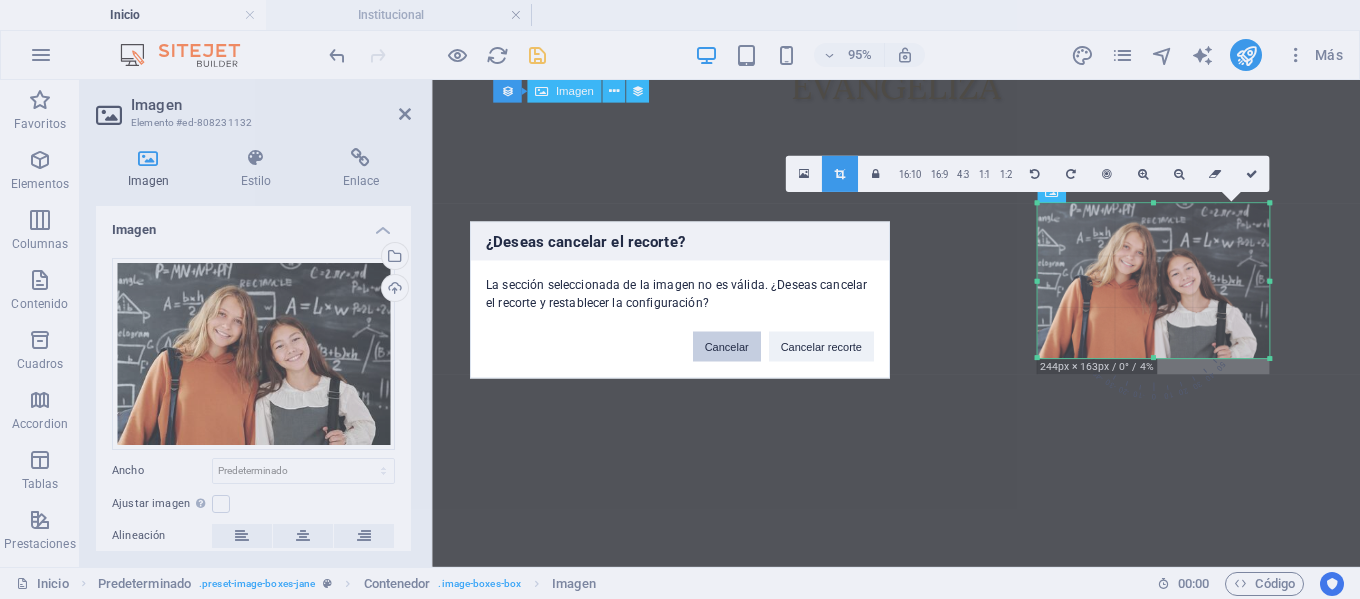 click on "Cancelar" at bounding box center [727, 346] 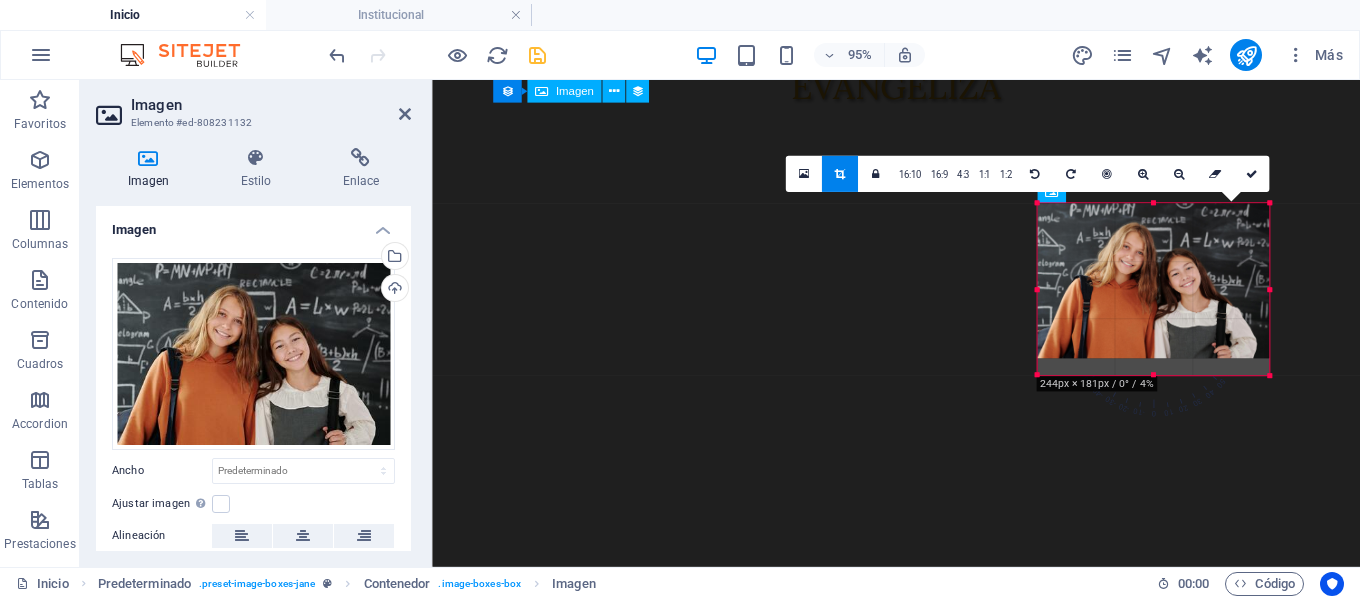 drag, startPoint x: 1269, startPoint y: 357, endPoint x: 1280, endPoint y: 375, distance: 21.095022 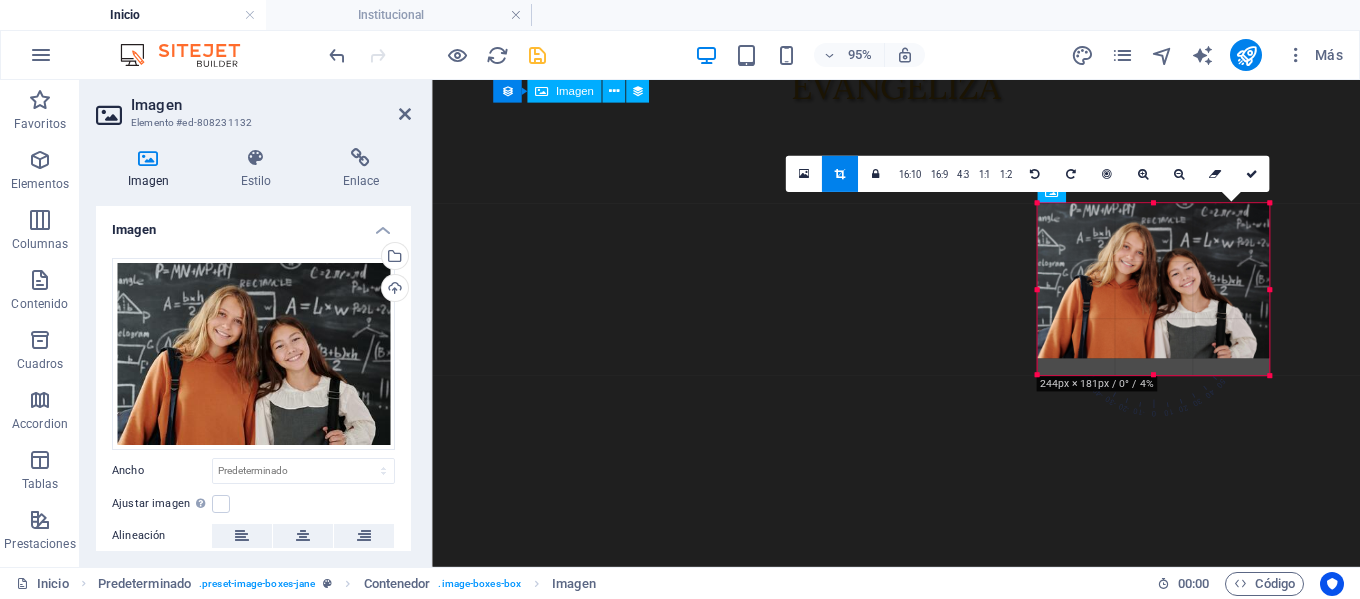 click on "180 170 160 150 140 130 120 110 100 90 80 70 60 50 40 30 20 10 0 -10 -20 -30 -40 -50 -60 -70 -80 -90 -100 -110 -120 -130 -140 -150 -160 -170 244px × 181px / 0° / 4% 16:10 16:9 4:3 1:1 1:2 0" at bounding box center (1153, 290) 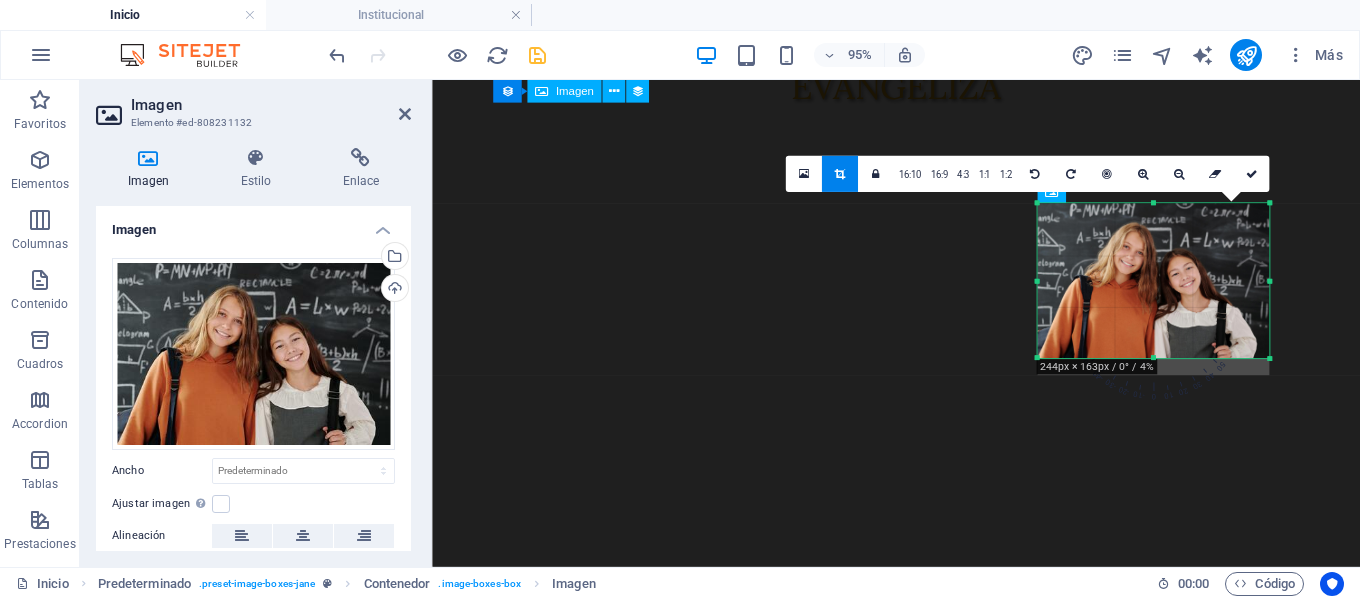 click at bounding box center (1153, 281) 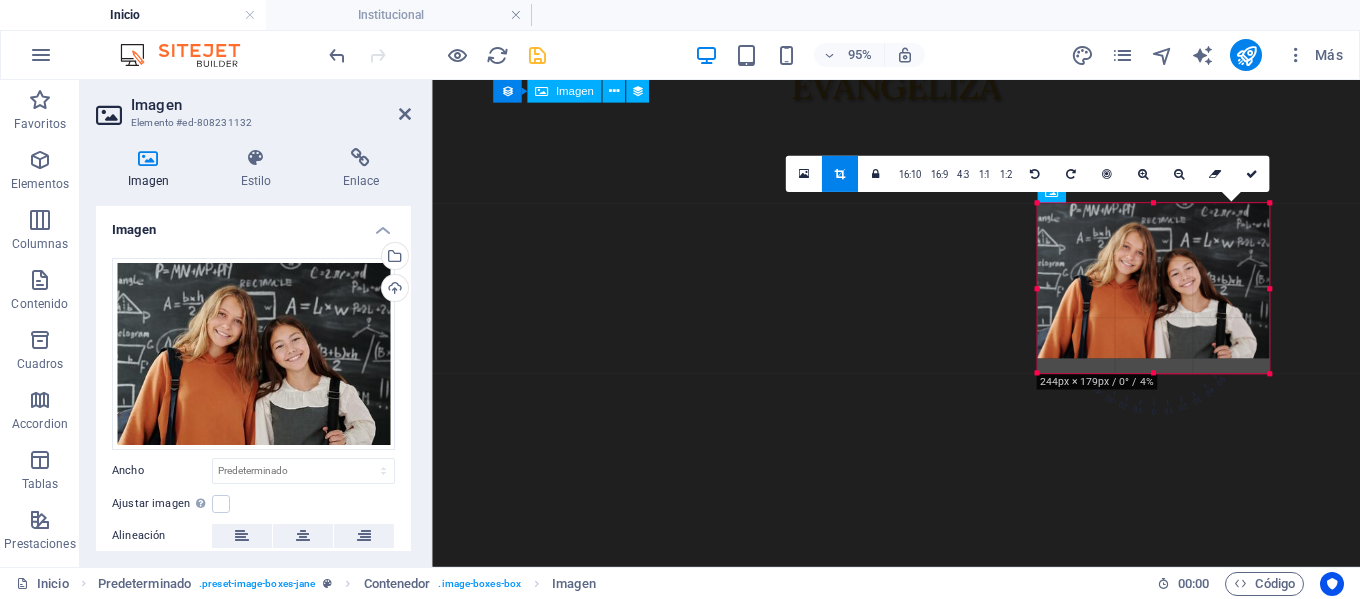 drag, startPoint x: 1264, startPoint y: 356, endPoint x: 1279, endPoint y: 372, distance: 21.931713 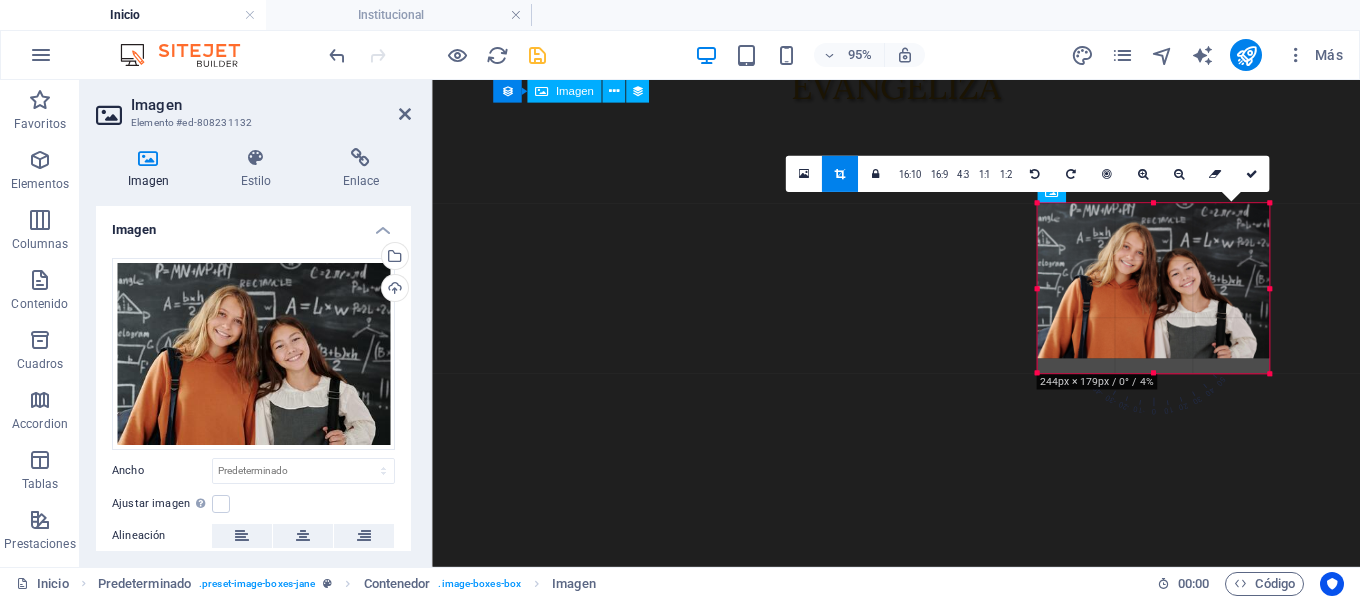 click on "180 170 160 150 140 130 120 110 100 90 80 70 60 50 40 30 20 10 0 -10 -20 -30 -40 -50 -60 -70 -80 -90 -100 -110 -120 -130 -140 -150 -160 -170 244px × 179px / 0° / 4% 16:10 16:9 4:3 1:1 1:2 0" at bounding box center [1153, 289] 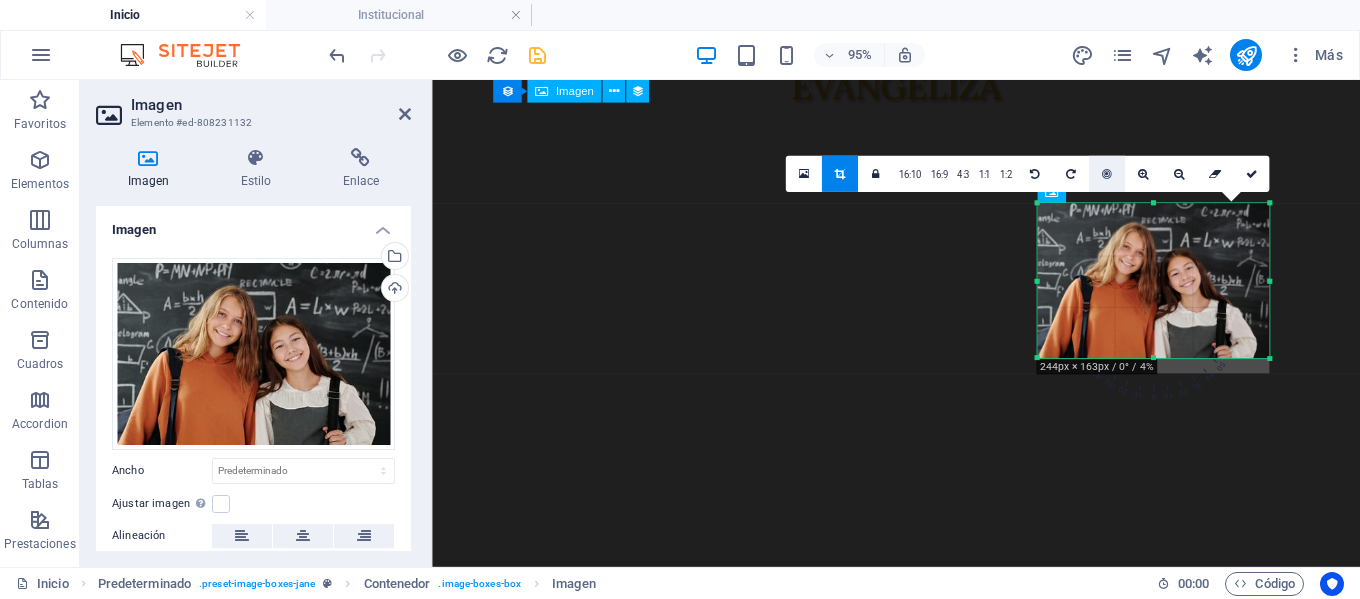 click at bounding box center [1107, 174] 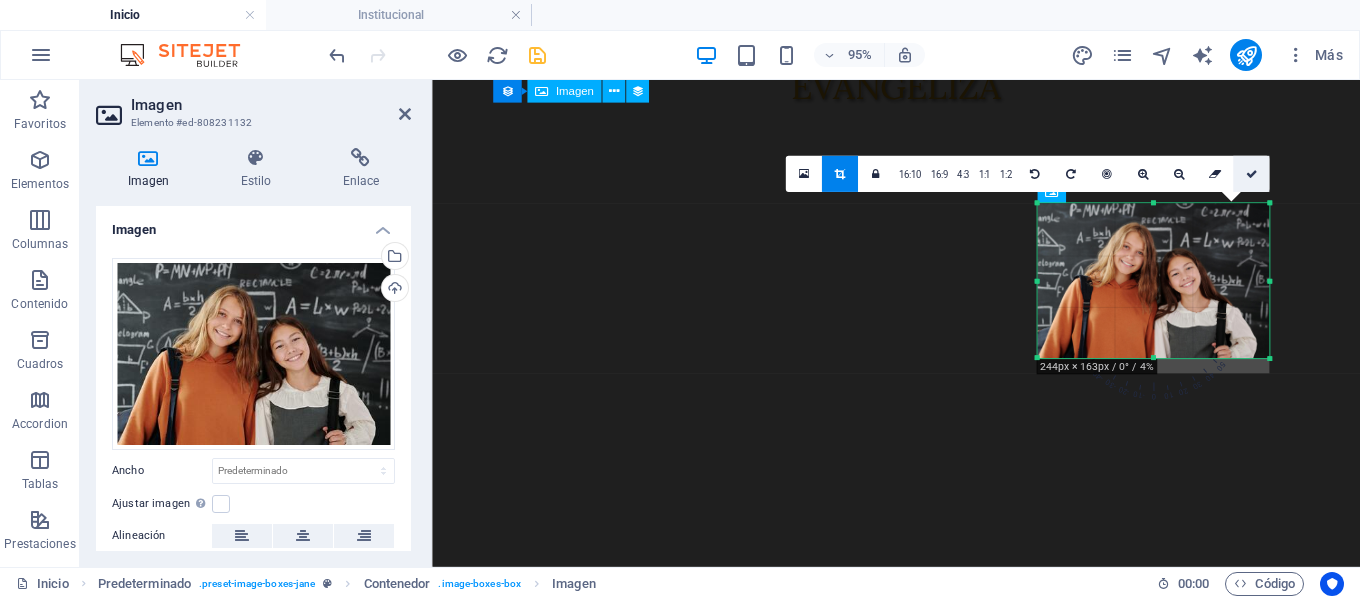 click at bounding box center (1251, 174) 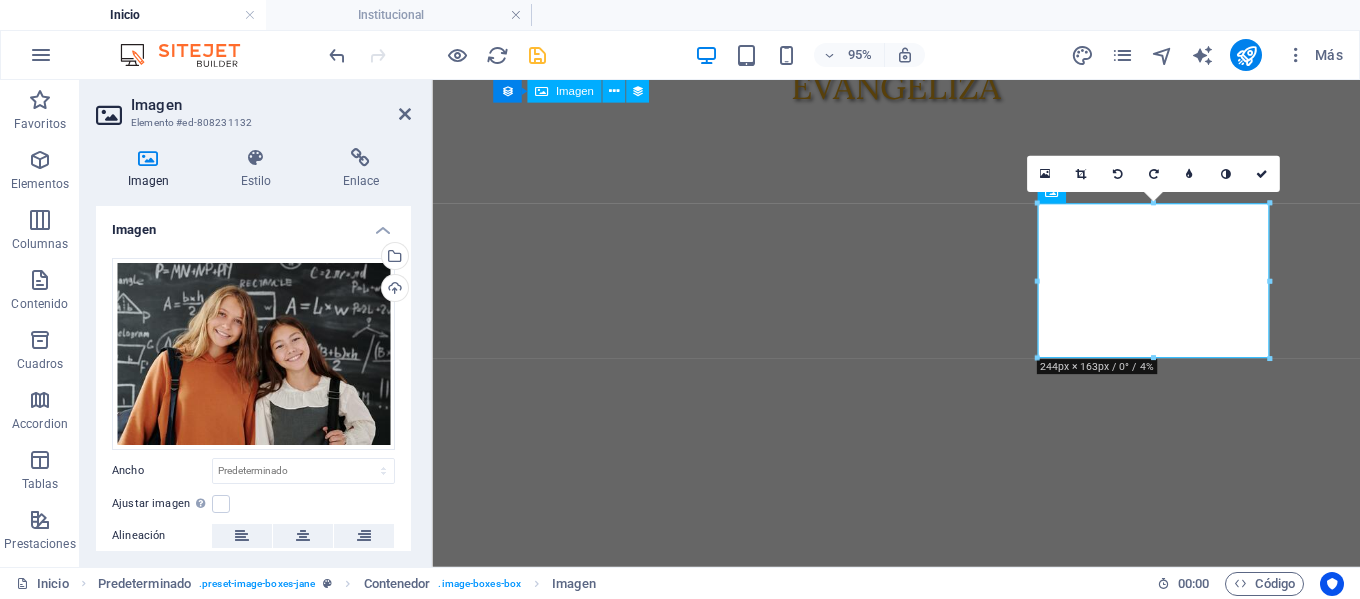 click on "Skip to main content
Inicio Institucional Para Padres Contacto Novedades Partners Ser con los jóvenes, casa que evang eliza Streaming Propuesta Educativa Partners Contacto Expo Taller De Música   28/07/2025   Suspensión De Clases El Lunes 30 De Junio Por Ola Polar   28/07/2025    Anterior Siguiente  Propuesta educativa Nivel inicial Desde sala de 3 a 5 años. ver más primaria Desde Primero hasta Séptimo grado ver más secundaria Desde Primero hasta Quinto año ver más teléfonos Teléfono +549 [PHONE] WhatsApp +549 [PHONE] Social Facebook Instagram contacto [EMAIL] Legal Notice Privacy" at bounding box center [920, 2012] 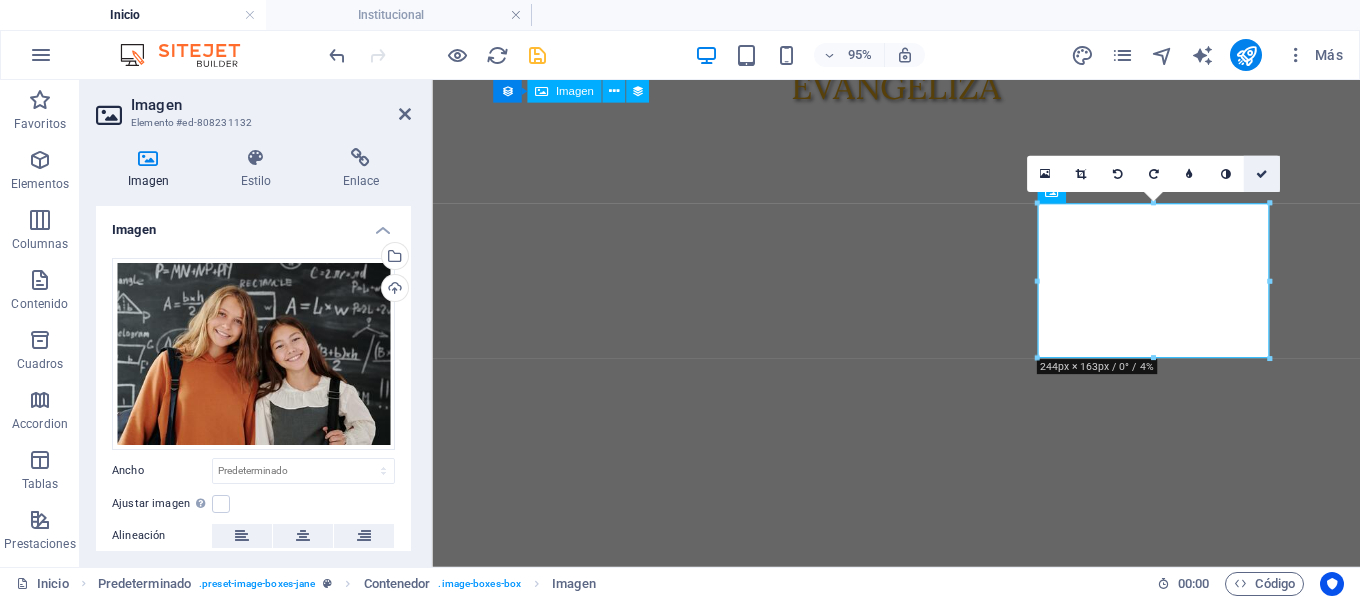 click at bounding box center [1262, 174] 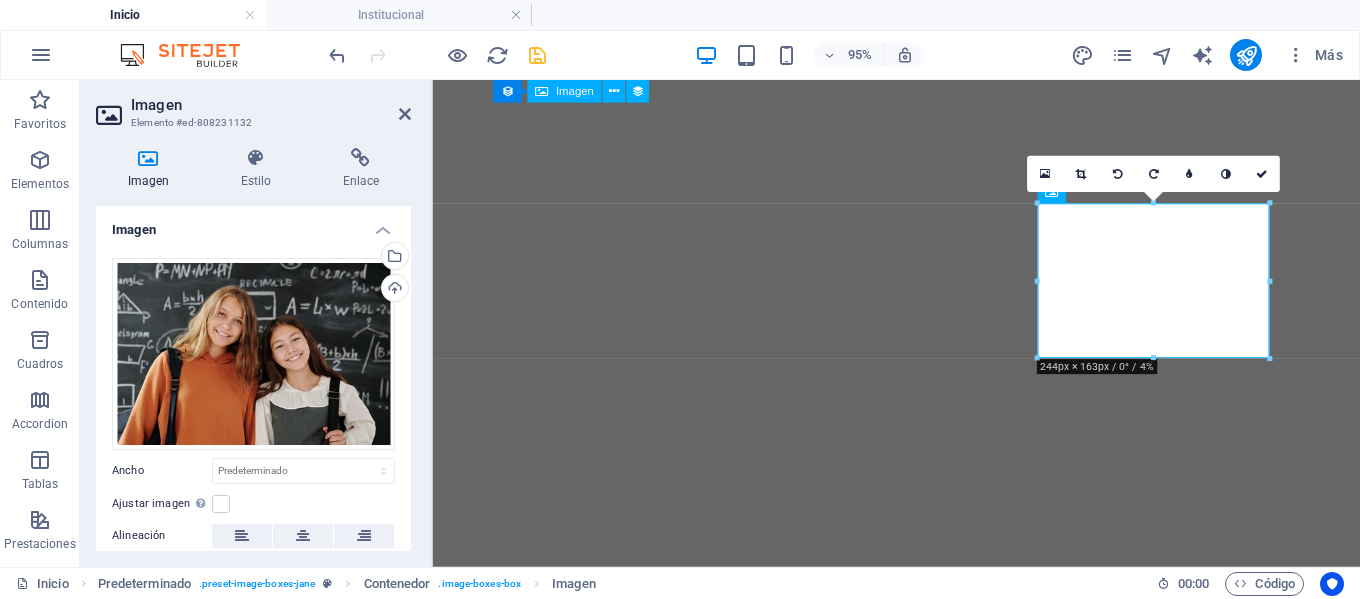 scroll, scrollTop: 1300, scrollLeft: 0, axis: vertical 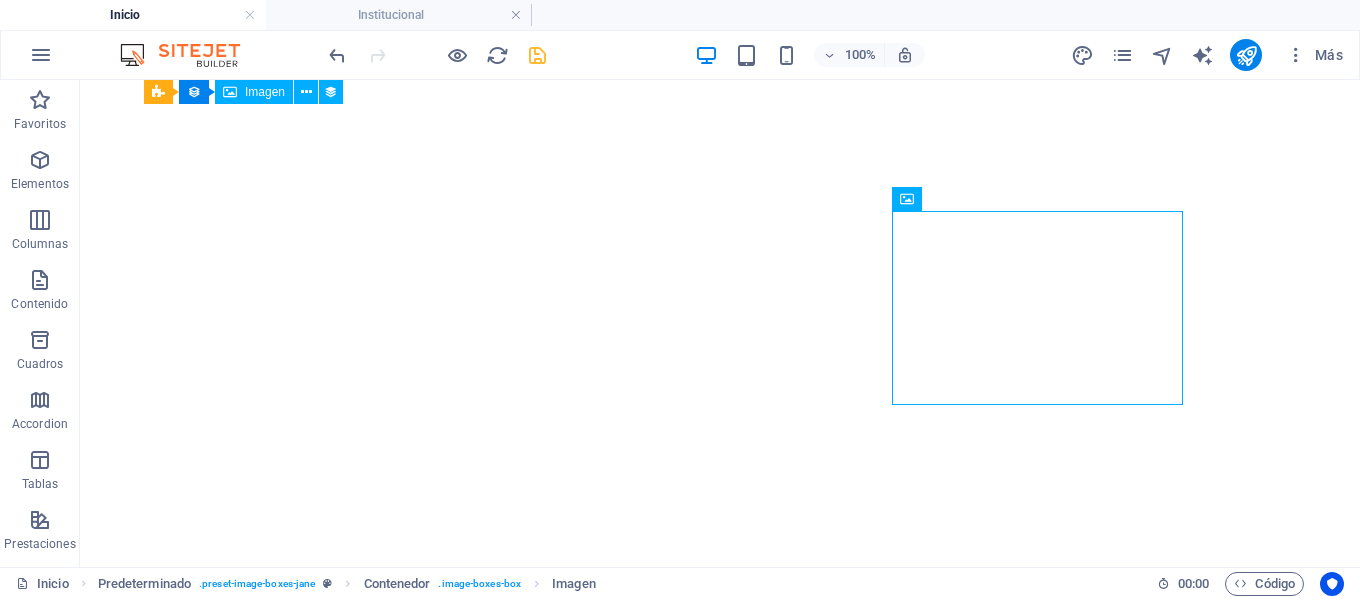 click on "Skip to main content
Inicio Institucional Para Padres Contacto Novedades Partners Ser con los jóvenes, casa que evang eliza Streaming Propuesta Educativa Partners Contacto Expo Taller De Música   28/07/2025   Suspensión De Clases El Lunes 30 De Junio Por Ola Polar   28/07/2025    Anterior Siguiente  Propuesta educativa Nivel inicial Desde sala de 3 a 5 años. ver más primaria Desde Primero hasta Séptimo grado ver más secundaria Desde Primero hasta Quinto año ver más teléfonos Teléfono +549 [PHONE] WhatsApp +549 [PHONE] Social Facebook Instagram contacto [EMAIL] Legal Notice Privacy" at bounding box center (720, 2221) 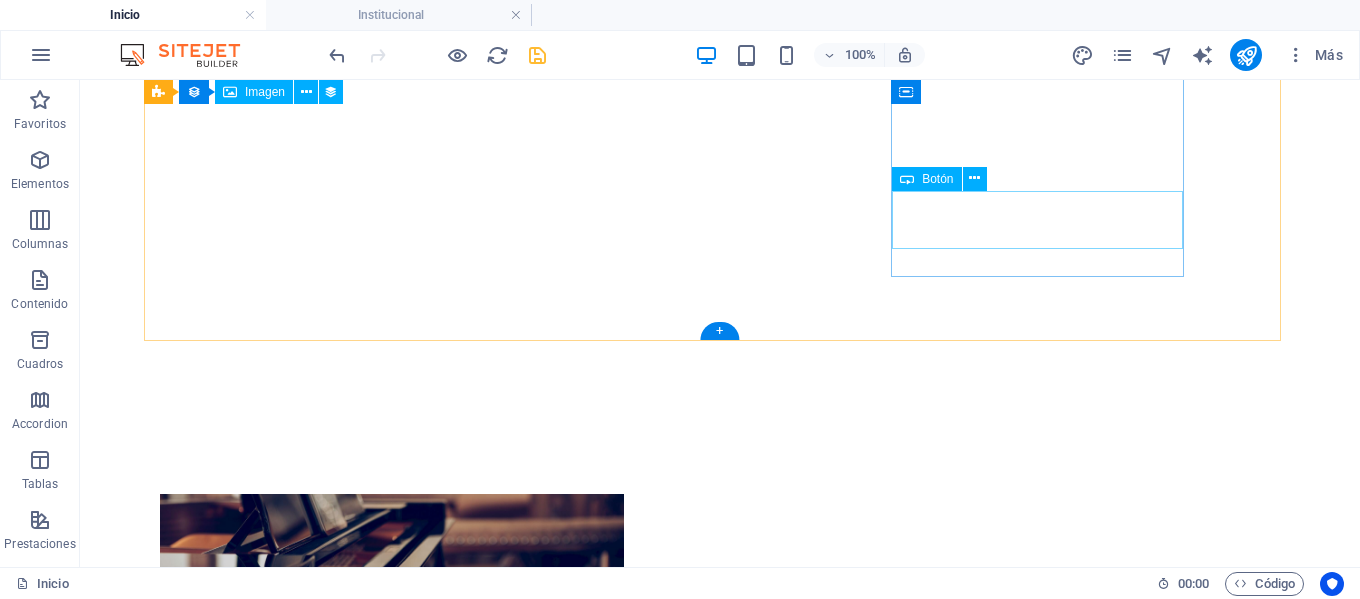 scroll, scrollTop: 1531, scrollLeft: 0, axis: vertical 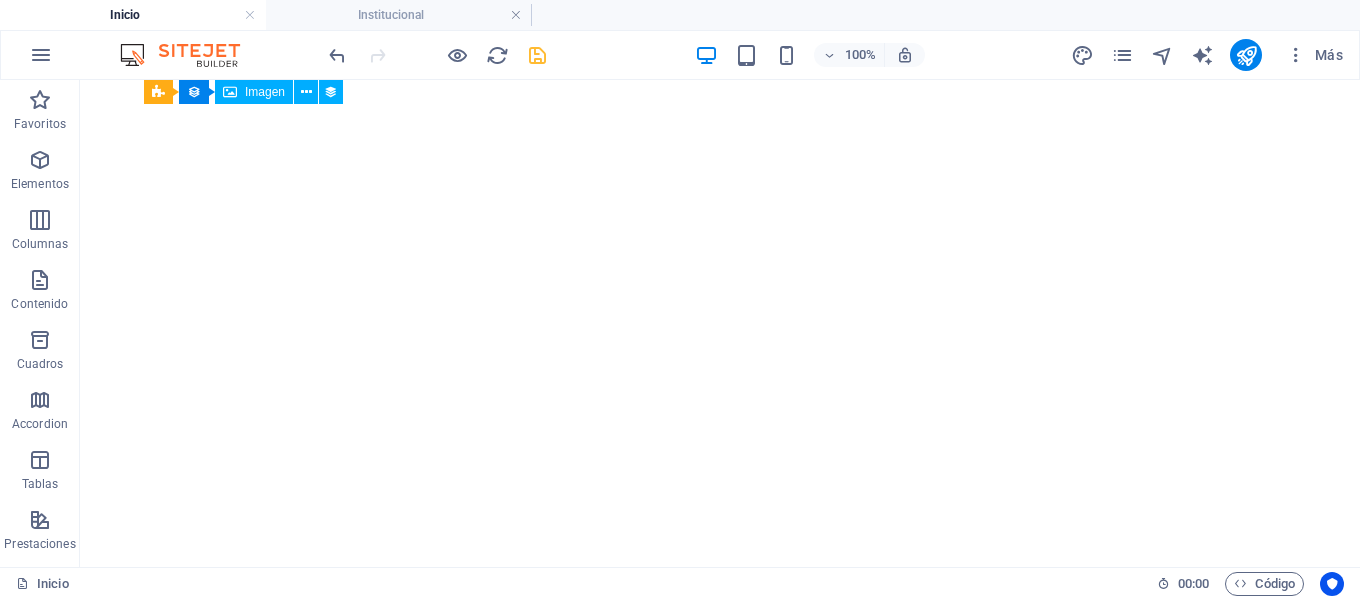 click on "Skip to main content
Inicio Institucional Para Padres Contacto Novedades Partners Ser con los jóvenes, casa que evang eliza Streaming Propuesta Educativa Partners Contacto Expo Taller De Música   28/07/2025   Suspensión De Clases El Lunes 30 De Junio Por Ola Polar   28/07/2025    Anterior Siguiente  Propuesta educativa Nivel inicial Desde sala de 3 a 5 años. ver más primaria Desde Primero hasta Séptimo grado ver más secundaria Desde Primero hasta Quinto año ver más teléfonos Teléfono +549 [PHONE] WhatsApp +549 [PHONE] Social Facebook Instagram contacto [EMAIL] Legal Notice Privacy" at bounding box center [720, 1990] 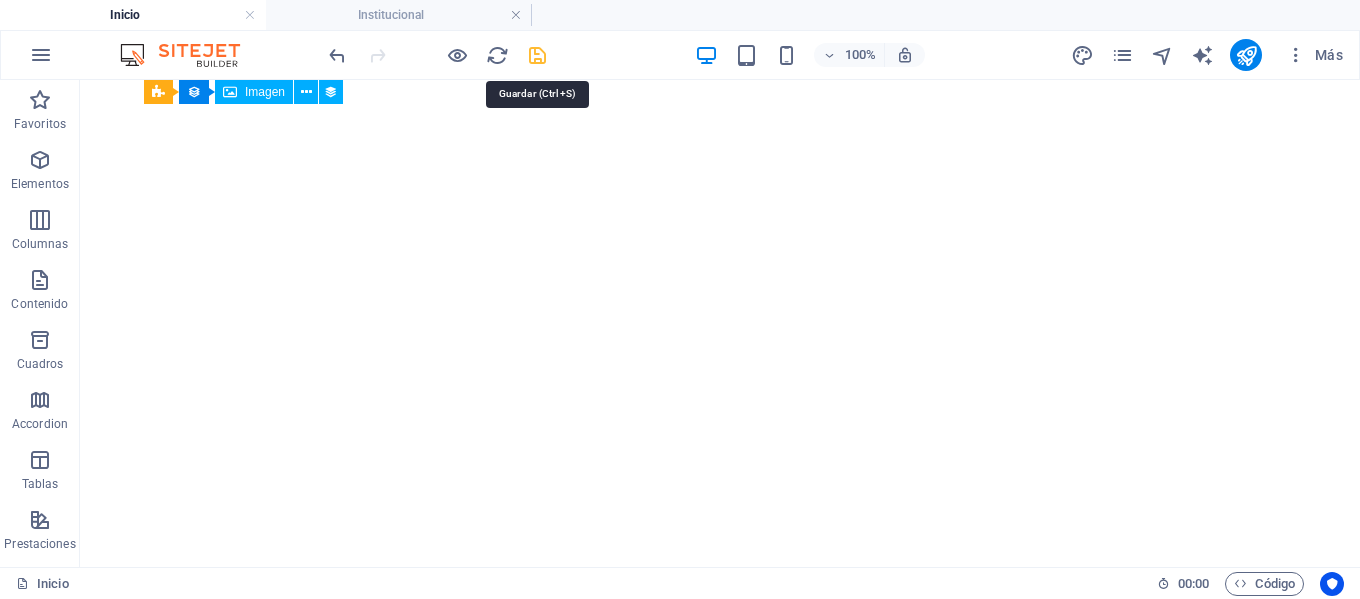 drag, startPoint x: 532, startPoint y: 54, endPoint x: 461, endPoint y: 10, distance: 83.528435 